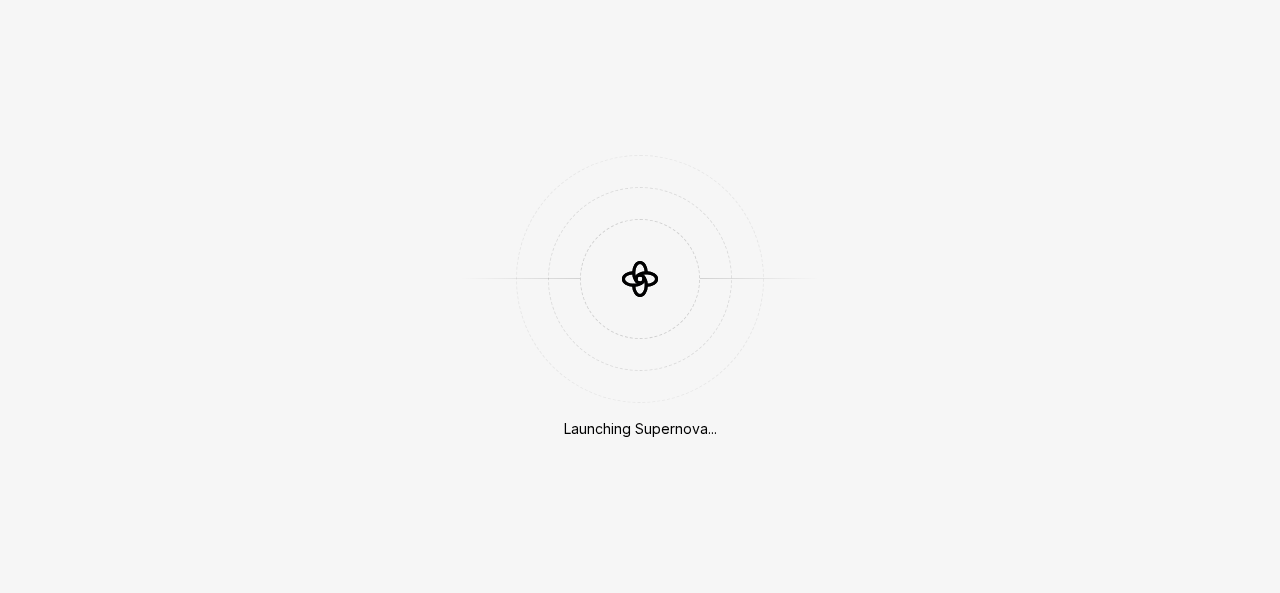 scroll, scrollTop: 0, scrollLeft: 0, axis: both 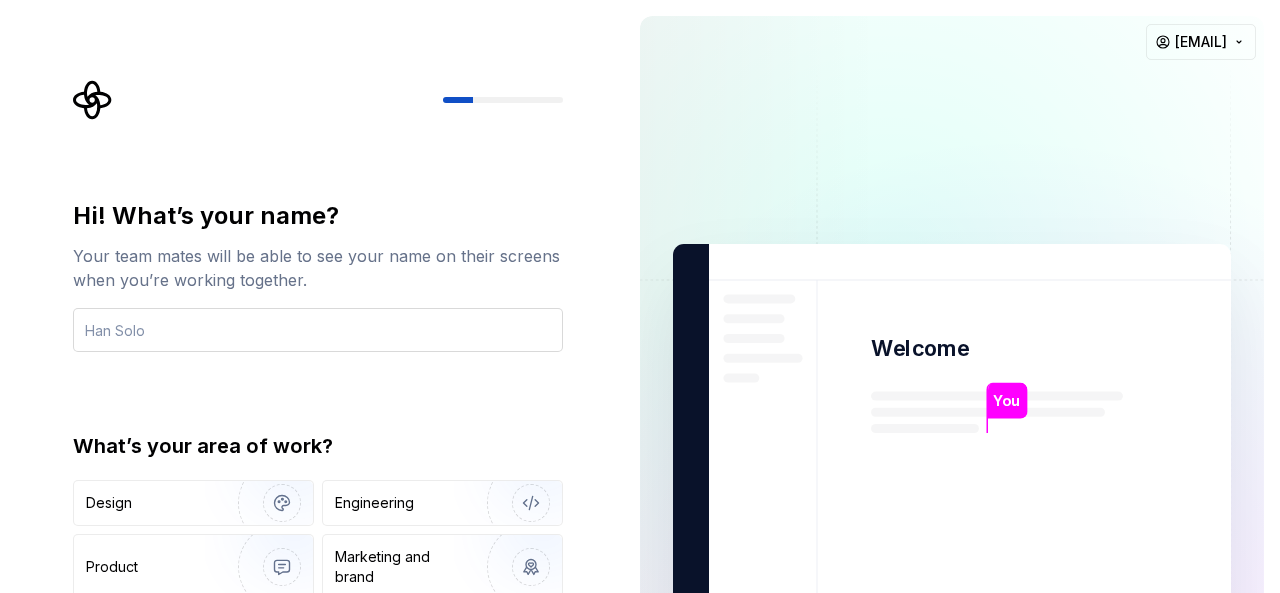 click at bounding box center (318, 330) 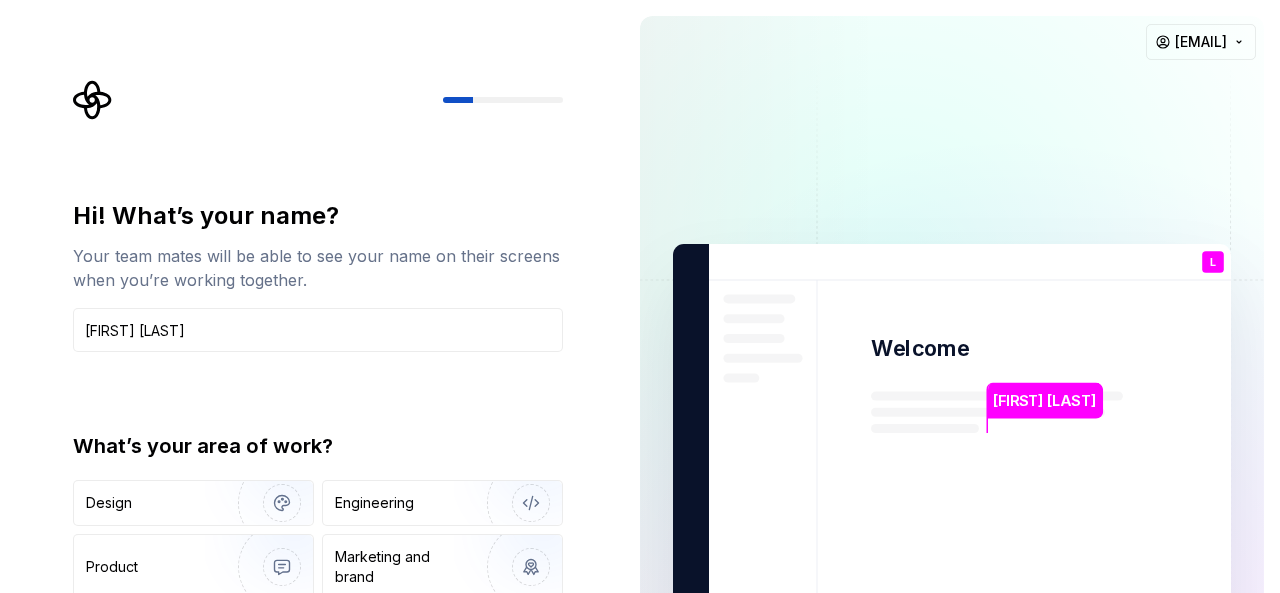 click on "Hi! What’s your name? Your team mates will be able to see your name on their screens when you’re working together. [FIRST] [LAST] What’s your area of work? Design Engineering Product Marketing and brand Other Continue" at bounding box center [324, 401] 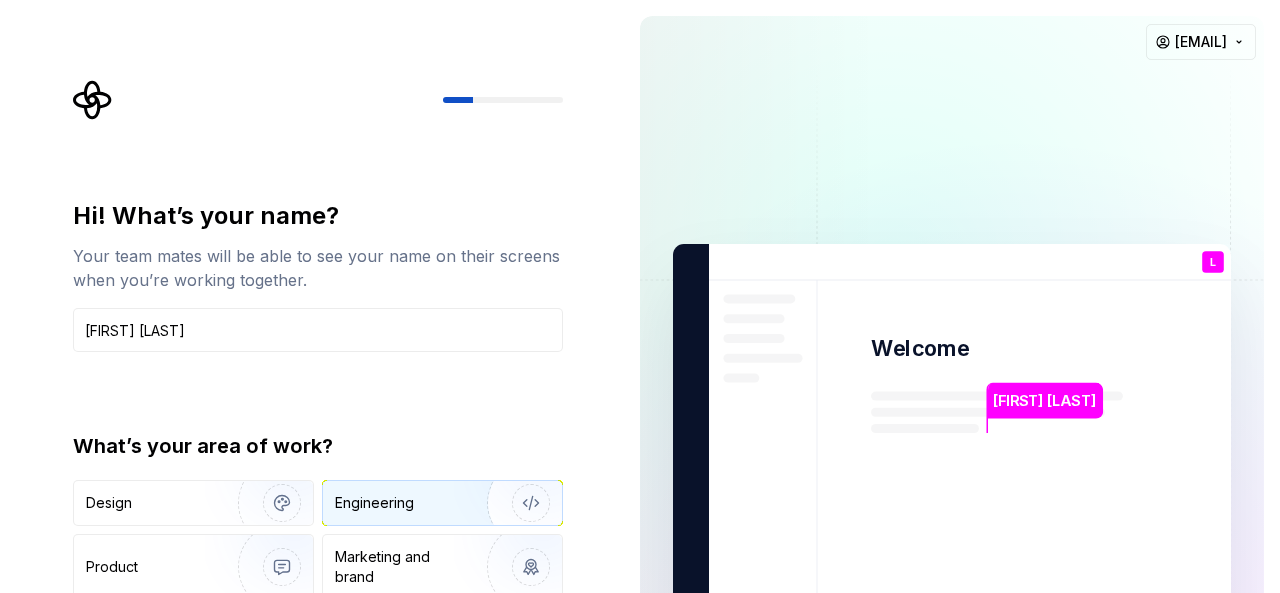 click on "Engineering" at bounding box center (374, 503) 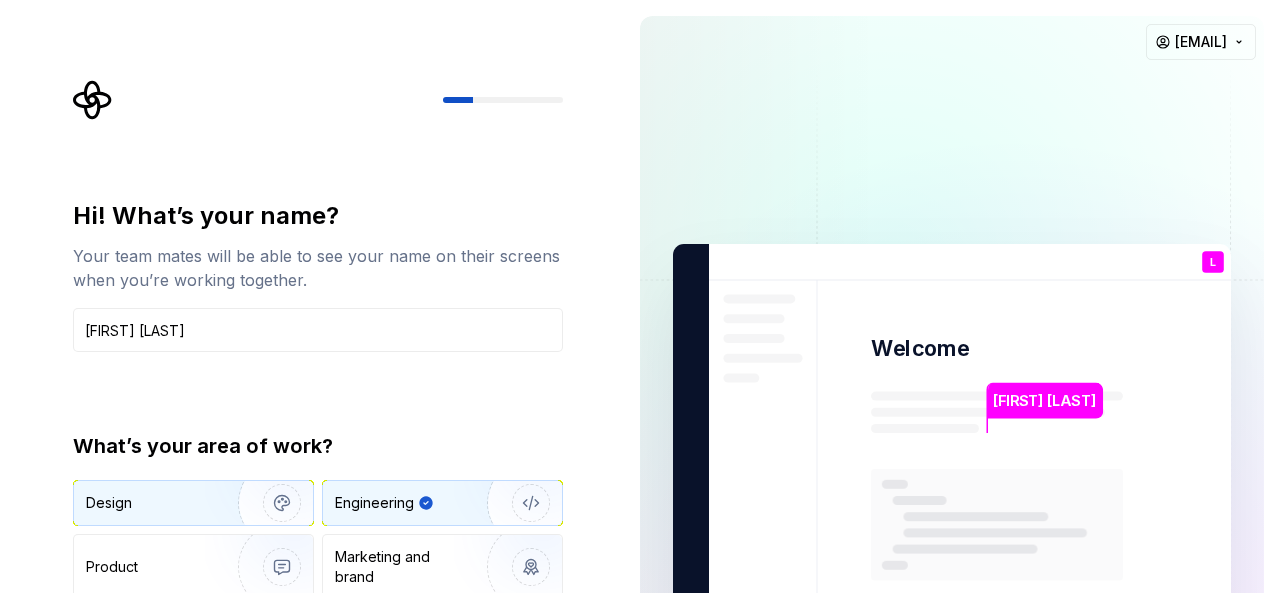 click at bounding box center (269, 503) 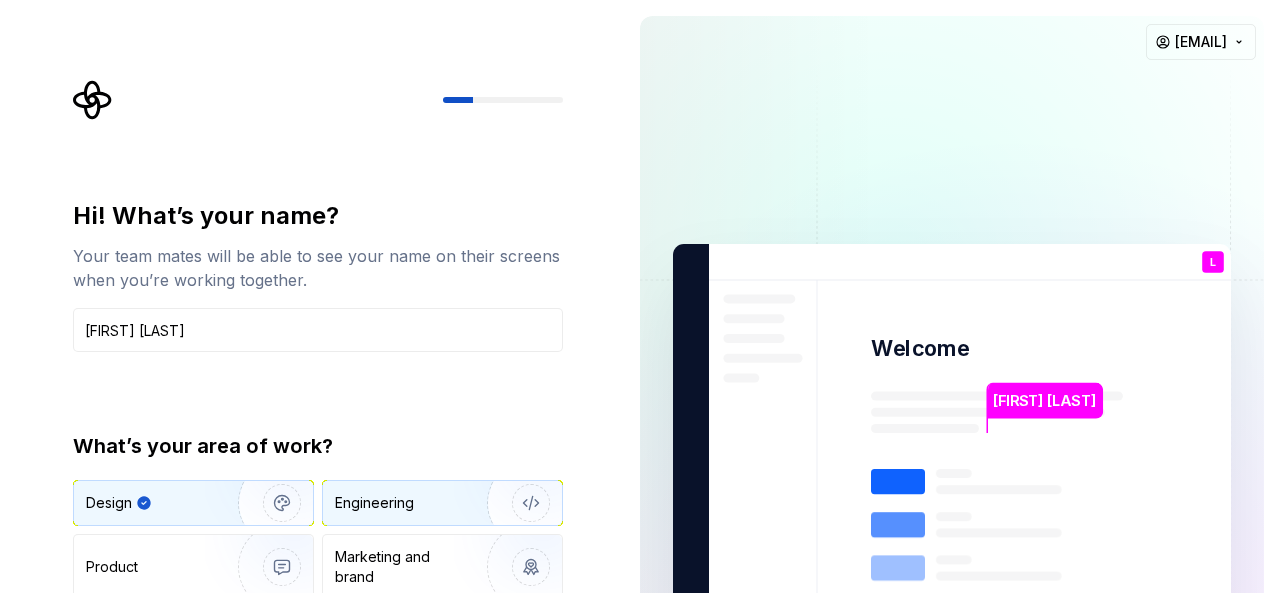 click on "Engineering" at bounding box center (442, 503) 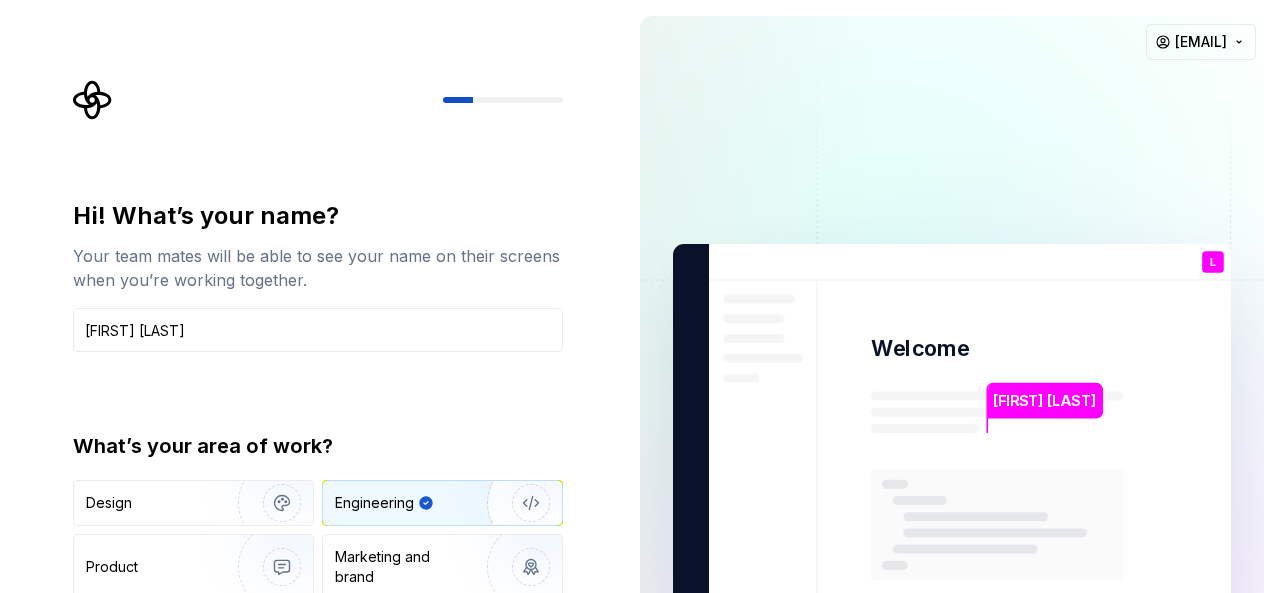 click on "Luxene Kapata Welcome L You T B +3 Thomas Brooke Jamie nawejluxenekapata@gmail.com" at bounding box center [952, 451] 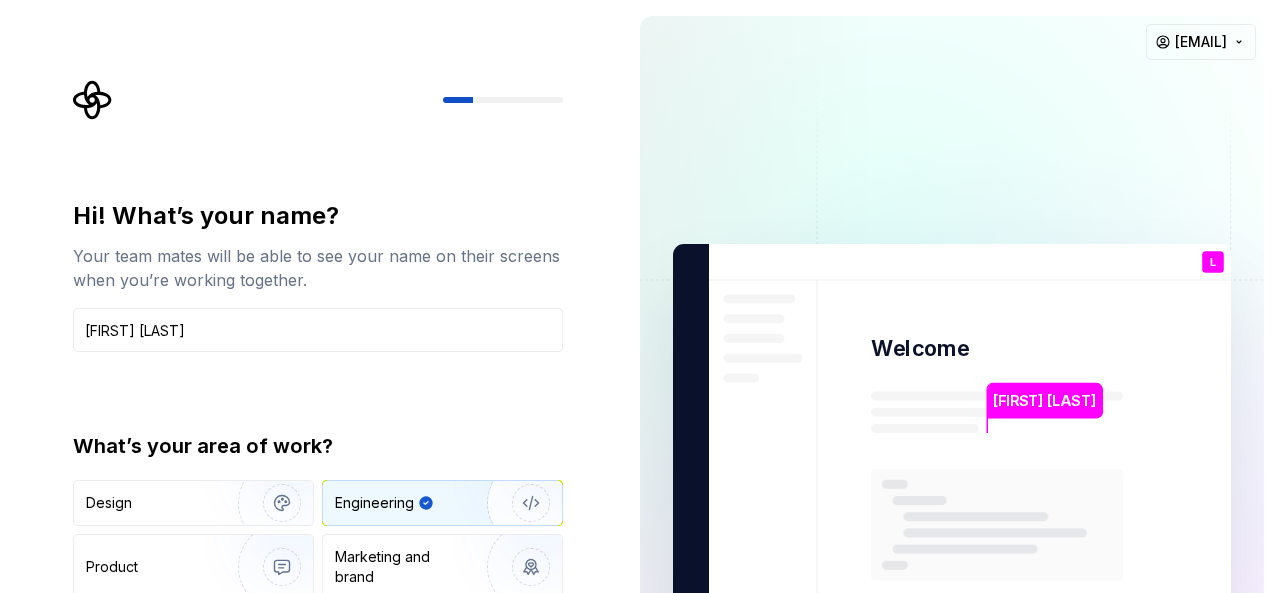 click on "[LAST] [FIRST] [LAST]" at bounding box center (1044, 401) 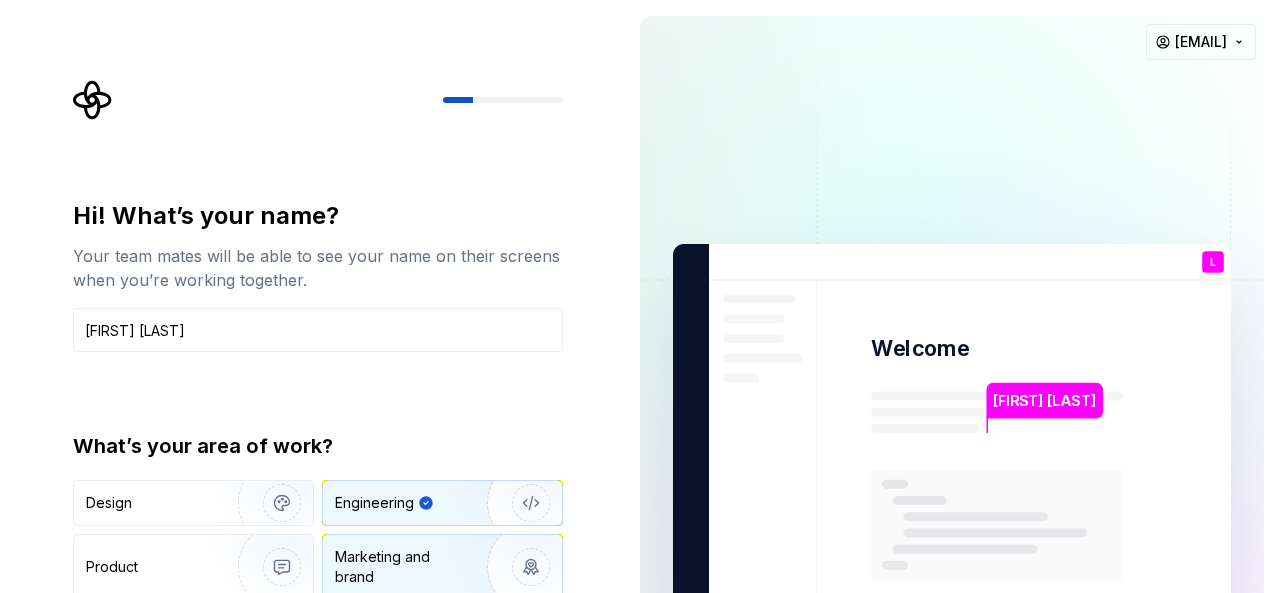 click on "Marketing and brand" at bounding box center [402, 567] 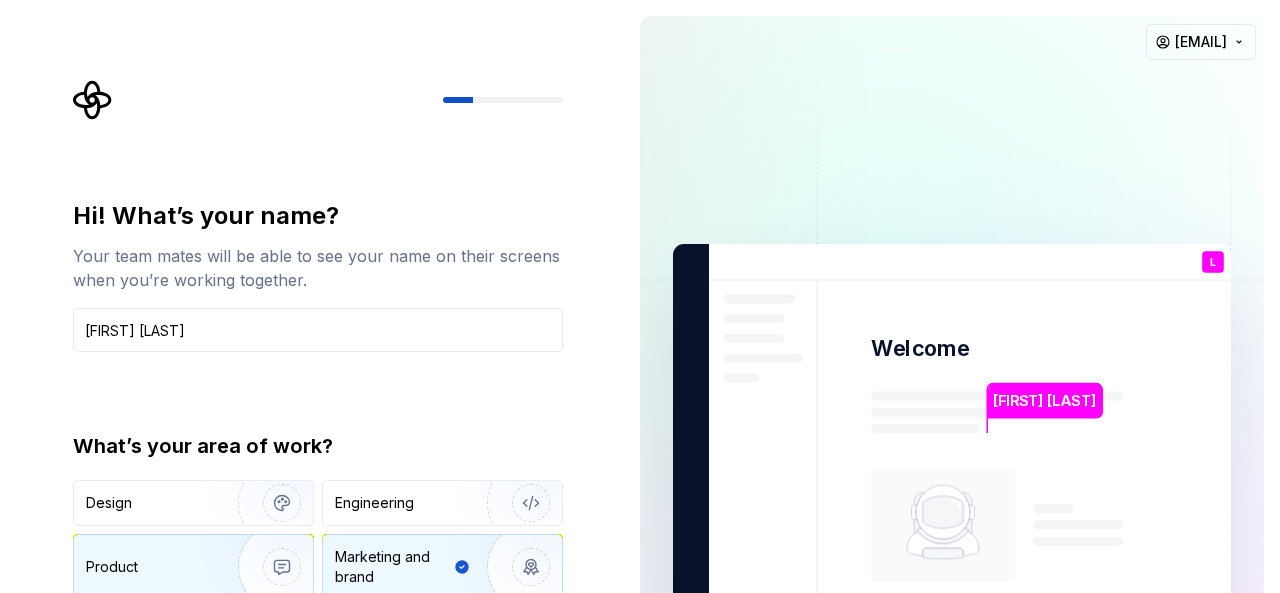 click at bounding box center [269, 567] 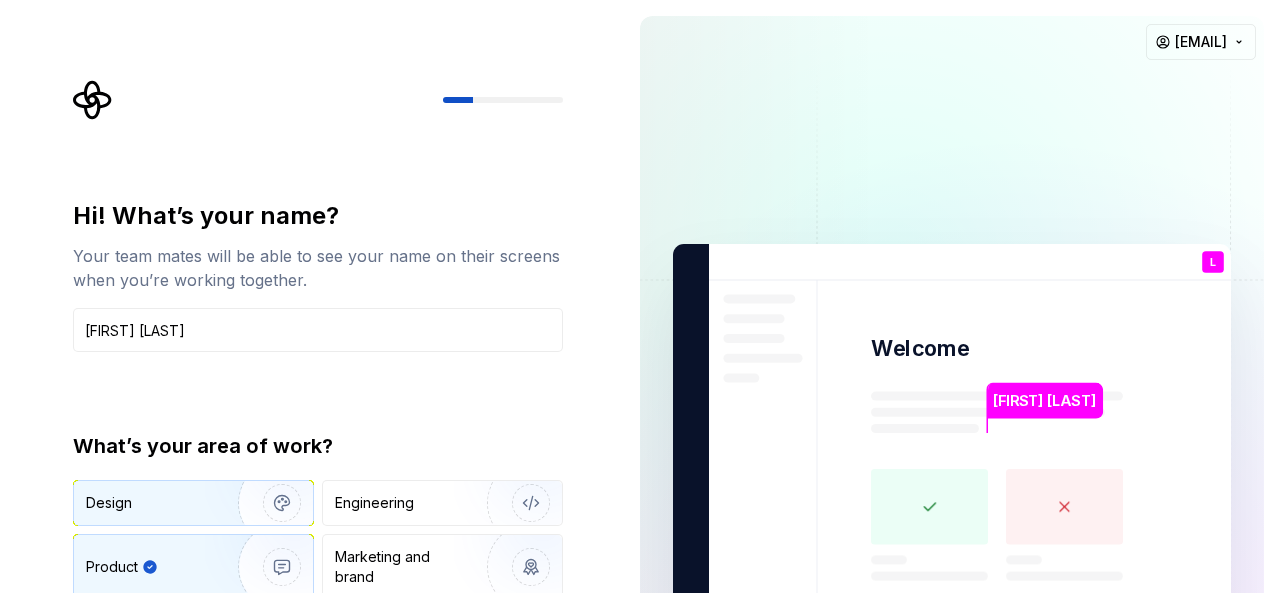 click at bounding box center [269, 503] 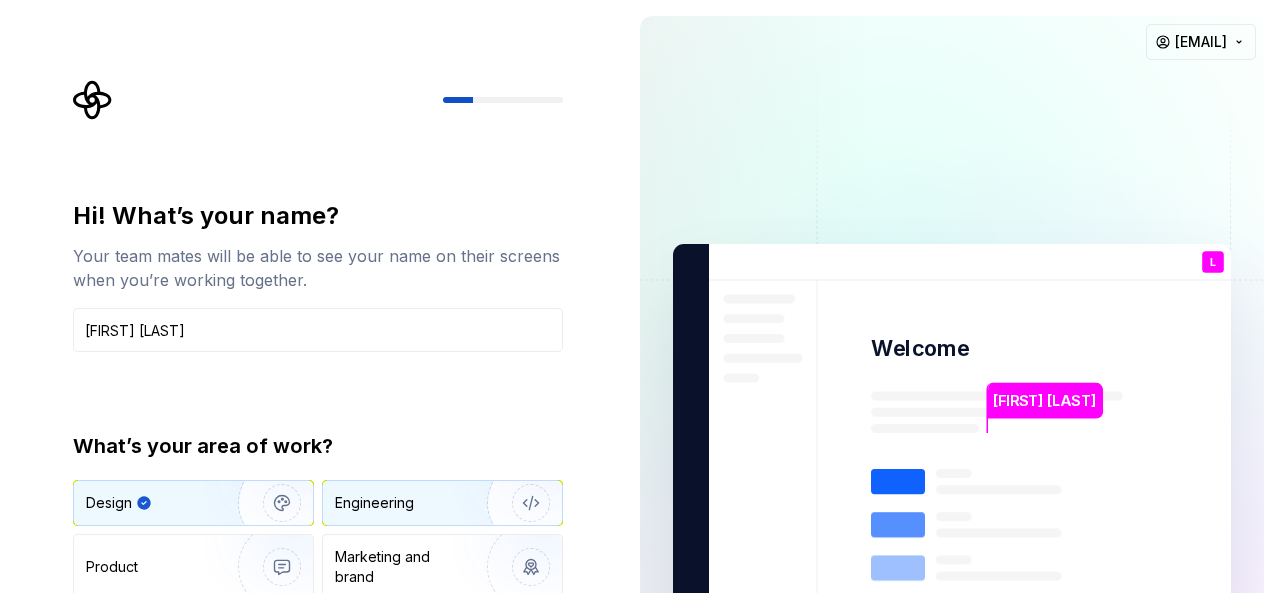 click on "Engineering" at bounding box center (414, 503) 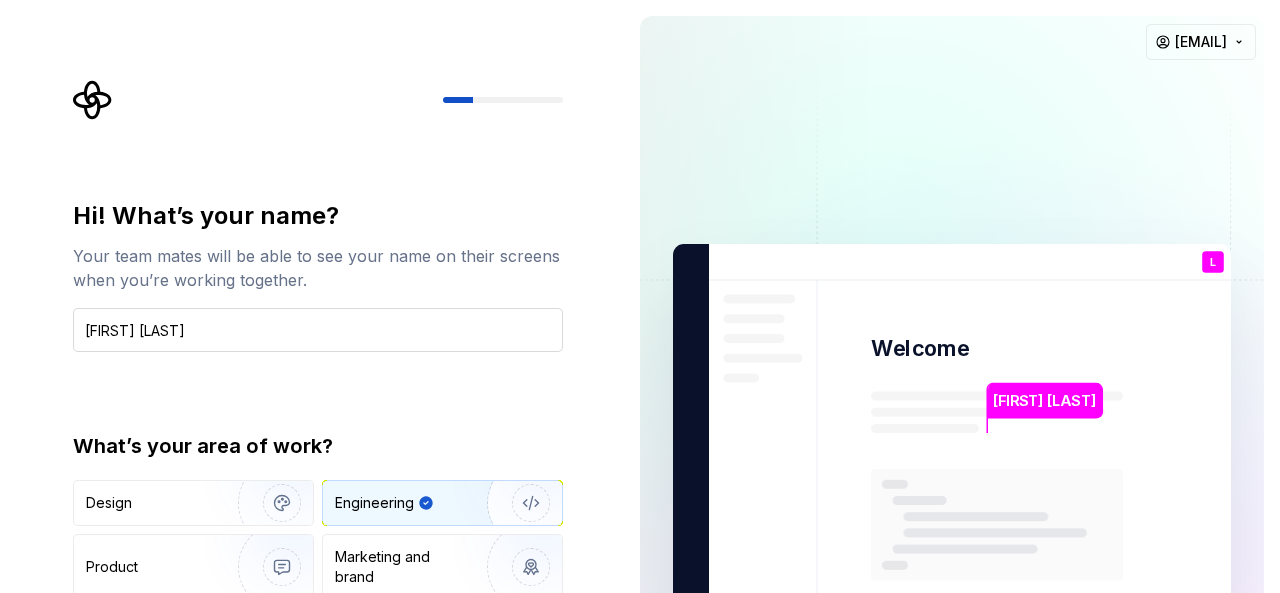 click on "[LAST] [FIRST] [LAST]" at bounding box center (318, 330) 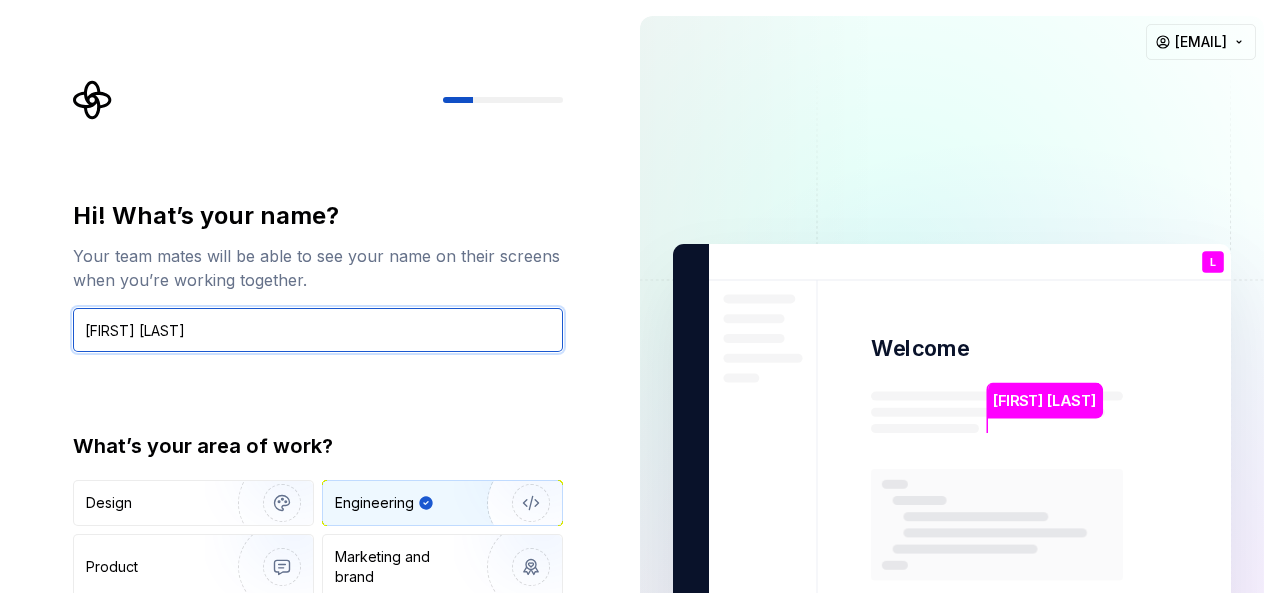 click on "[LAST] [FIRST] [LAST]" at bounding box center (318, 330) 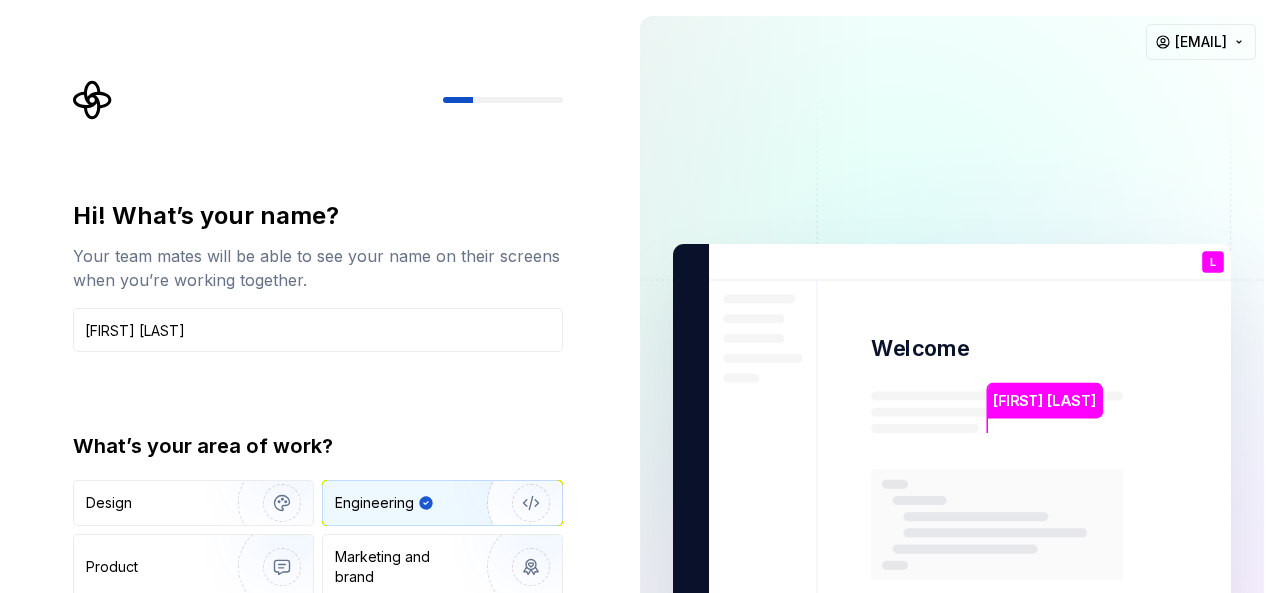 click at bounding box center [318, 100] 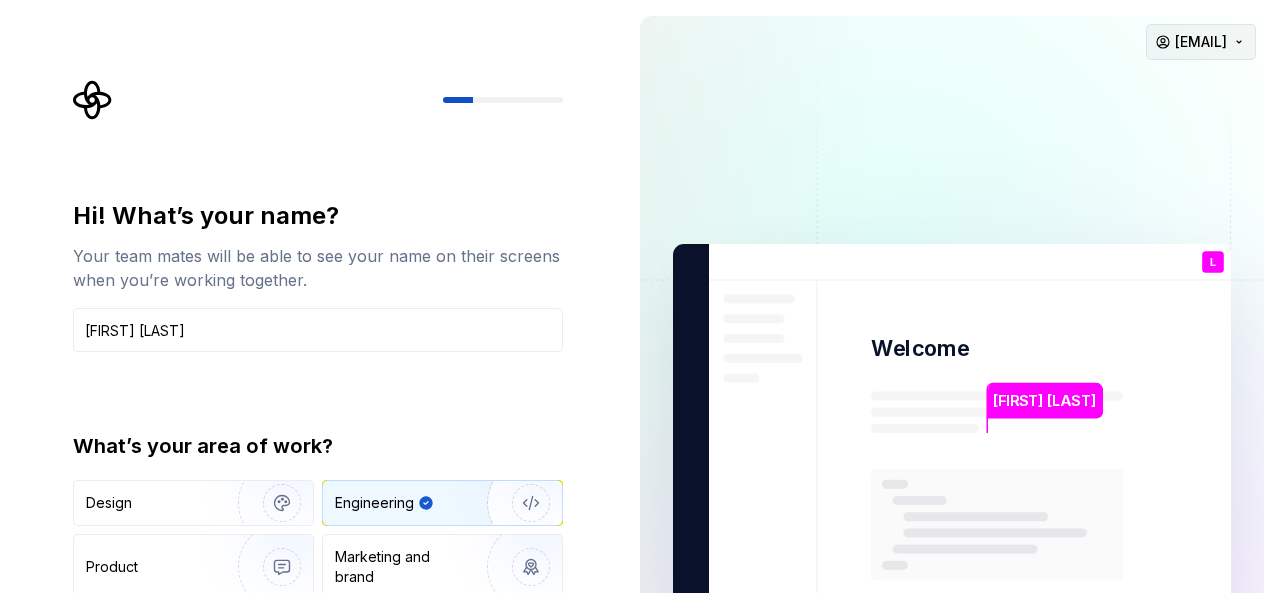 click on "Hi! What’s your name? Your team mates will be able to see your name on their screens when you’re working together. Luxene Kapata What’s your area of work? Design Engineering Product Marketing and brand Other Continue Luxene Kapata Welcome L You T B +3 Thomas Brooke Jamie nawejluxenekapata@gmail.com" at bounding box center (640, 296) 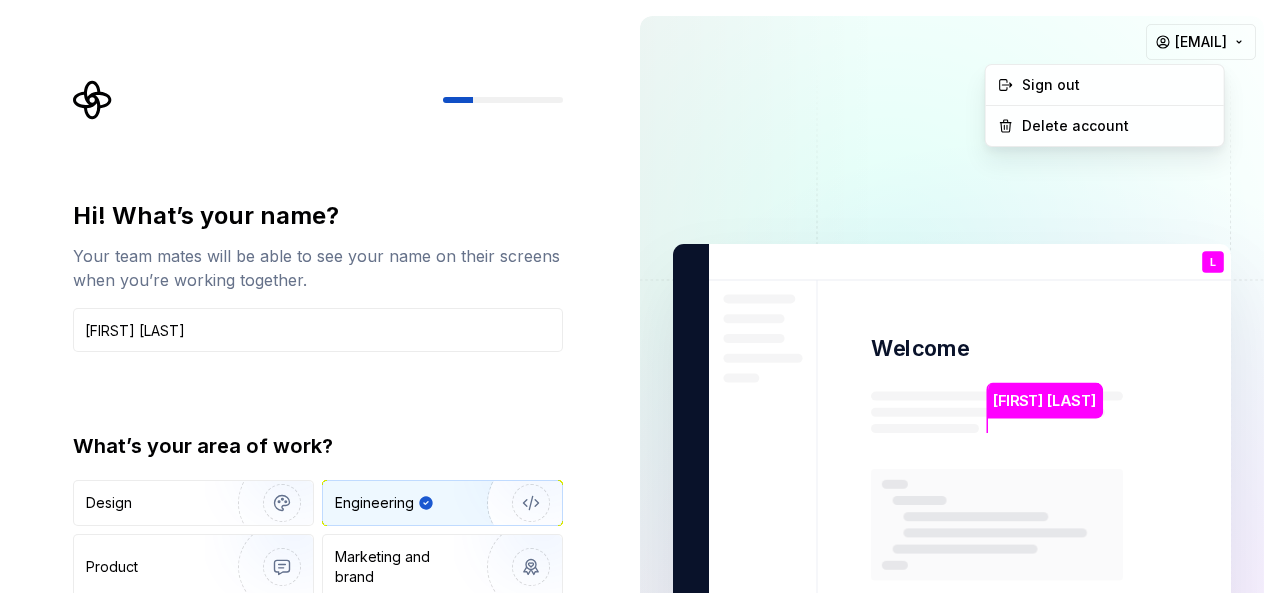 click on "Hi! What’s your name? Your team mates will be able to see your name on their screens when you’re working together. Luxene Kapata What’s your area of work? Design Engineering Product Marketing and brand Other Continue Luxene Kapata Welcome L You T B +3 Thomas Brooke Jamie nawejluxenekapata@gmail.com Sign out Delete account" at bounding box center (640, 296) 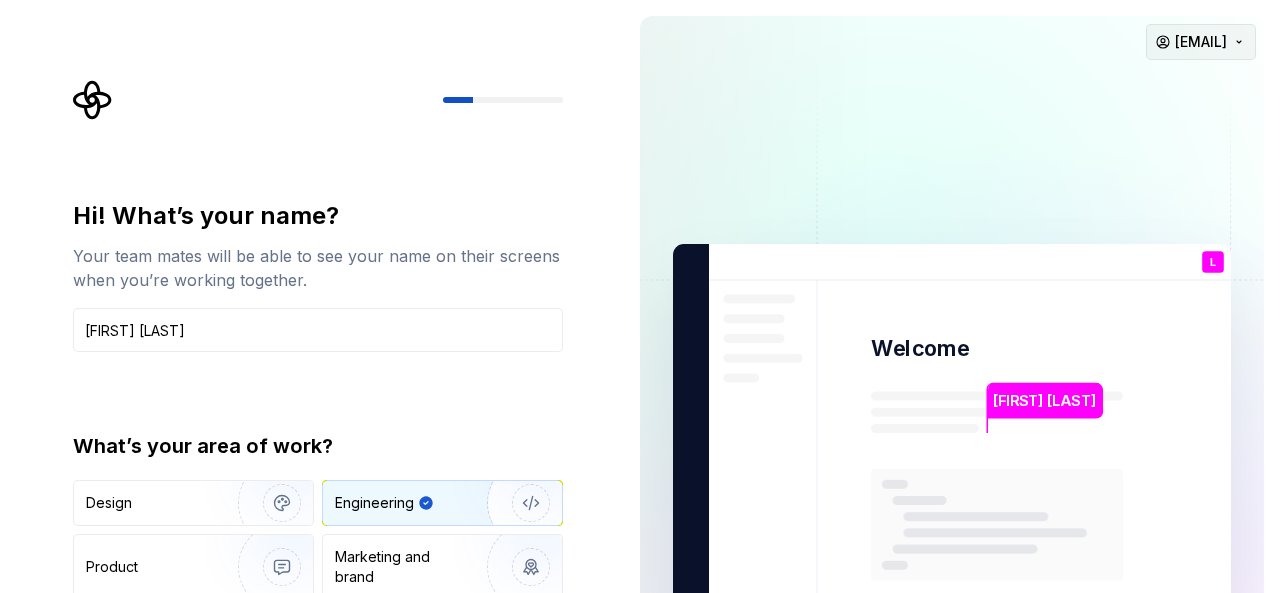 click on "Hi! What’s your name? Your team mates will be able to see your name on their screens when you’re working together. Luxene Kapata What’s your area of work? Design Engineering Product Marketing and brand Other Continue Luxene Kapata Welcome L You T B +3 Thomas Brooke Jamie nawejluxenekapata@gmail.com" at bounding box center (640, 296) 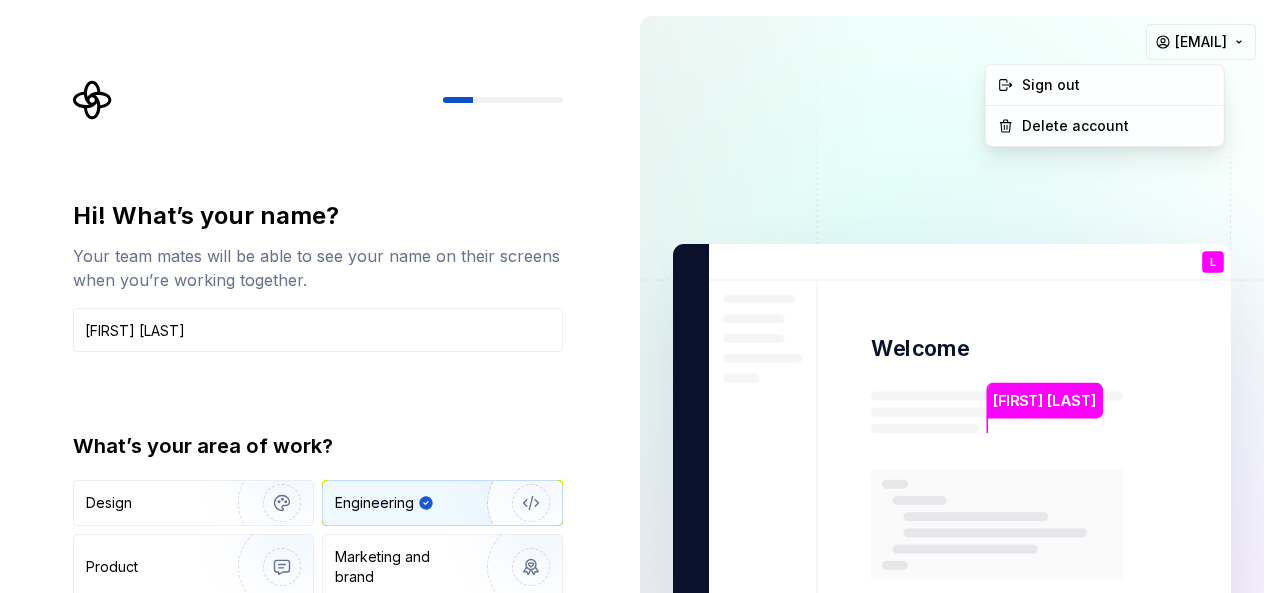 click on "Hi! What’s your name? Your team mates will be able to see your name on their screens when you’re working together. Luxene Kapata What’s your area of work? Design Engineering Product Marketing and brand Other Continue Luxene Kapata Welcome L You T B +3 Thomas Brooke Jamie nawejluxenekapata@gmail.com Sign out Delete account" at bounding box center (640, 296) 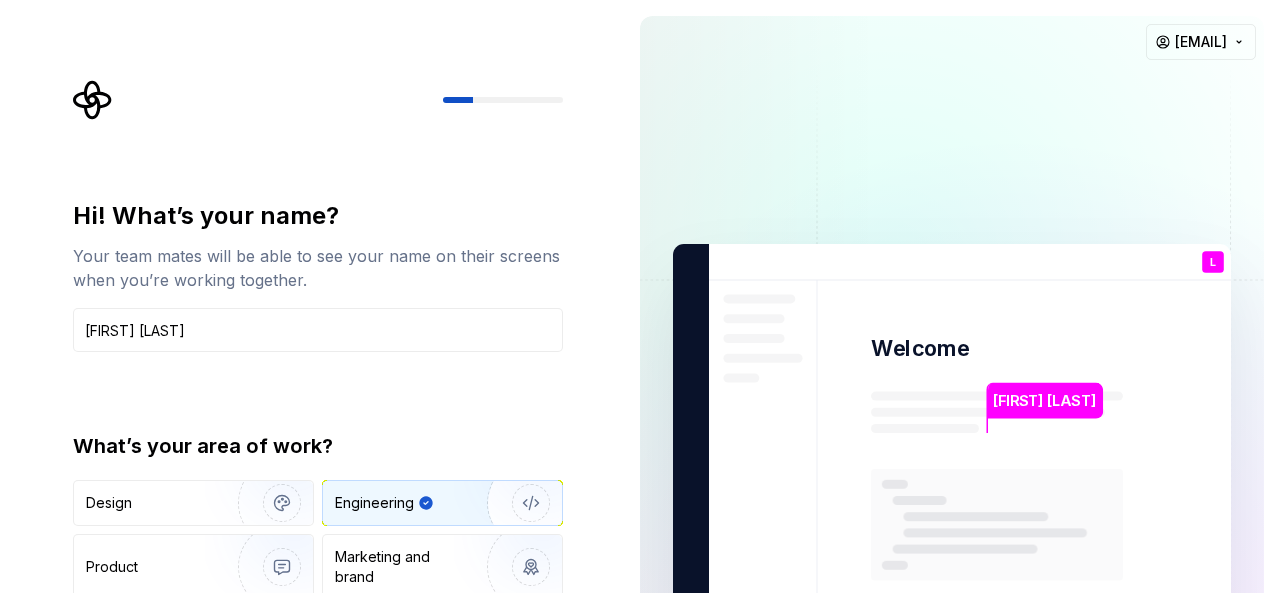 type 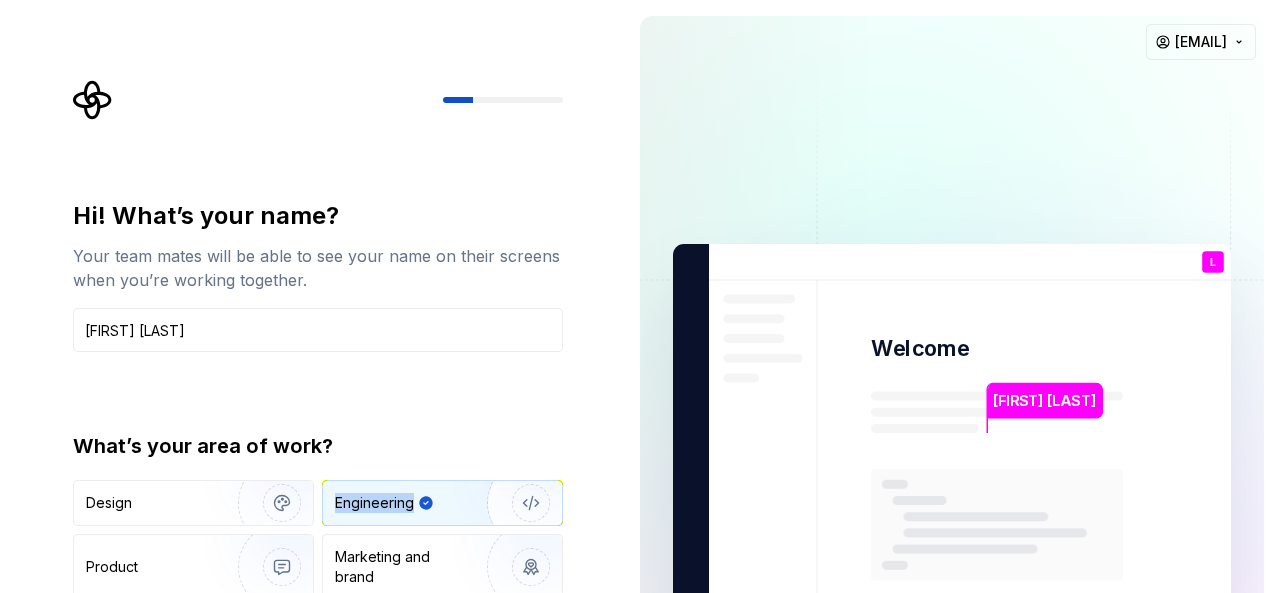 click on "Hi! What’s your name? Your team mates will be able to see your name on their screens when you’re working together. Luxene Kapata What’s your area of work? Design Engineering Product Marketing and brand Other Continue" at bounding box center [312, 451] 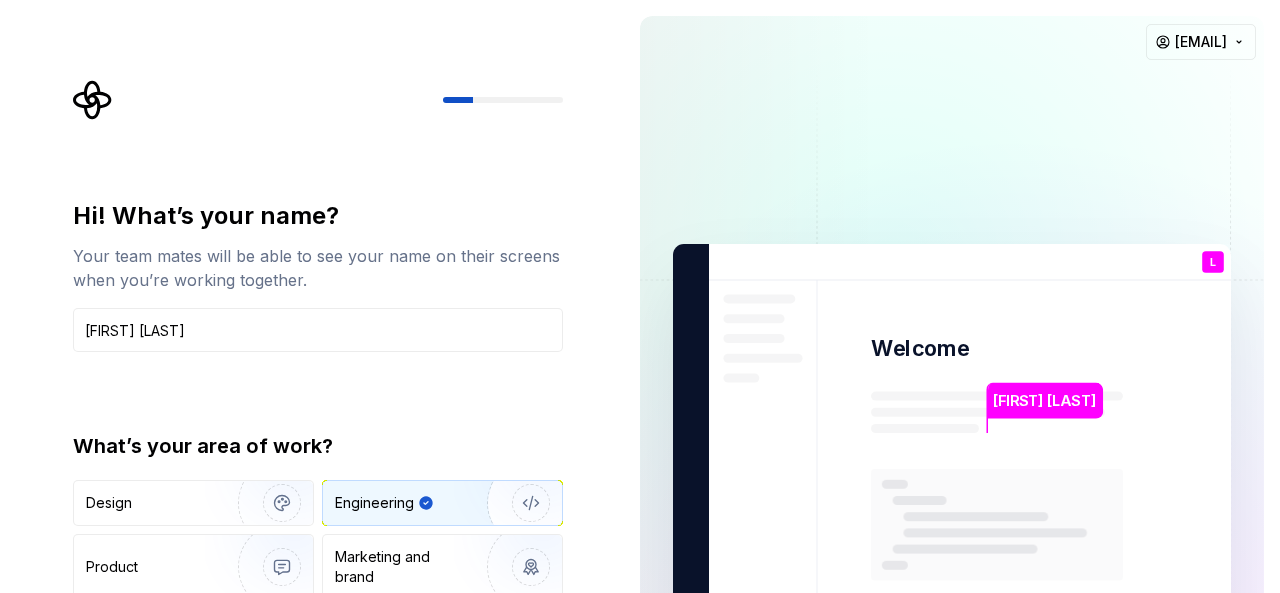 click at bounding box center (503, 100) 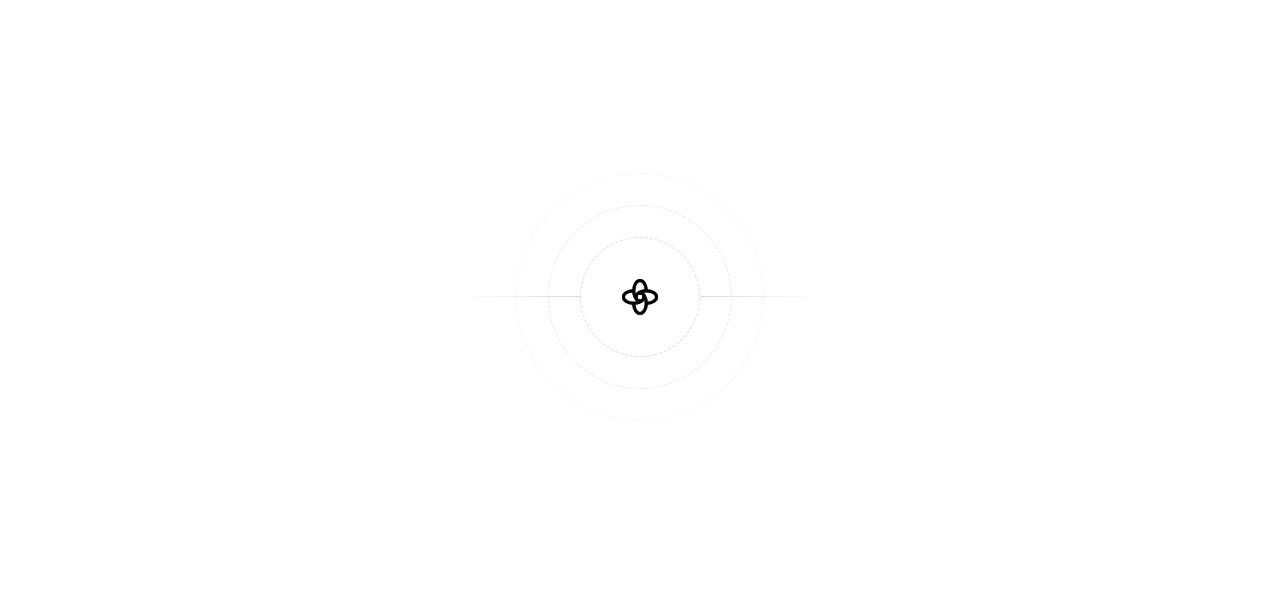 scroll, scrollTop: 0, scrollLeft: 0, axis: both 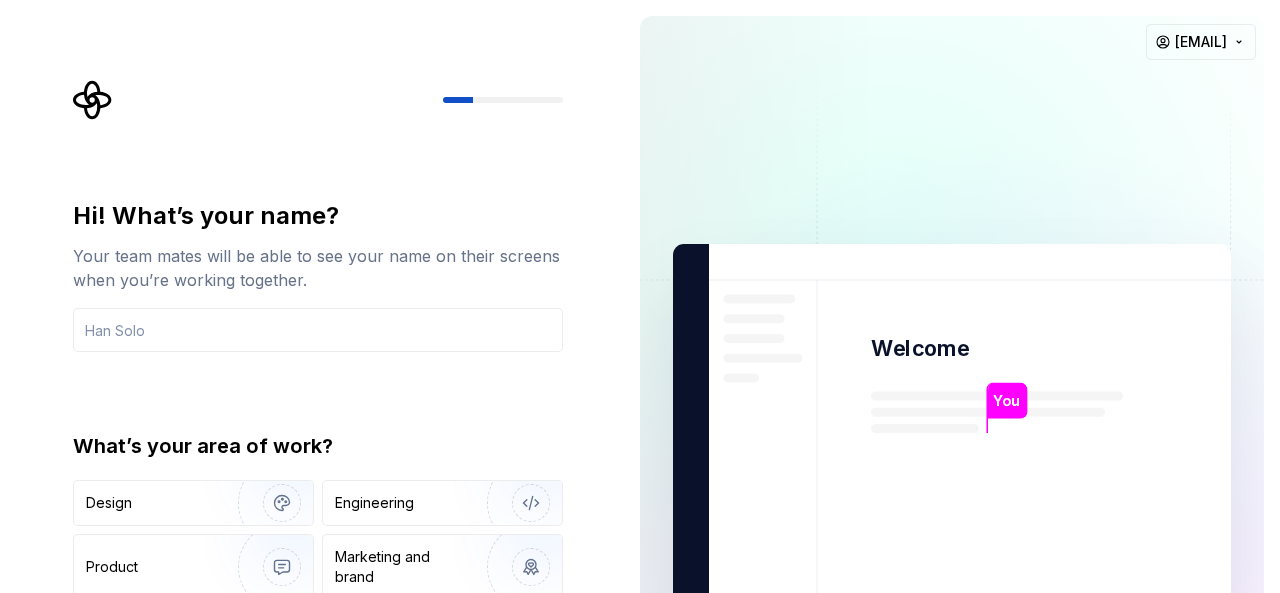 click on "Hi! What’s your name? Your team mates will be able to see your name on their screens when you’re working together. What’s your area of work? Design Engineering Product Marketing and brand Other Continue" at bounding box center [312, 451] 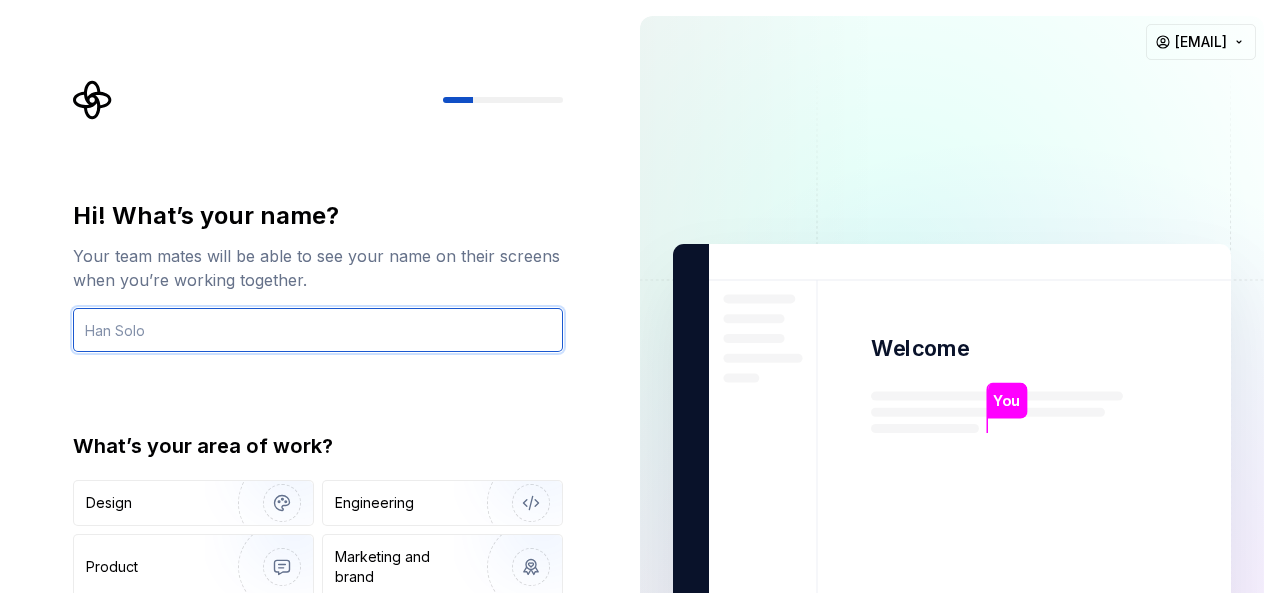 click at bounding box center [318, 330] 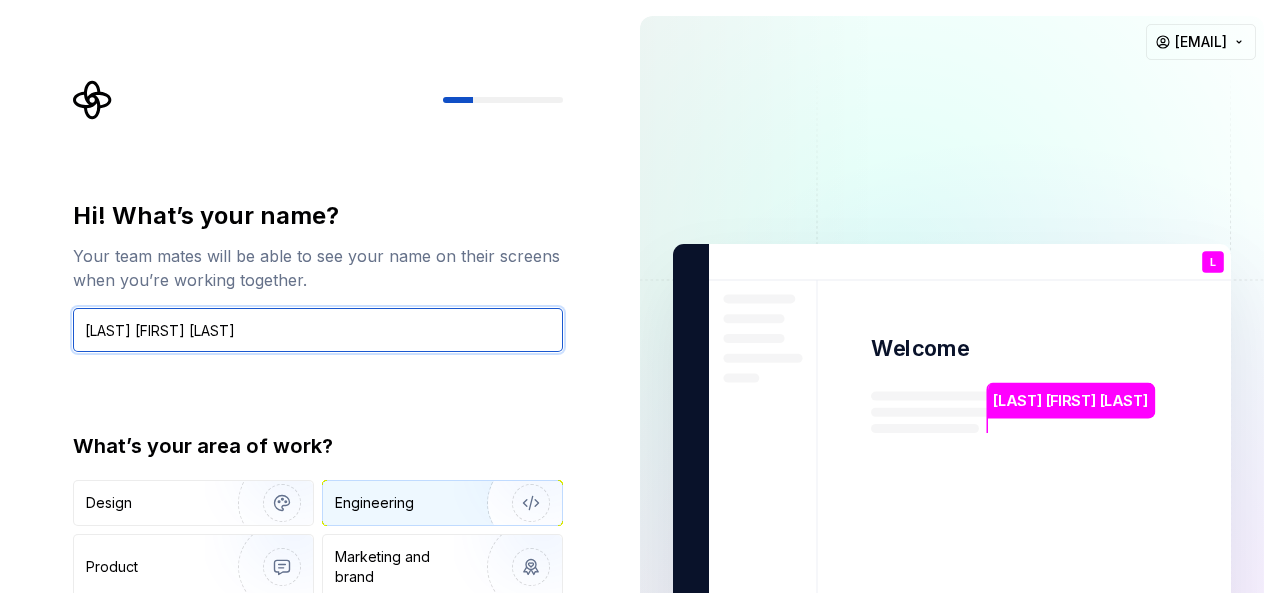 type on "[LAST] [FIRST] [LAST]" 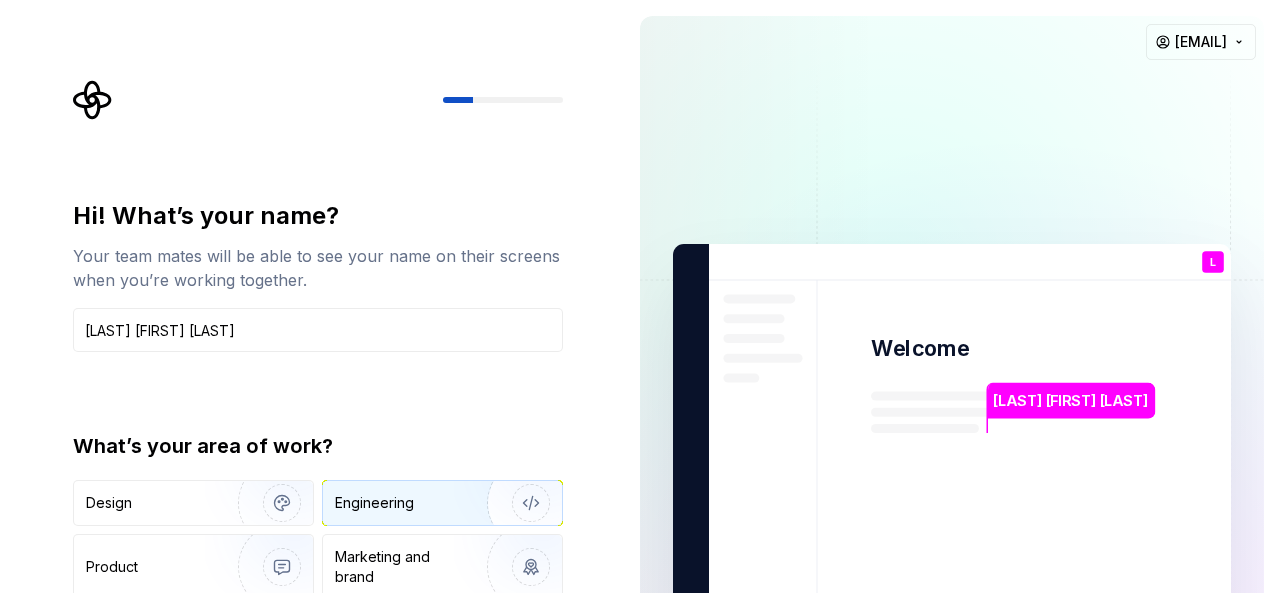 click on "Engineering" at bounding box center [374, 503] 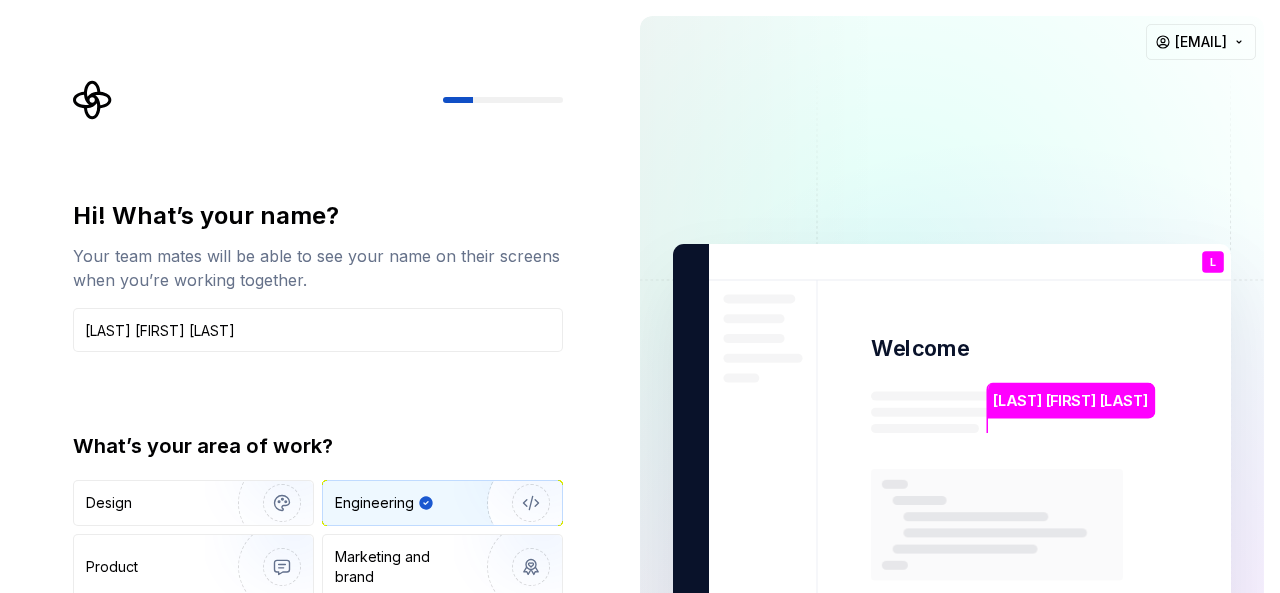 type on "Engineering" 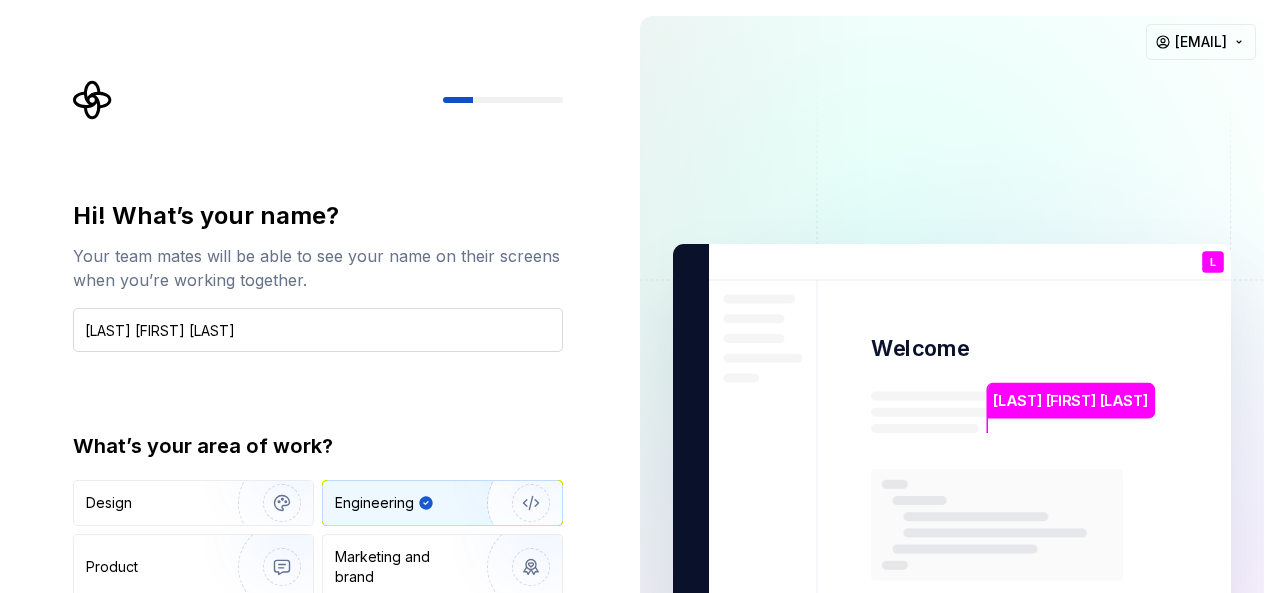 click on "[LAST] [FIRST] [LAST]" at bounding box center [318, 330] 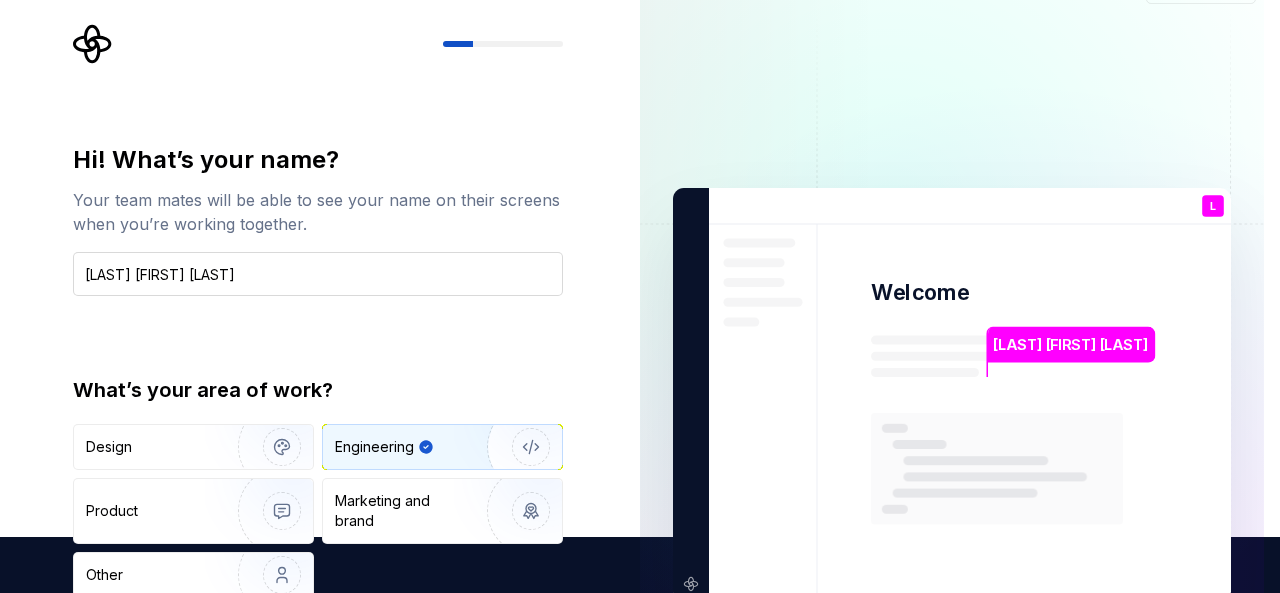scroll, scrollTop: 58, scrollLeft: 0, axis: vertical 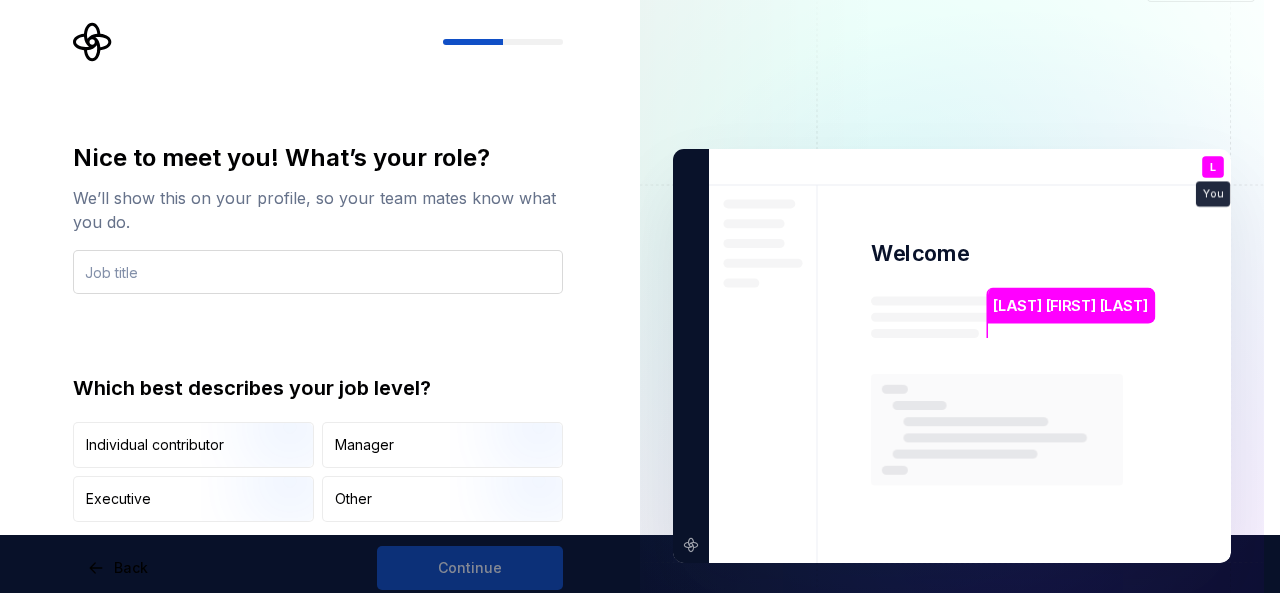 click at bounding box center [318, 272] 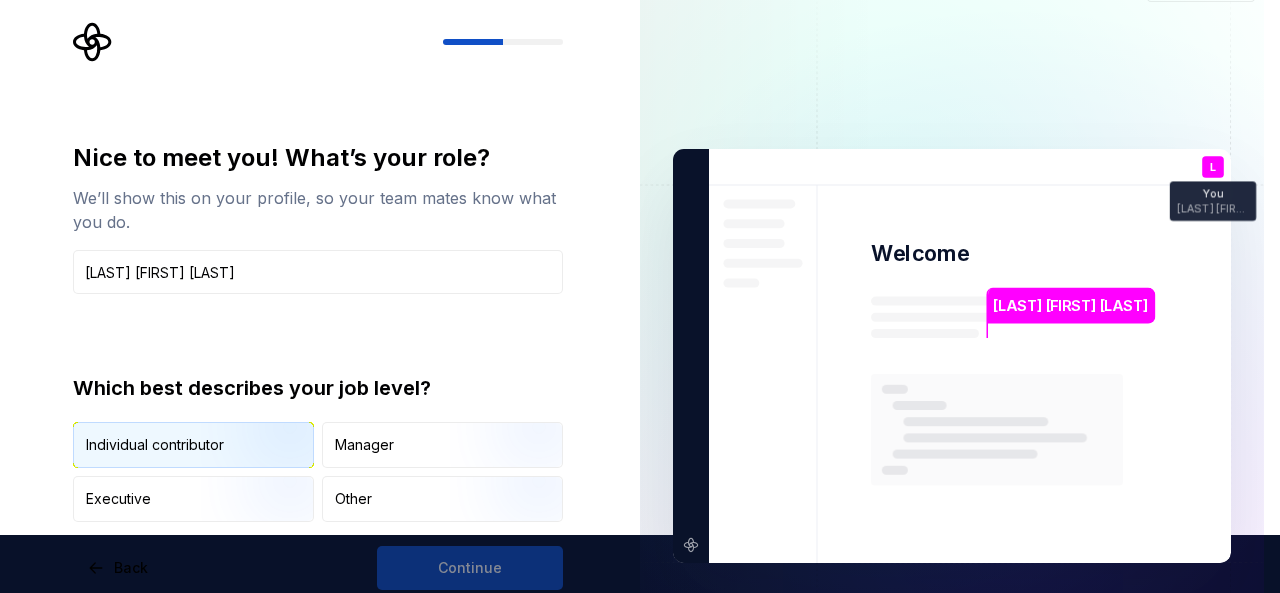 type on "[LAST] [FIRST] [LAST]" 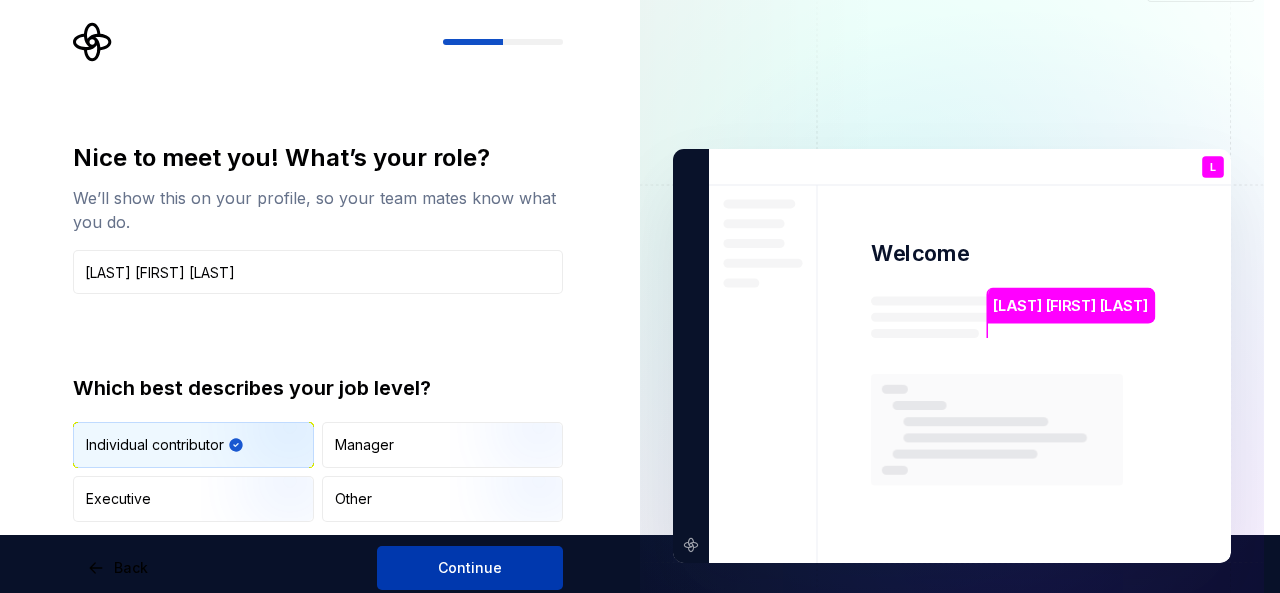 click on "Continue" at bounding box center (470, 568) 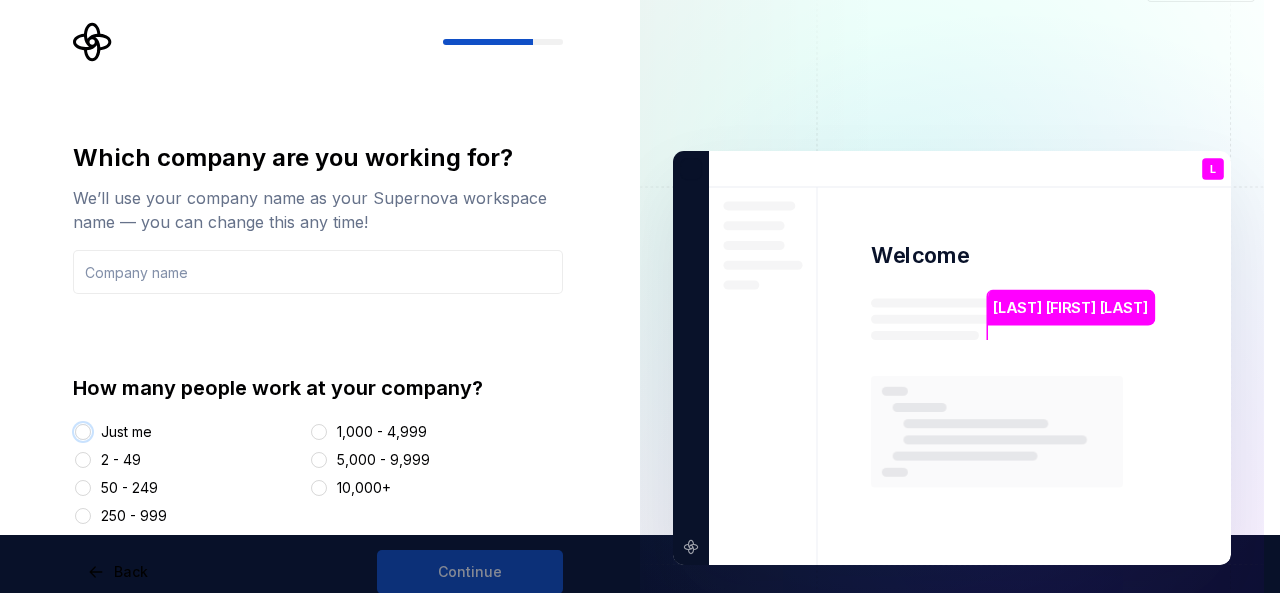 click on "Just me" at bounding box center [83, 432] 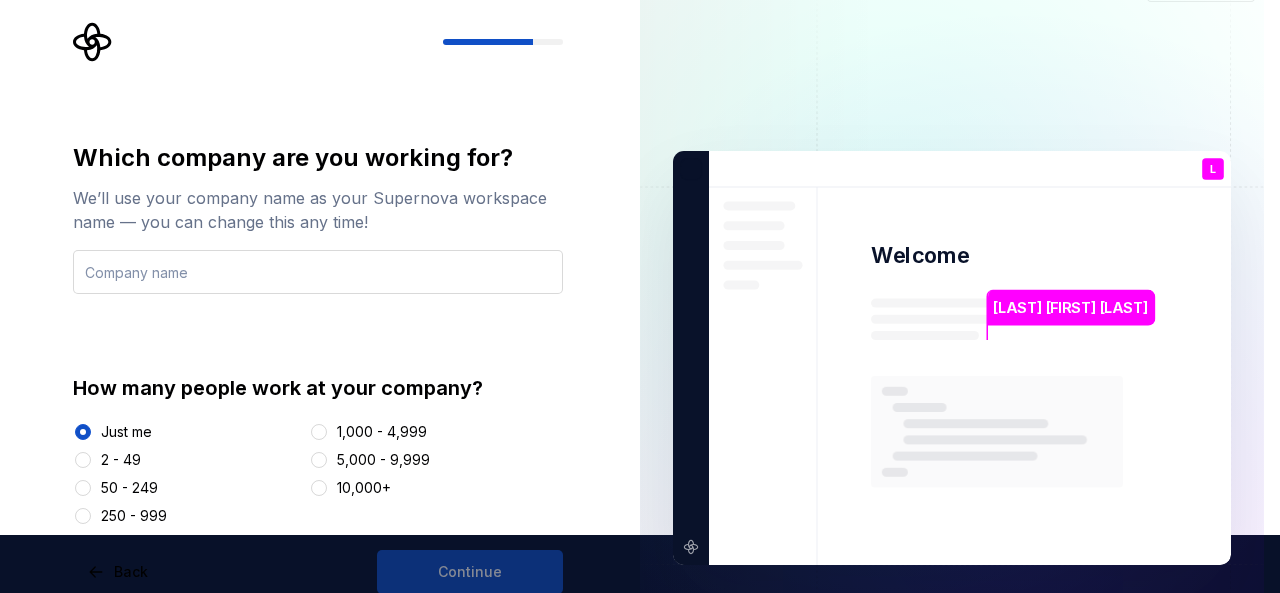 click at bounding box center (318, 272) 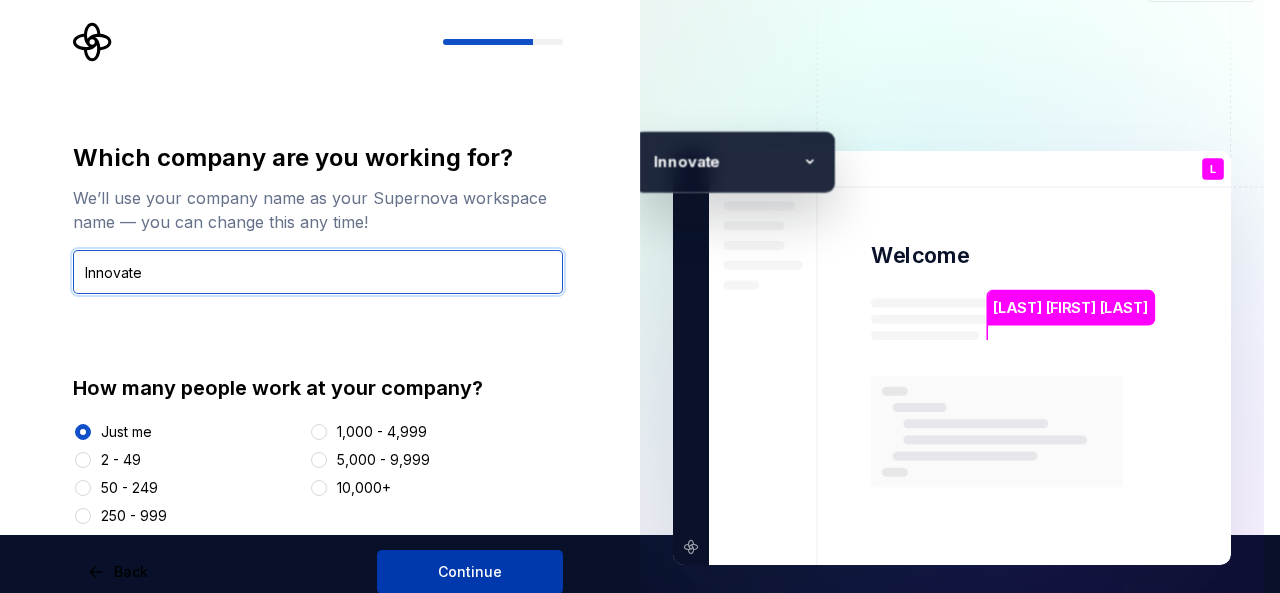 type on "Innovate" 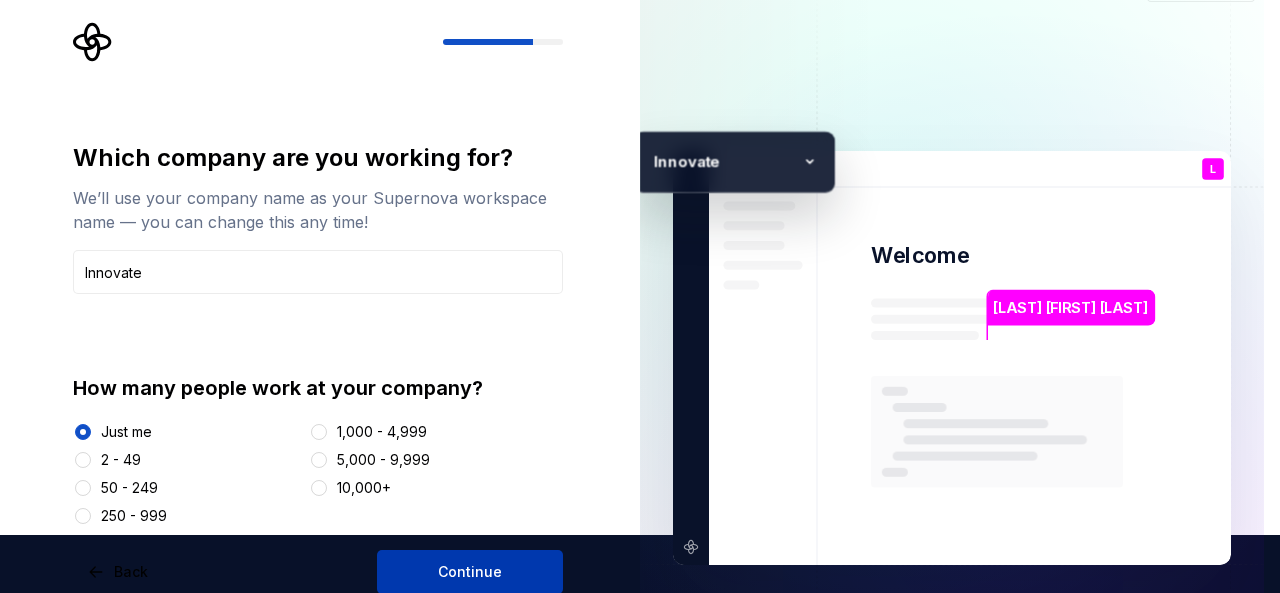 click on "Continue" at bounding box center [470, 572] 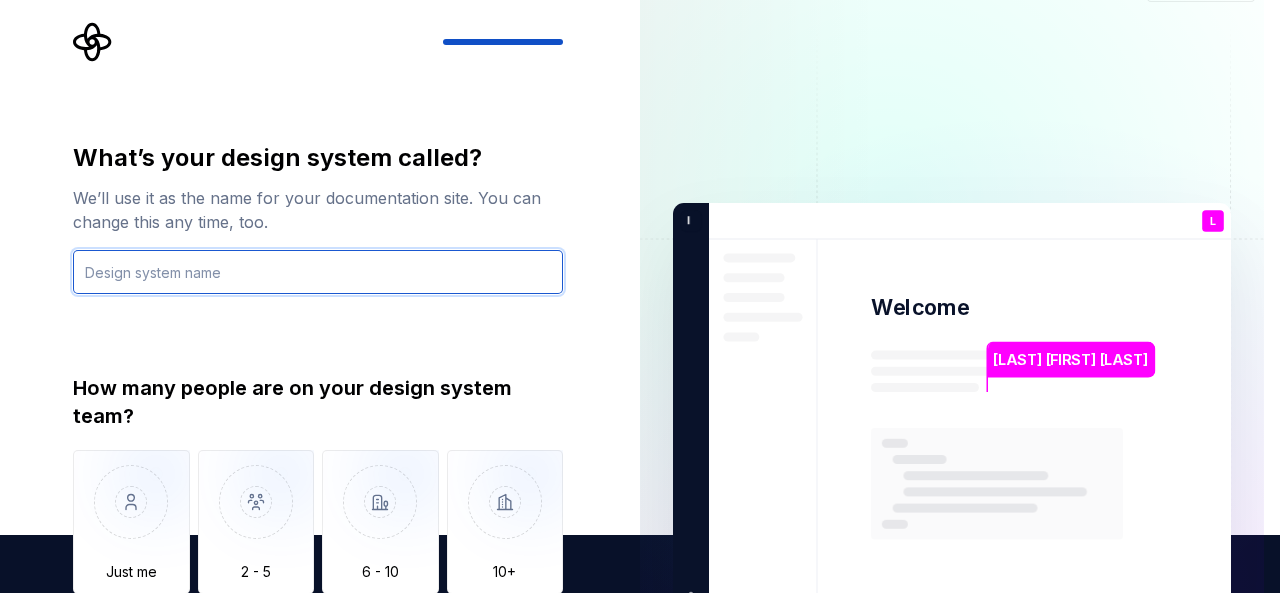 click at bounding box center [318, 272] 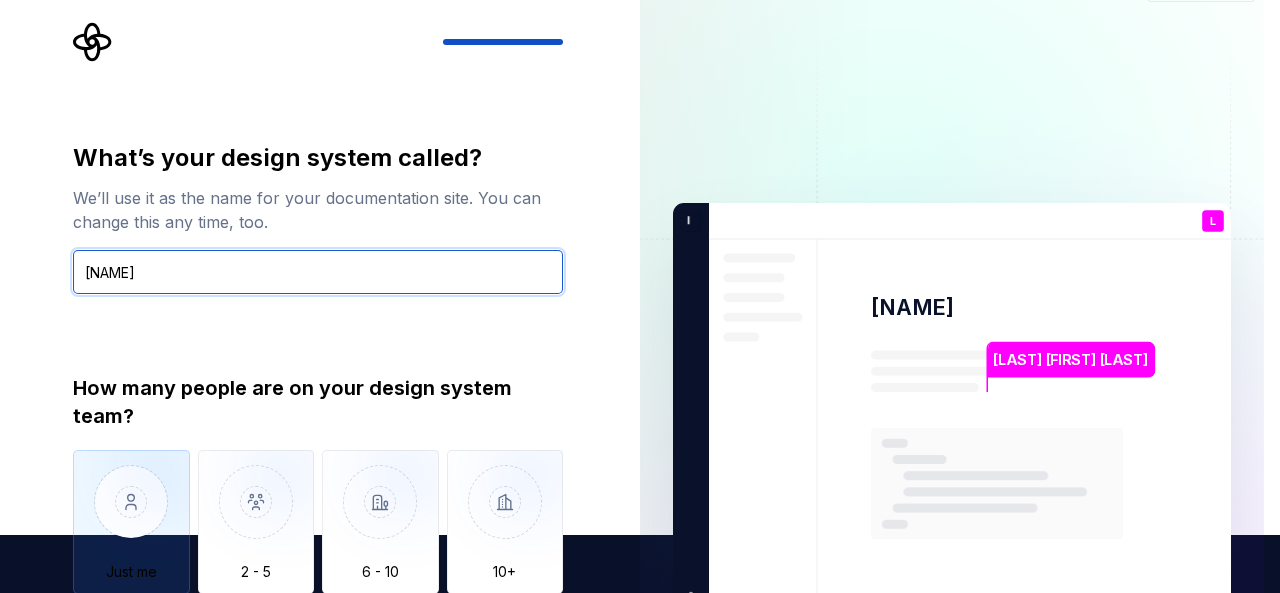 type on "[NAME]" 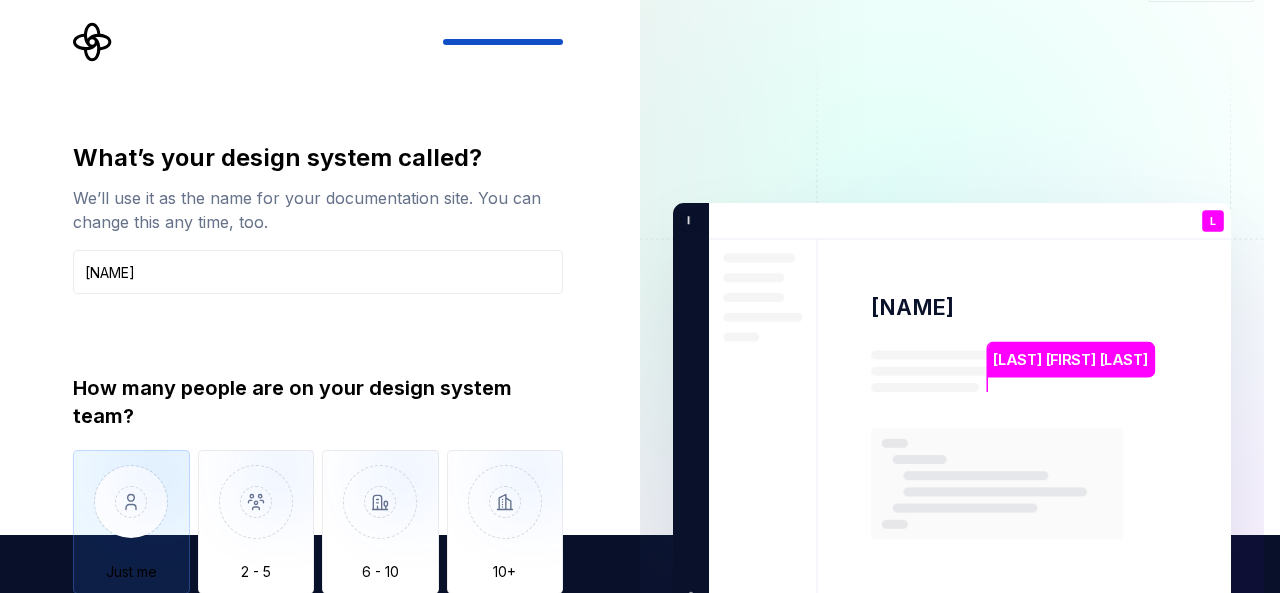 click at bounding box center [131, 517] 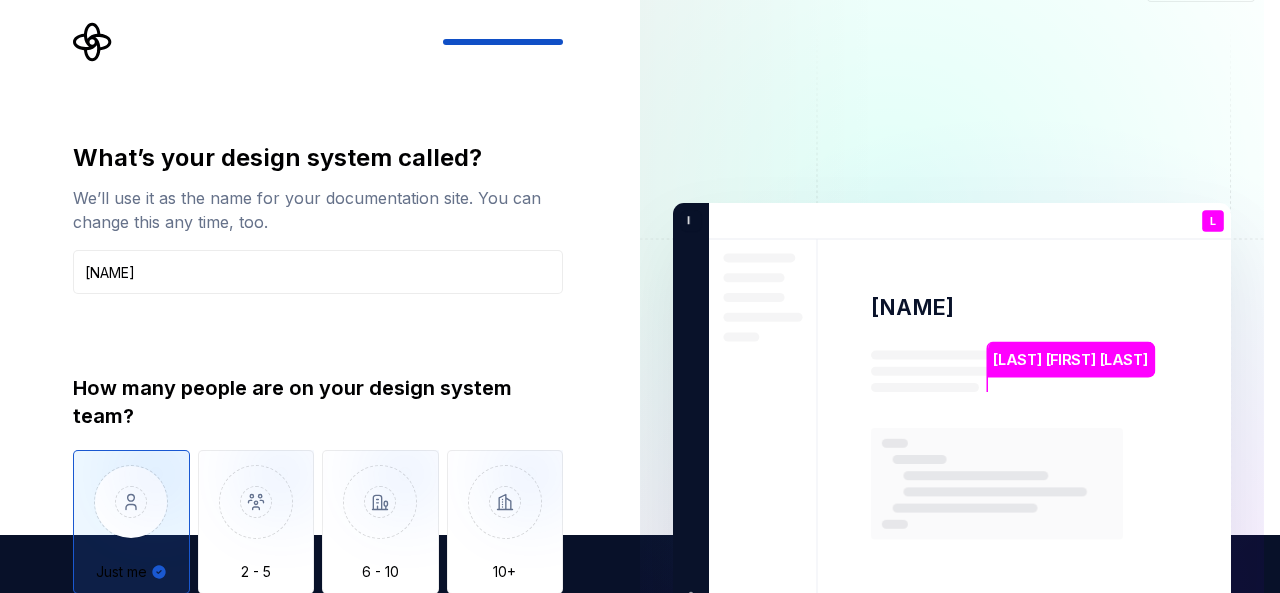 click on "What’s your design system called? We’ll use it as the name for your documentation site. You can change this any time, too. [NAME] How many people are on your design system team? Just me 2 - 5 6 - 10 10+ We don't have a dedicated design system team Back Open Supernova" at bounding box center (312, 410) 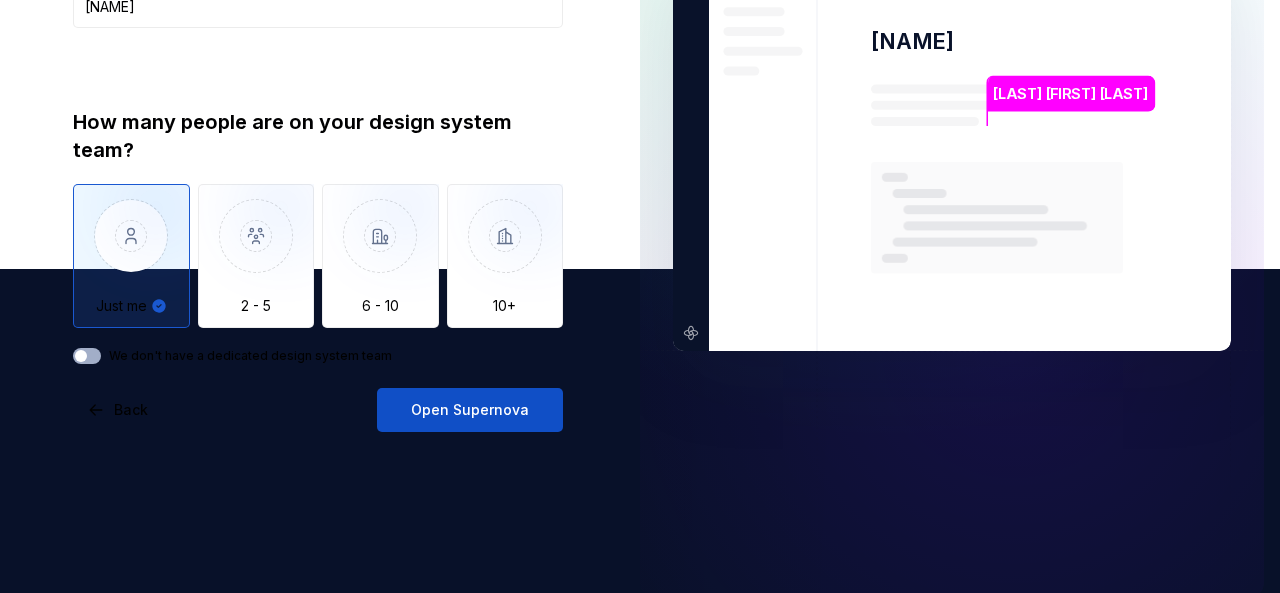 scroll, scrollTop: 342, scrollLeft: 0, axis: vertical 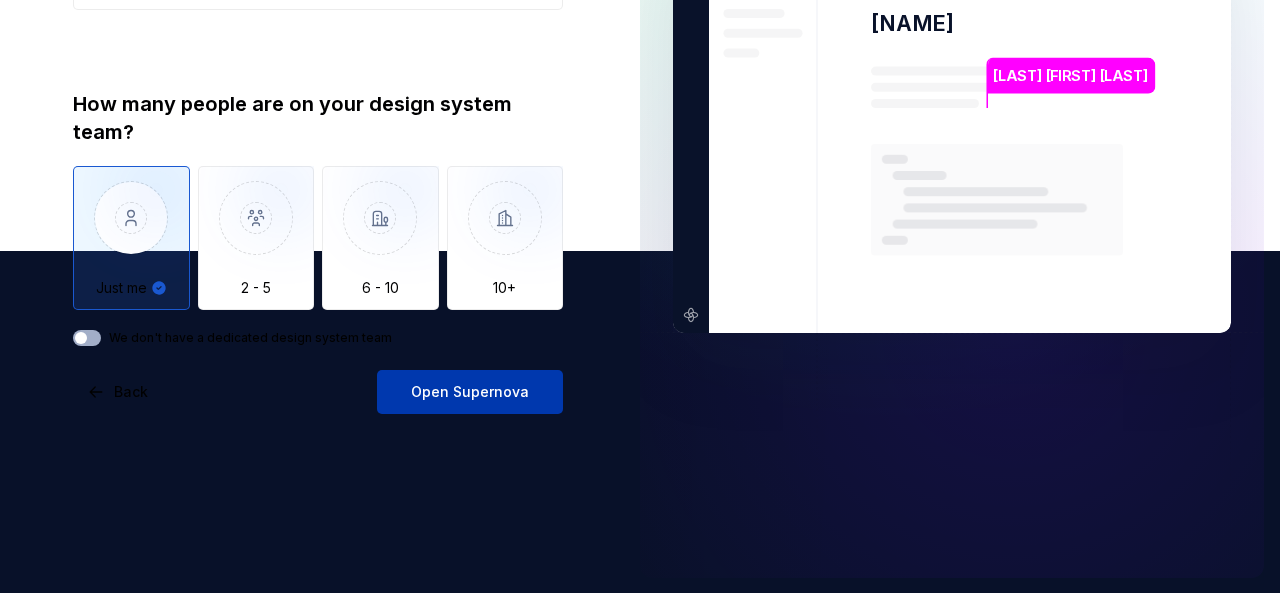 click on "Open Supernova" at bounding box center [470, 392] 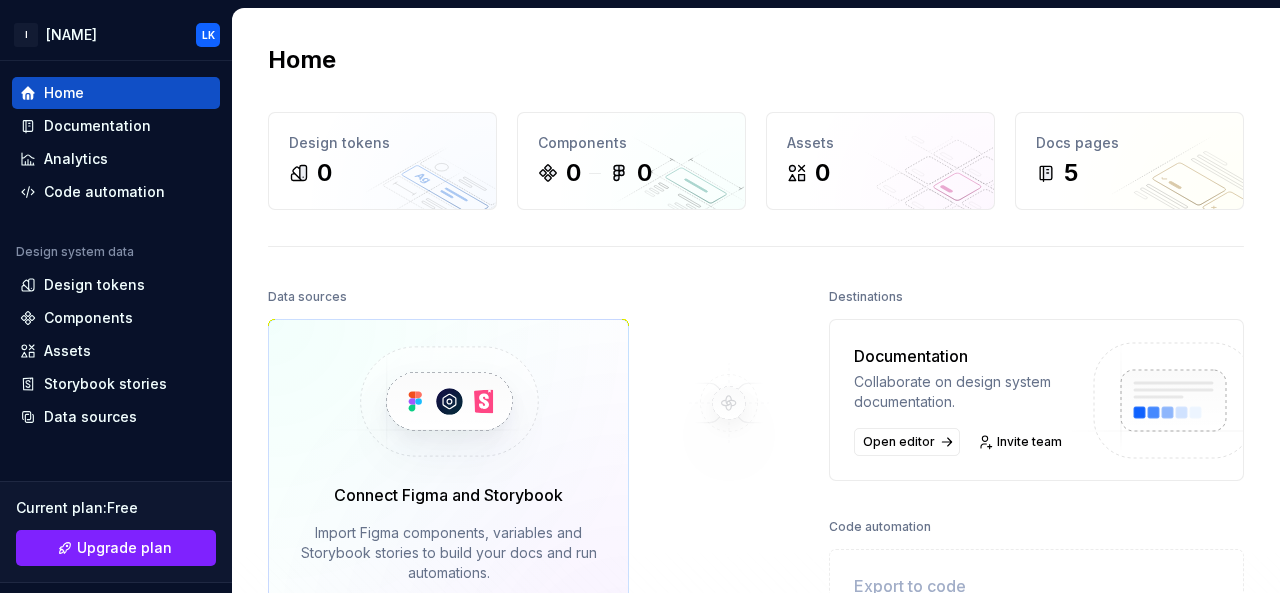 scroll, scrollTop: 0, scrollLeft: 0, axis: both 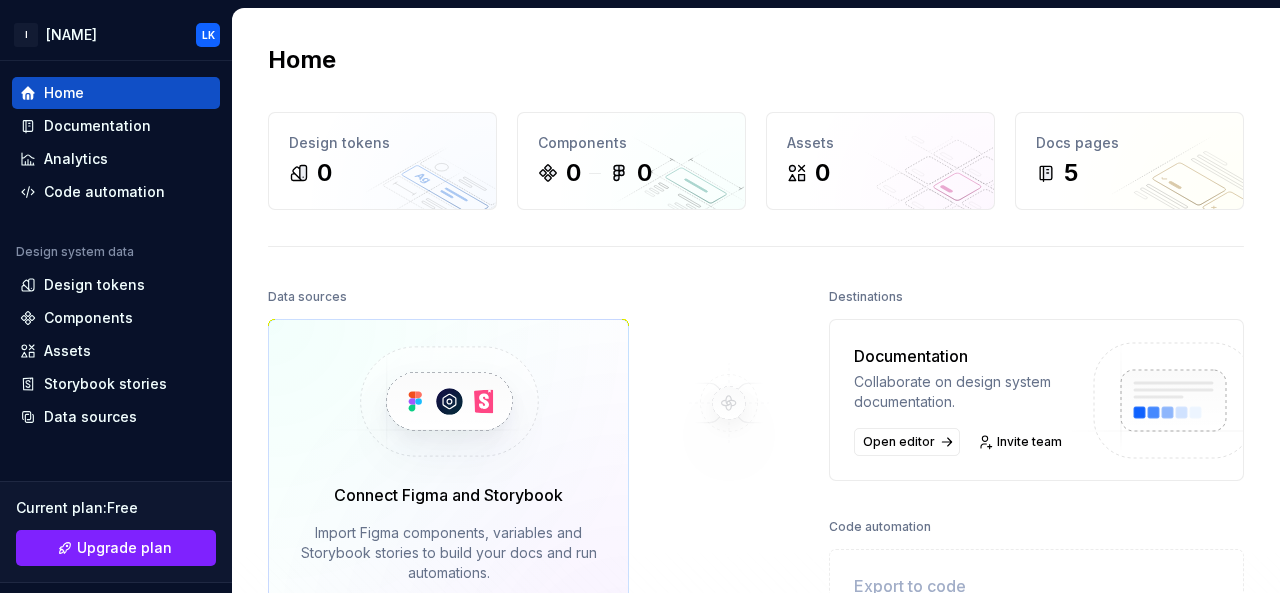 click at bounding box center (729, 403) 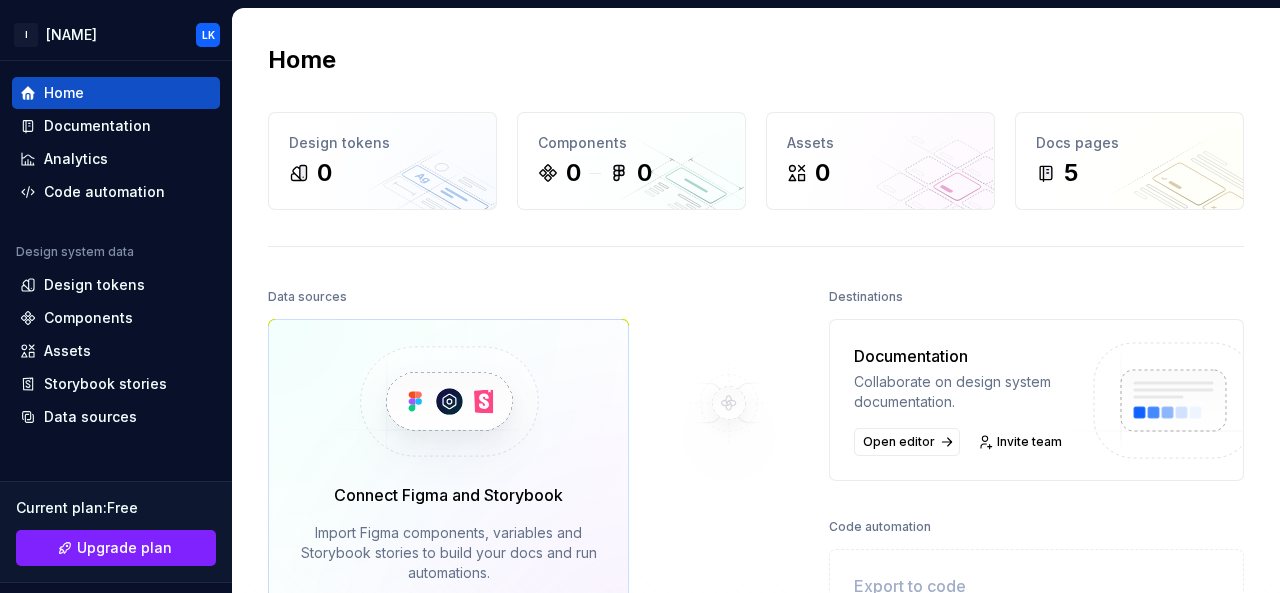 click at bounding box center (729, 403) 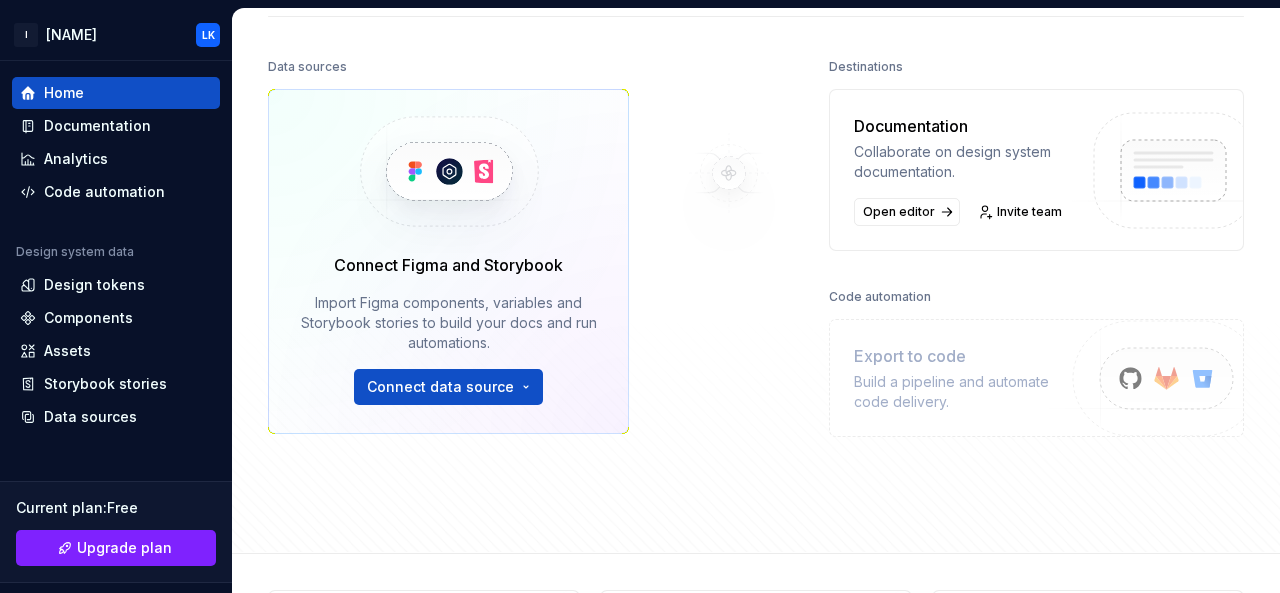 scroll, scrollTop: 240, scrollLeft: 0, axis: vertical 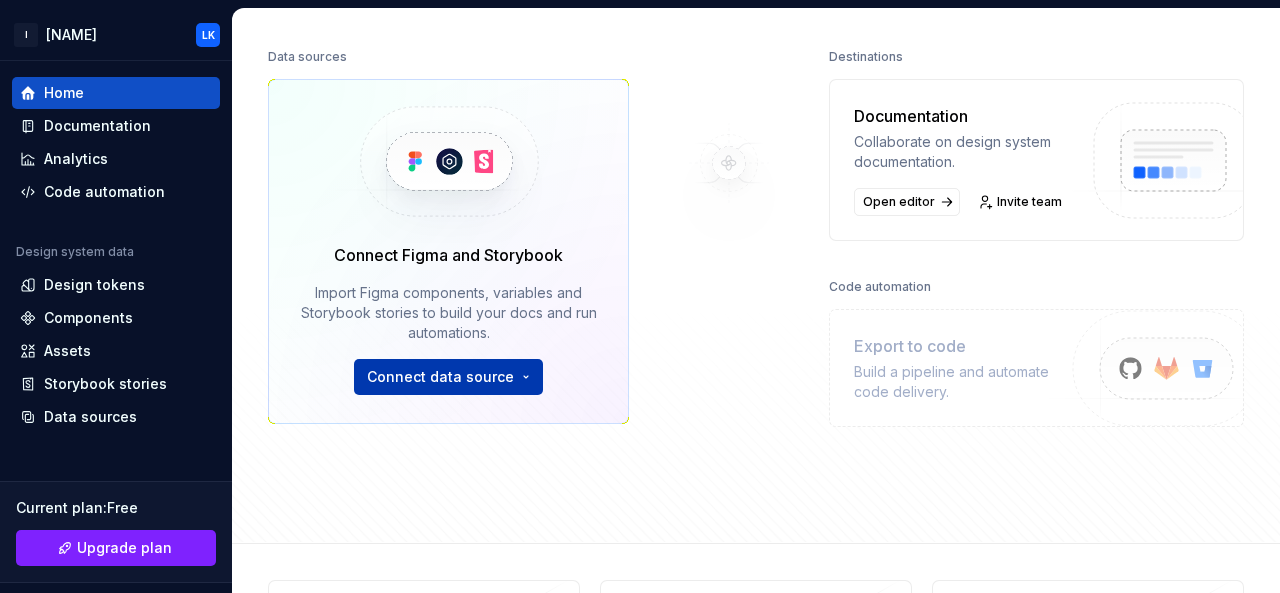 click on "I [NAME] [INITIALS] Home Documentation Analytics Code automation Design system data Design tokens Components Assets Storybook stories Data sources Current plan : Free Upgrade plan Notifications Search ⌘K Invite team Settings Contact support Help Home Design tokens 0 Components 0 0 Assets 0 Docs pages 5 Data sources Connect Figma and Storybook Import Figma components, variables and Storybook stories to build your docs and run automations. Connect data source Destinations Documentation Collaborate on design system documentation. Open editor Invite team Code automation Export to code Build a pipeline and automate code delivery. Product documentation Learn how to build, manage and maintain design systems in smarter ways. Developer documentation Start delivering your design choices to your codebases right away. Join our Slack community Connect and learn with other design system practitioners." at bounding box center [640, 296] 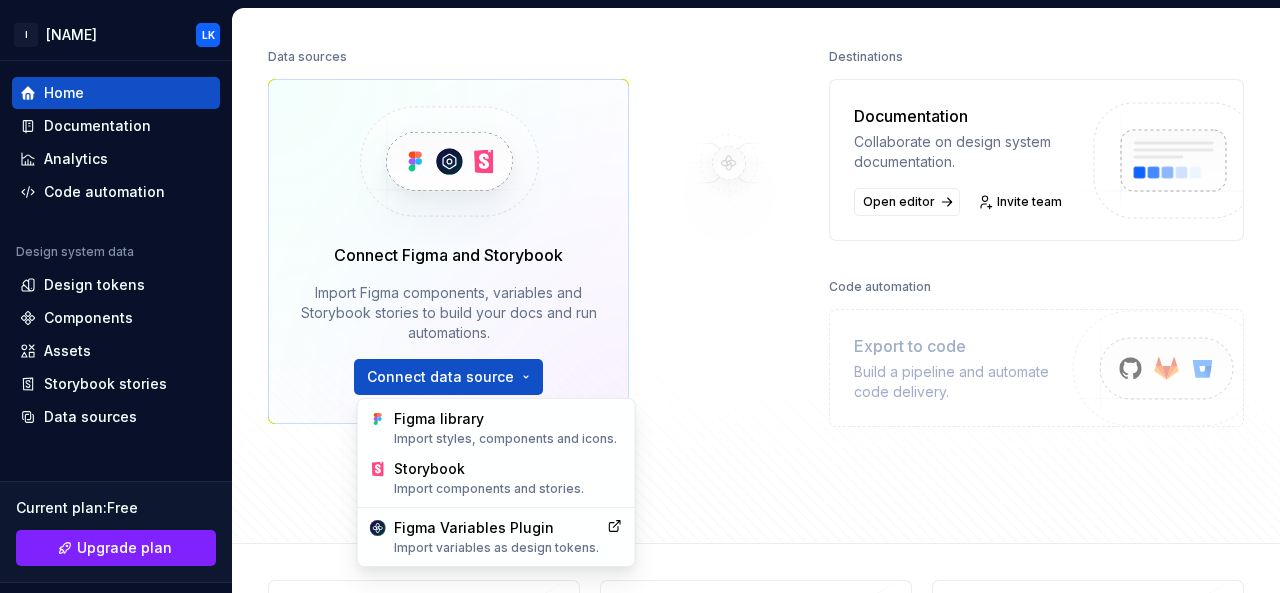click on "I [NAME] [INITIALS] Home Documentation Analytics Code automation Design system data Design tokens Components Assets Storybook stories Data sources Current plan : Free Upgrade plan Notifications Search ⌘K Invite team Settings Contact support Help Home Design tokens 0 Components 0 0 Assets 0 Docs pages 5 Data sources Connect Figma and Storybook Import Figma components, variables and Storybook stories to build your docs and run automations. Connect data source Destinations Documentation Collaborate on design system documentation. Open editor Invite team Code automation Export to code Build a pipeline and automate code delivery. Product documentation Learn how to build, manage and maintain design systems in smarter ways. Developer documentation Start delivering your design choices to your codebases right away. Join our Slack community Connect and learn with other design system practitioners. Figma library Import styles, components and icons. Storybook Import components and stories. Figma Variables Plugin" at bounding box center (640, 296) 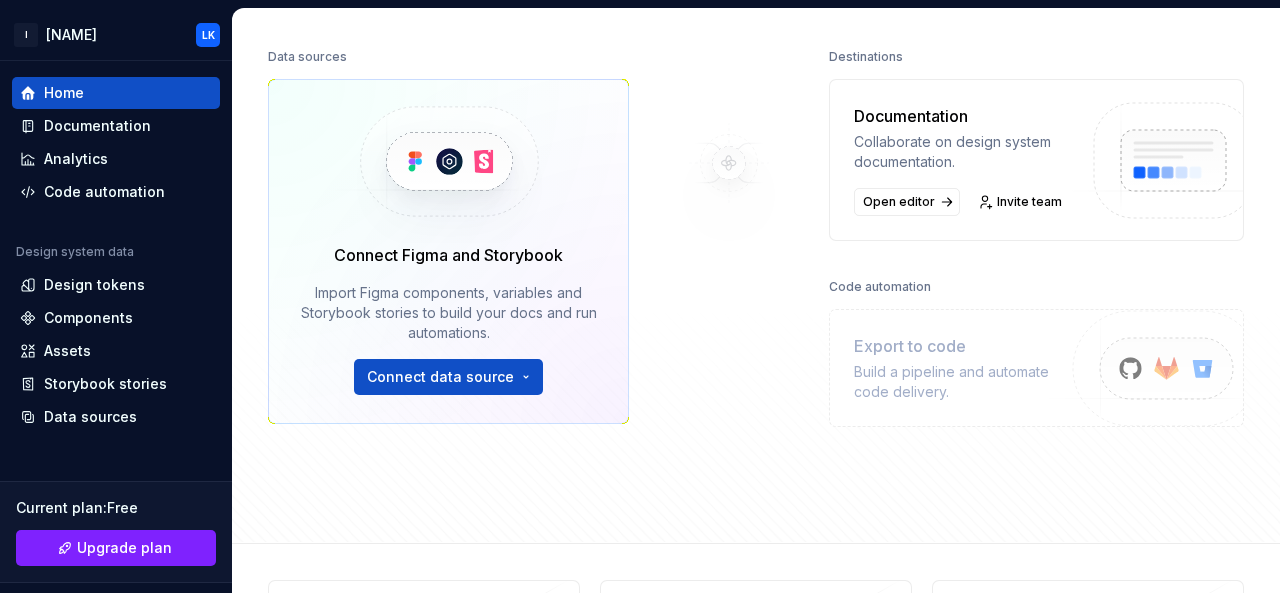 type 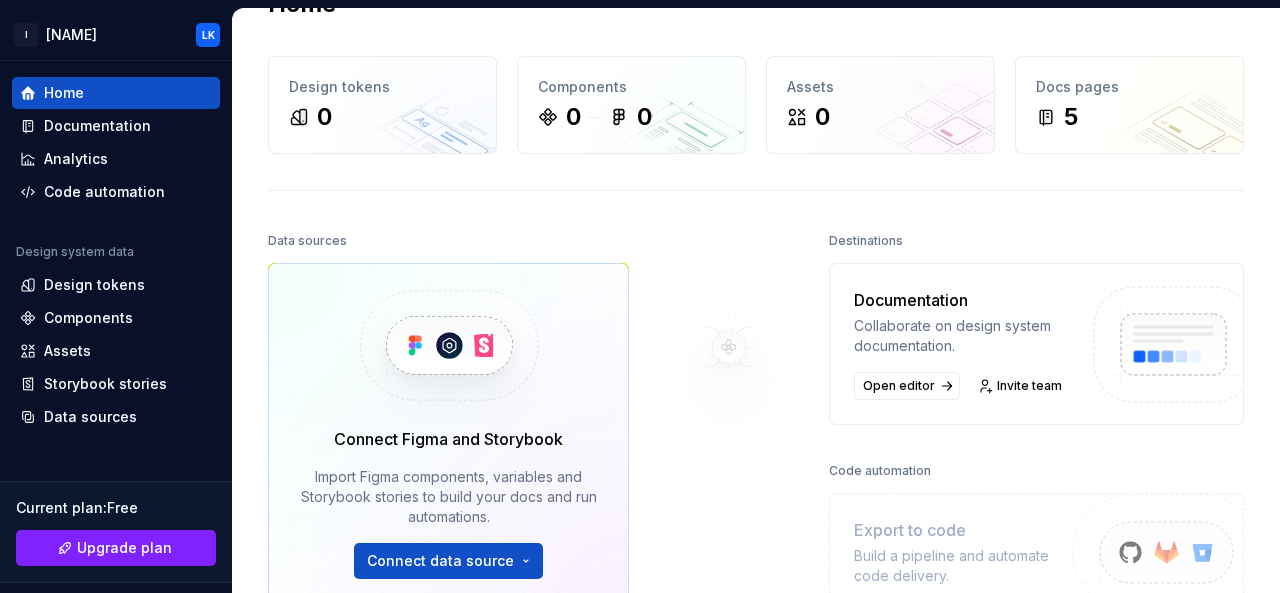 scroll, scrollTop: 0, scrollLeft: 0, axis: both 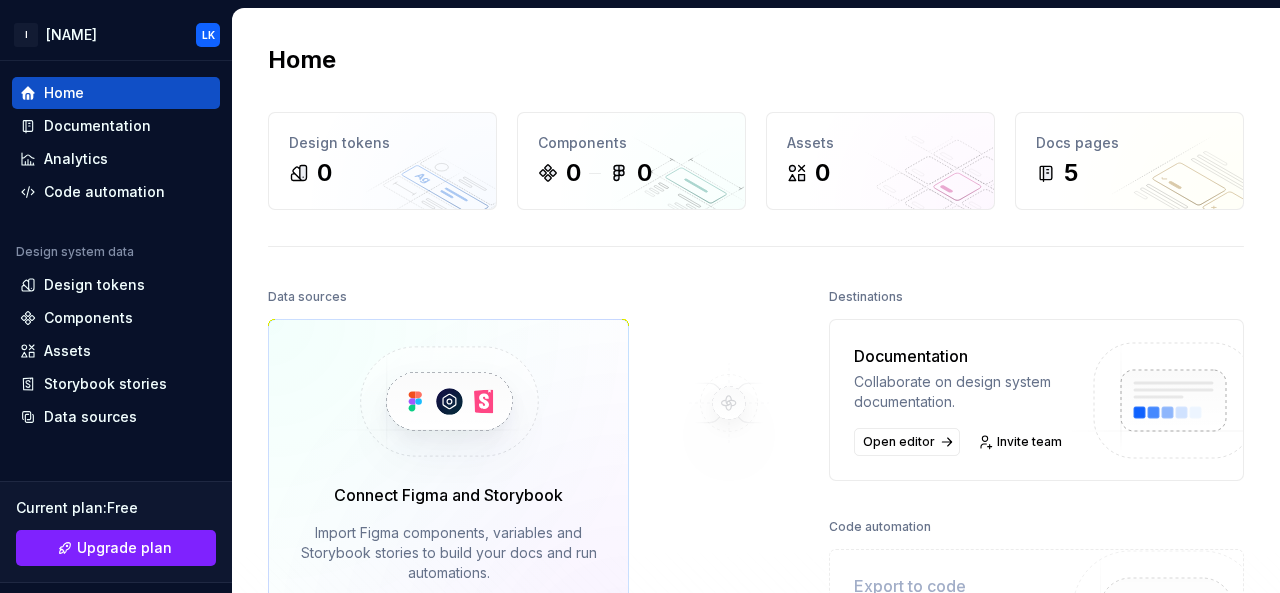 click at bounding box center [729, 403] 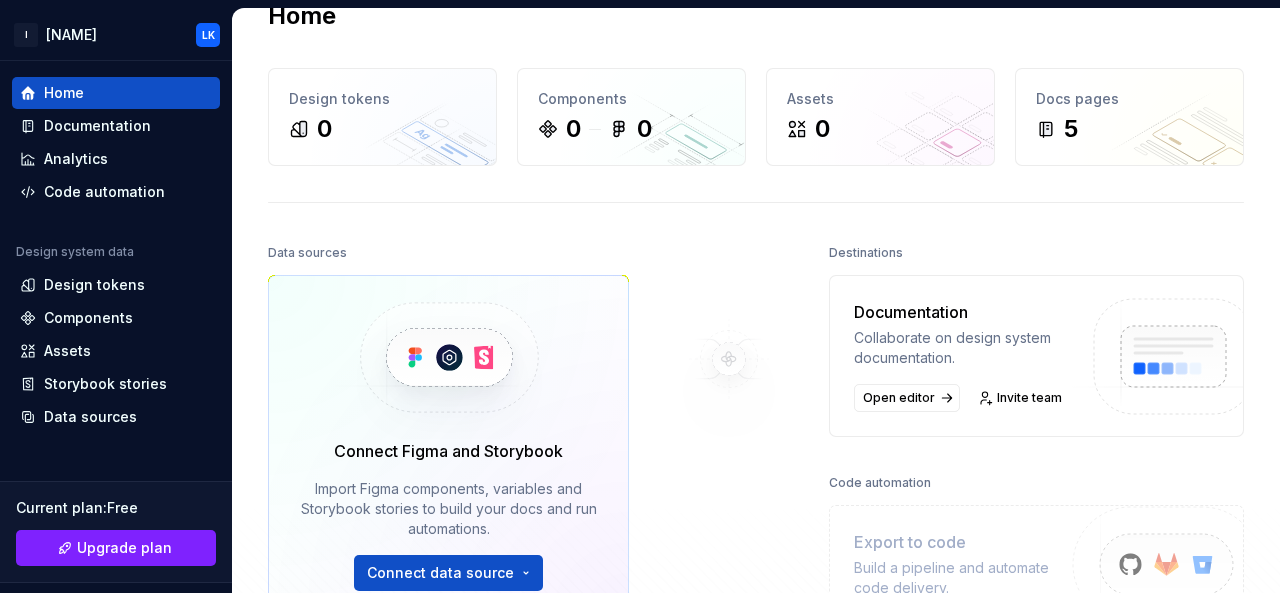 scroll, scrollTop: 0, scrollLeft: 0, axis: both 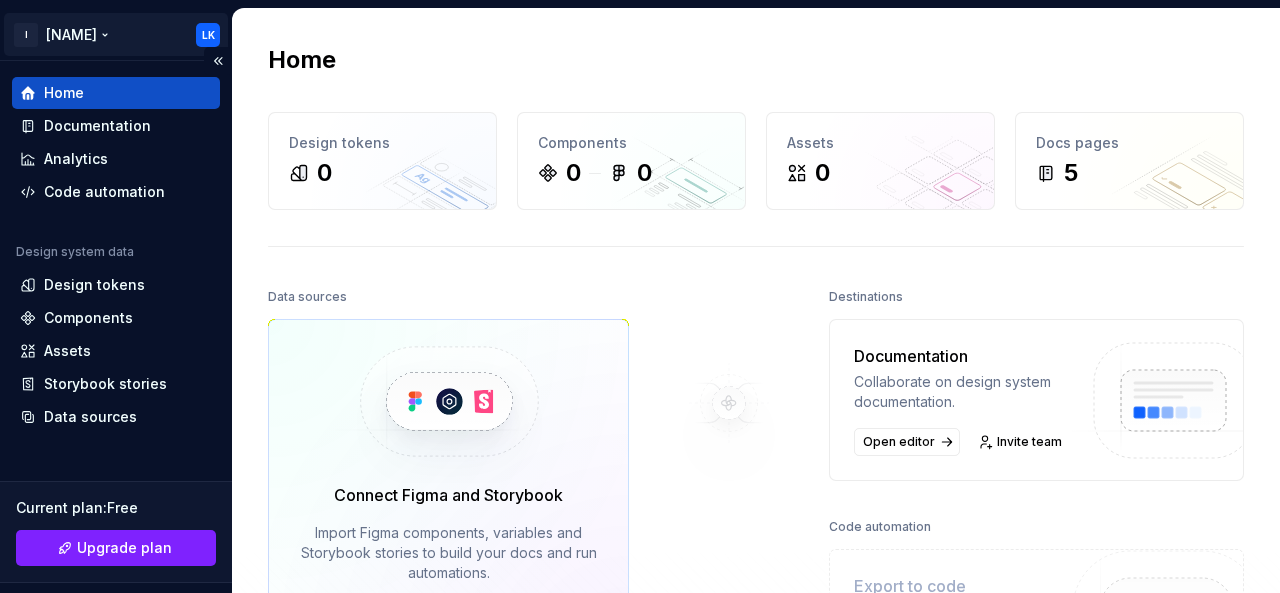 click on "I [NAME] [INITIALS] Home Documentation Analytics Code automation Design system data Design tokens Components Assets Storybook stories Data sources Current plan : Free Upgrade plan Notifications Search ⌘K Invite team Settings Contact support Help Home Design tokens 0 Components 0 0 Assets 0 Docs pages 5 Data sources Connect Figma and Storybook Import Figma components, variables and Storybook stories to build your docs and run automations. Connect data source Destinations Documentation Collaborate on design system documentation. Open editor Invite team Code automation Export to code Build a pipeline and automate code delivery. Product documentation Learn how to build, manage and maintain design systems in smarter ways. Developer documentation Start delivering your design choices to your codebases right away. Join our Slack community Connect and learn with other design system practitioners." at bounding box center [640, 296] 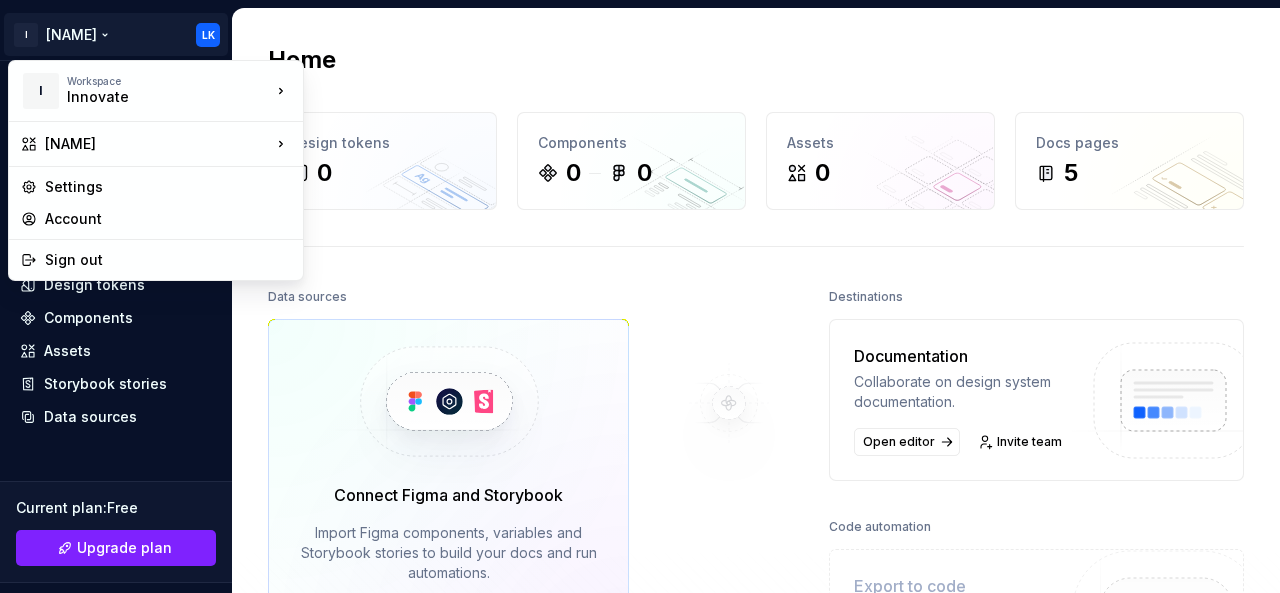 click on "I [NAME] [INITIALS] Home Documentation Analytics Code automation Design system data Design tokens Components Assets Storybook stories Data sources Current plan : Free Upgrade plan Notifications Search ⌘K Invite team Settings Contact support Help Home Design tokens 0 Components 0 0 Assets 0 Docs pages 5 Data sources Connect Figma and Storybook Import Figma components, variables and Storybook stories to build your docs and run automations. Connect data source Destinations Documentation Collaborate on design system documentation. Open editor Invite team Code automation Export to code Build a pipeline and automate code delivery. Product documentation Learn how to build, manage and maintain design systems in smarter ways. Developer documentation Start delivering your design choices to your codebases right away. Join our Slack community Connect and learn with other design system practitioners. I Workspace [NAME] [INITIALS] Settings Account Sign out" at bounding box center (640, 296) 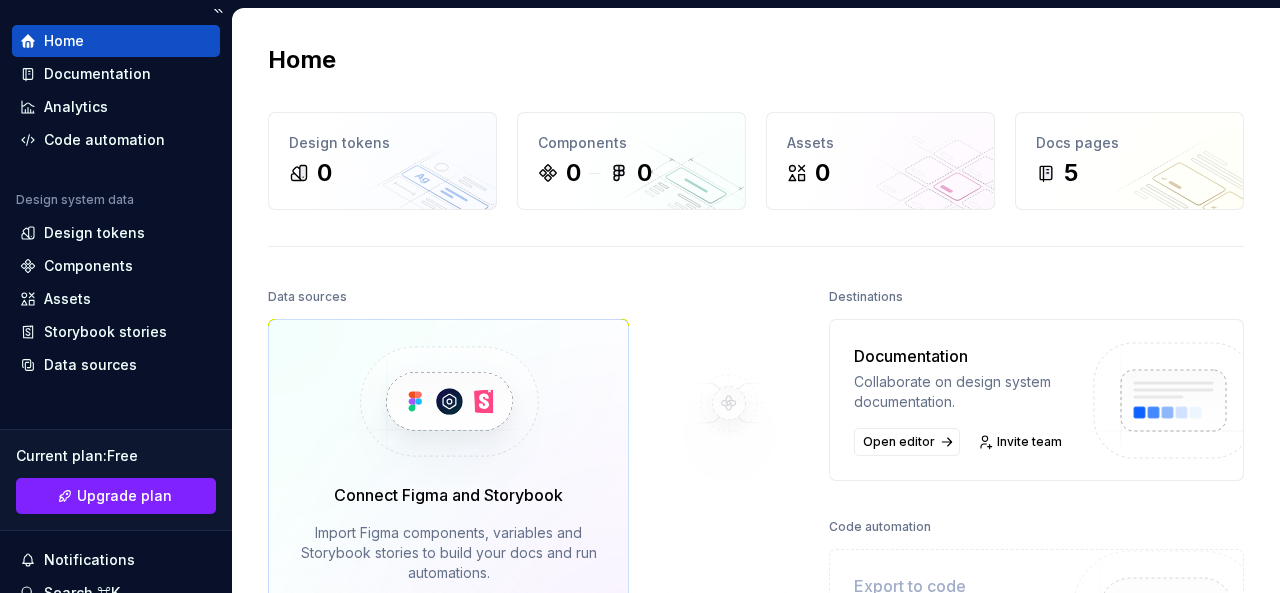 scroll, scrollTop: 0, scrollLeft: 0, axis: both 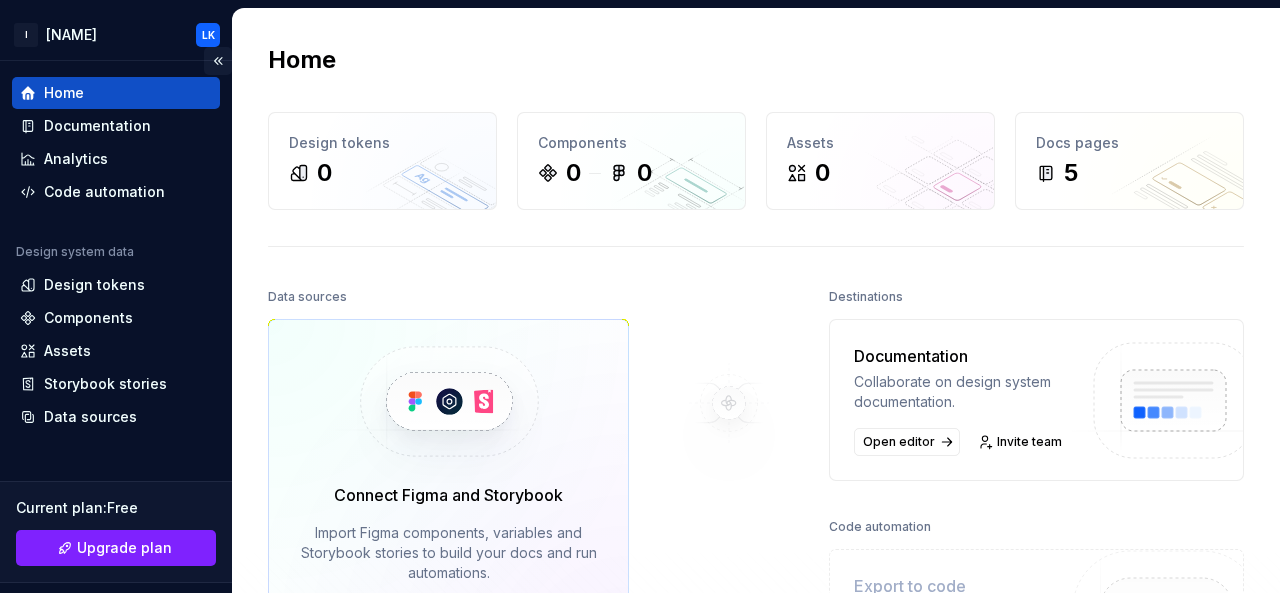click at bounding box center [218, 61] 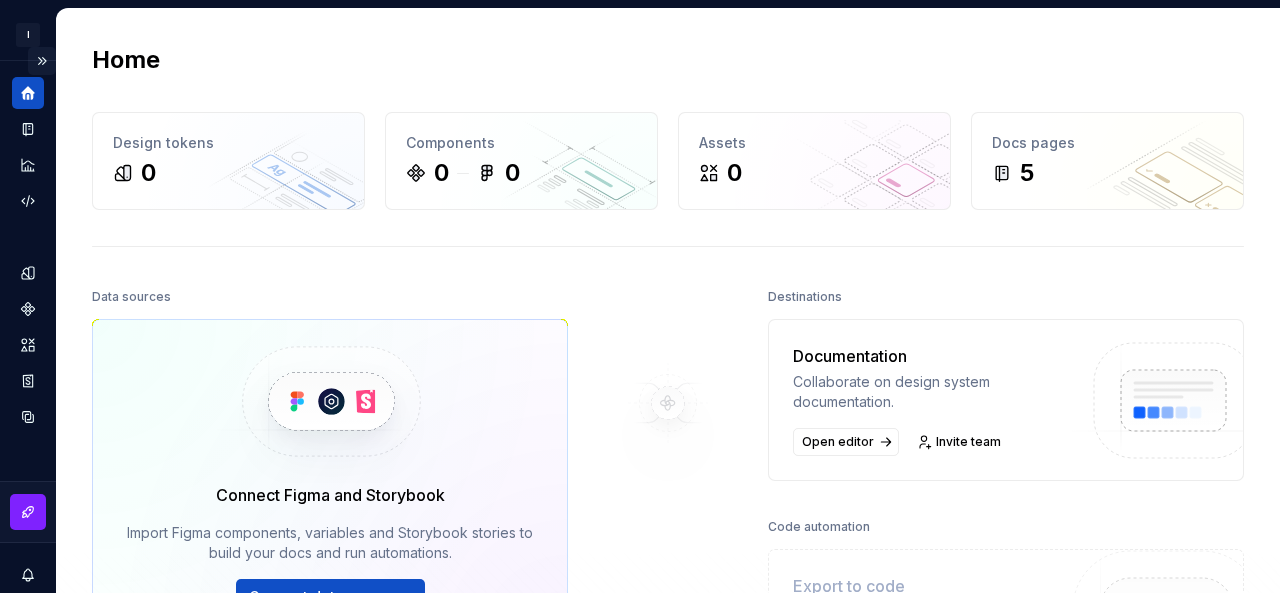 click at bounding box center (42, 61) 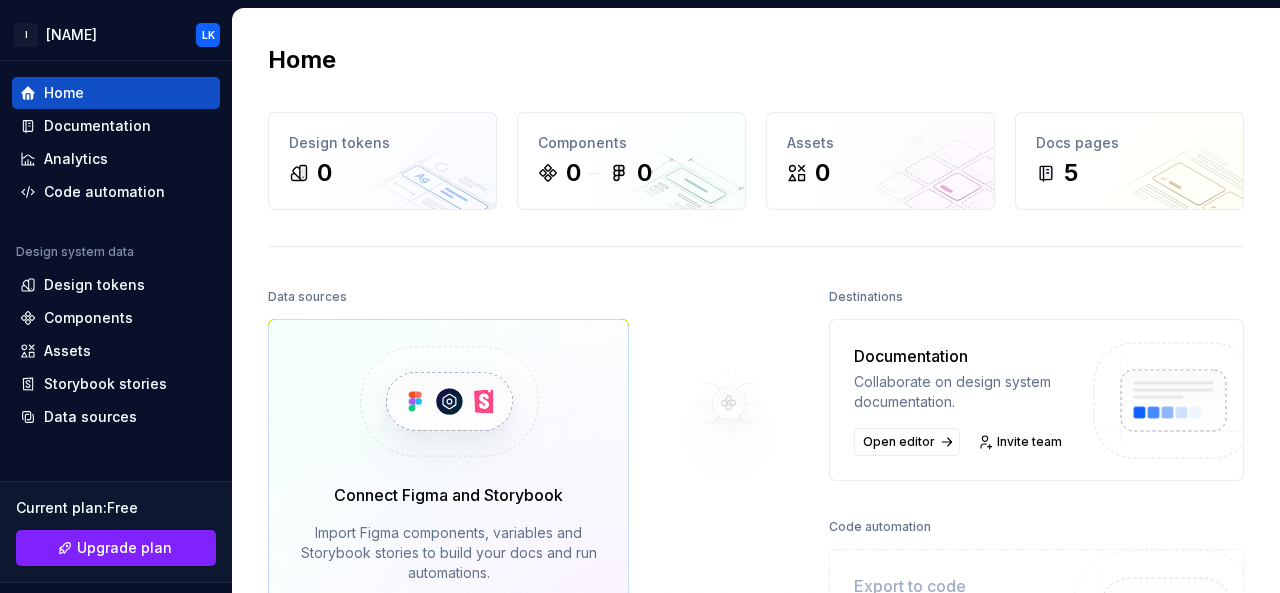 click at bounding box center (448, 401) 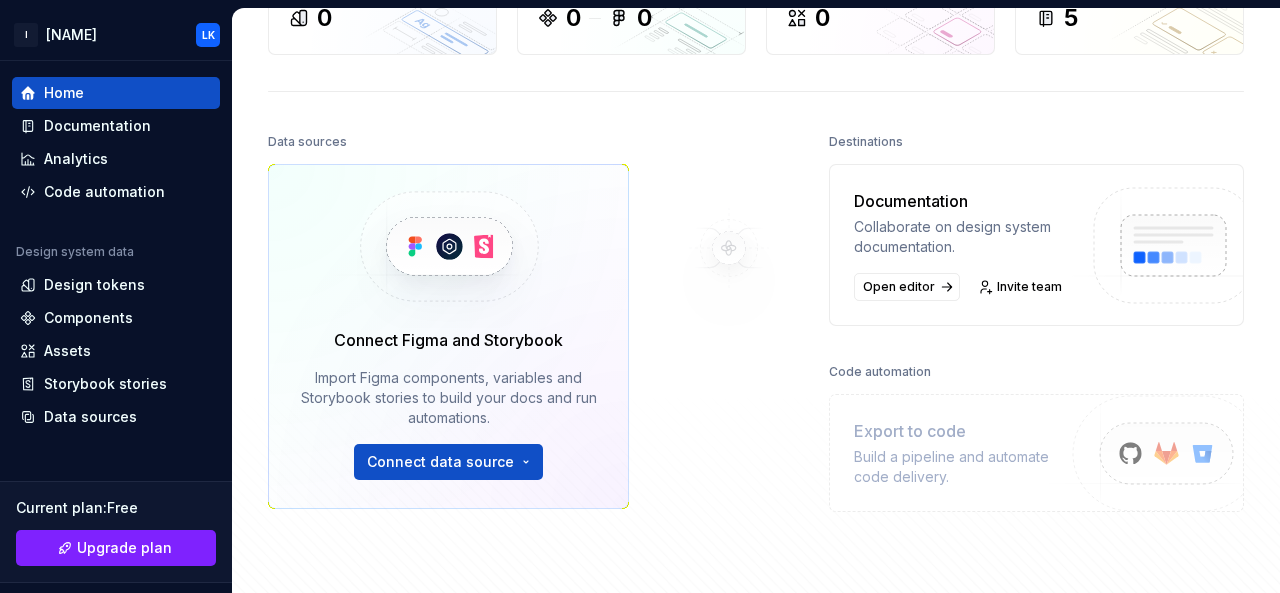 scroll, scrollTop: 160, scrollLeft: 0, axis: vertical 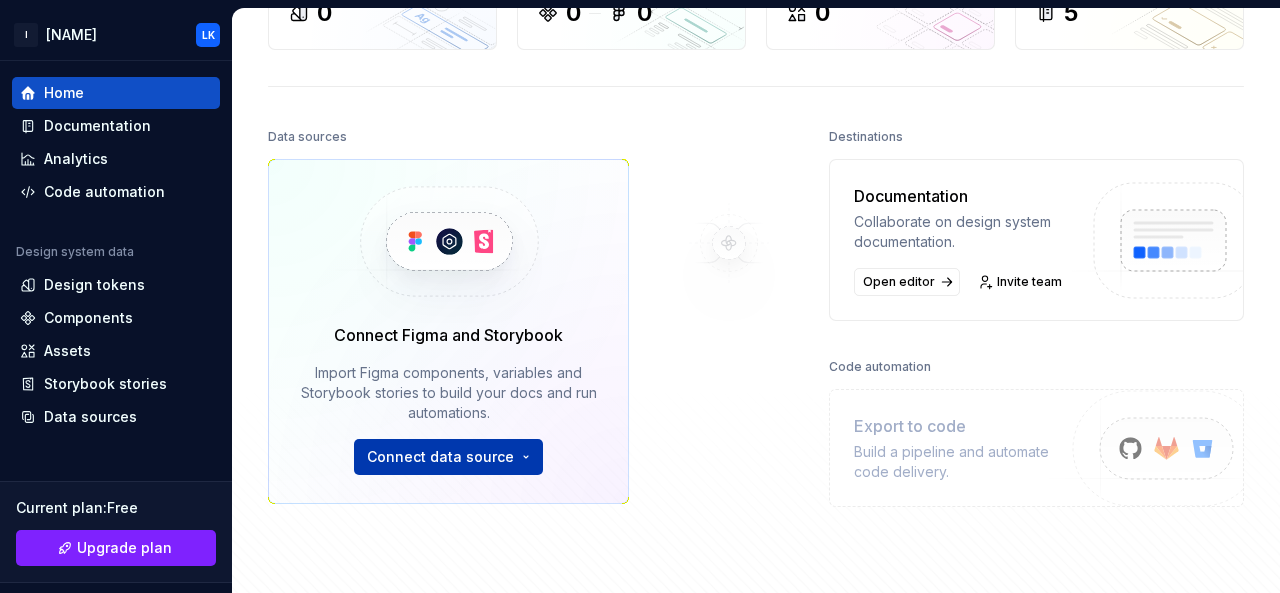 click on "I [NAME] [INITIALS] Home Documentation Analytics Code automation Design system data Design tokens Components Assets Storybook stories Data sources Current plan : Free Upgrade plan Notifications Search ⌘K Invite team Settings Contact support Help Home Design tokens 0 Components 0 0 Assets 0 Docs pages 5 Data sources Connect Figma and Storybook Import Figma components, variables and Storybook stories to build your docs and run automations. Connect data source Destinations Documentation Collaborate on design system documentation. Open editor Invite team Code automation Export to code Build a pipeline and automate code delivery. Product documentation Learn how to build, manage and maintain design systems in smarter ways. Developer documentation Start delivering your design choices to your codebases right away. Join our Slack community Connect and learn with other design system practitioners." at bounding box center [640, 296] 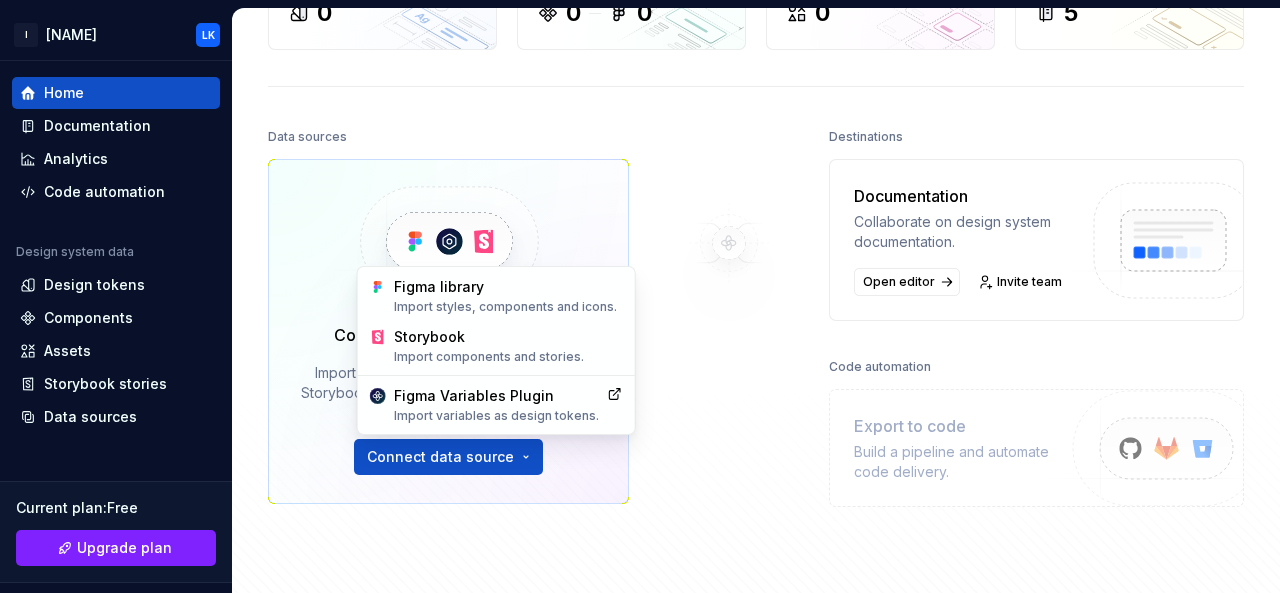 click on "I [NAME] [INITIALS] Home Documentation Analytics Code automation Design system data Design tokens Components Assets Storybook stories Data sources Current plan : Free Upgrade plan Notifications Search ⌘K Invite team Settings Contact support Help Home Design tokens 0 Components 0 0 Assets 0 Docs pages 5 Data sources Connect Figma and Storybook Import Figma components, variables and Storybook stories to build your docs and run automations. Connect data source Destinations Documentation Collaborate on design system documentation. Open editor Invite team Code automation Export to code Build a pipeline and automate code delivery. Product documentation Learn how to build, manage and maintain design systems in smarter ways. Developer documentation Start delivering your design choices to your codebases right away. Join our Slack community Connect and learn with other design system practitioners. Figma library Import styles, components and icons. Storybook Import components and stories. Figma Variables Plugin" at bounding box center [640, 296] 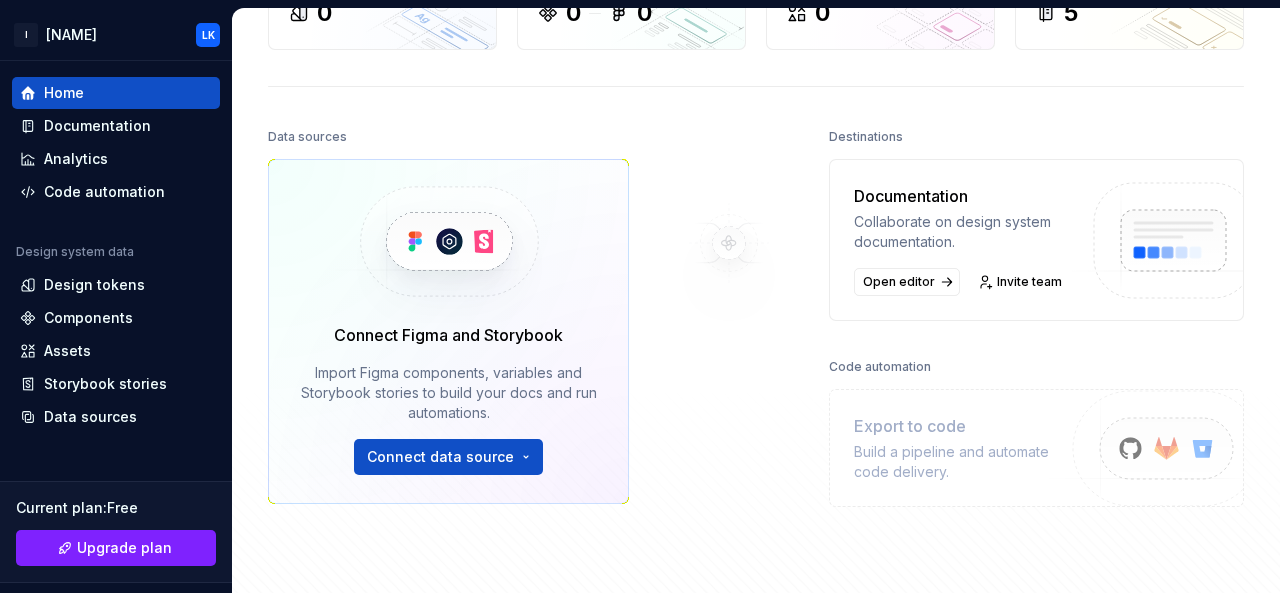 click at bounding box center [448, 241] 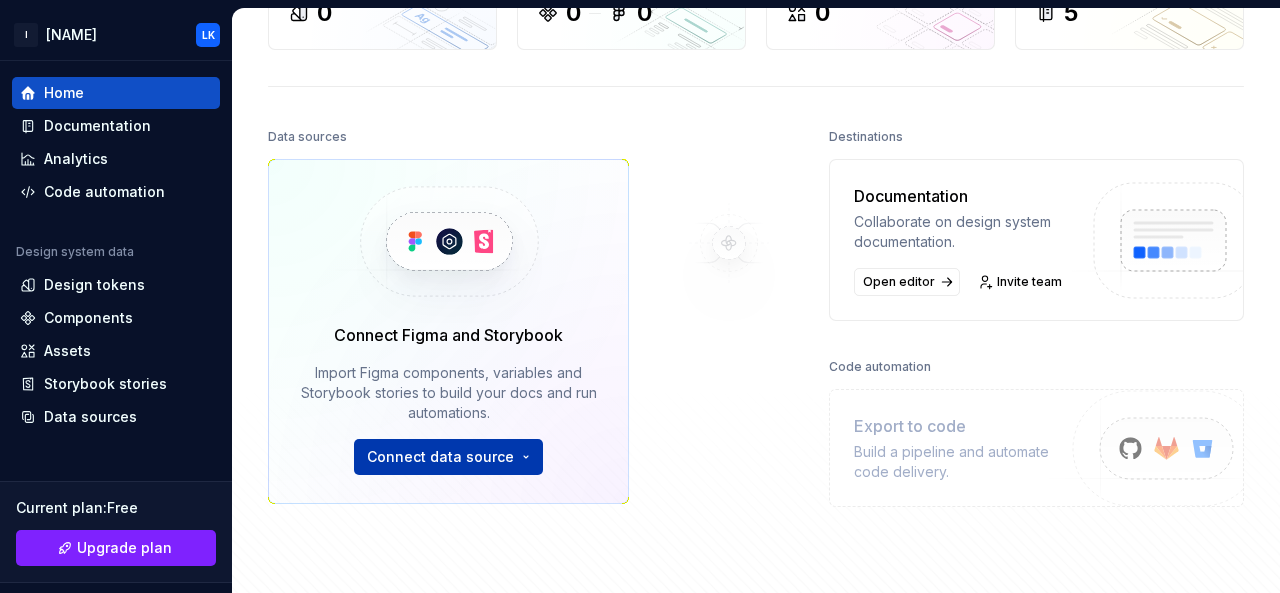 click on "I [NAME] [INITIALS] Home Documentation Analytics Code automation Design system data Design tokens Components Assets Storybook stories Data sources Current plan : Free Upgrade plan Notifications Search ⌘K Invite team Settings Contact support Help Home Design tokens 0 Components 0 0 Assets 0 Docs pages 5 Data sources Connect Figma and Storybook Import Figma components, variables and Storybook stories to build your docs and run automations. Connect data source Destinations Documentation Collaborate on design system documentation. Open editor Invite team Code automation Export to code Build a pipeline and automate code delivery. Product documentation Learn how to build, manage and maintain design systems in smarter ways. Developer documentation Start delivering your design choices to your codebases right away. Join our Slack community Connect and learn with other design system practitioners." at bounding box center [640, 296] 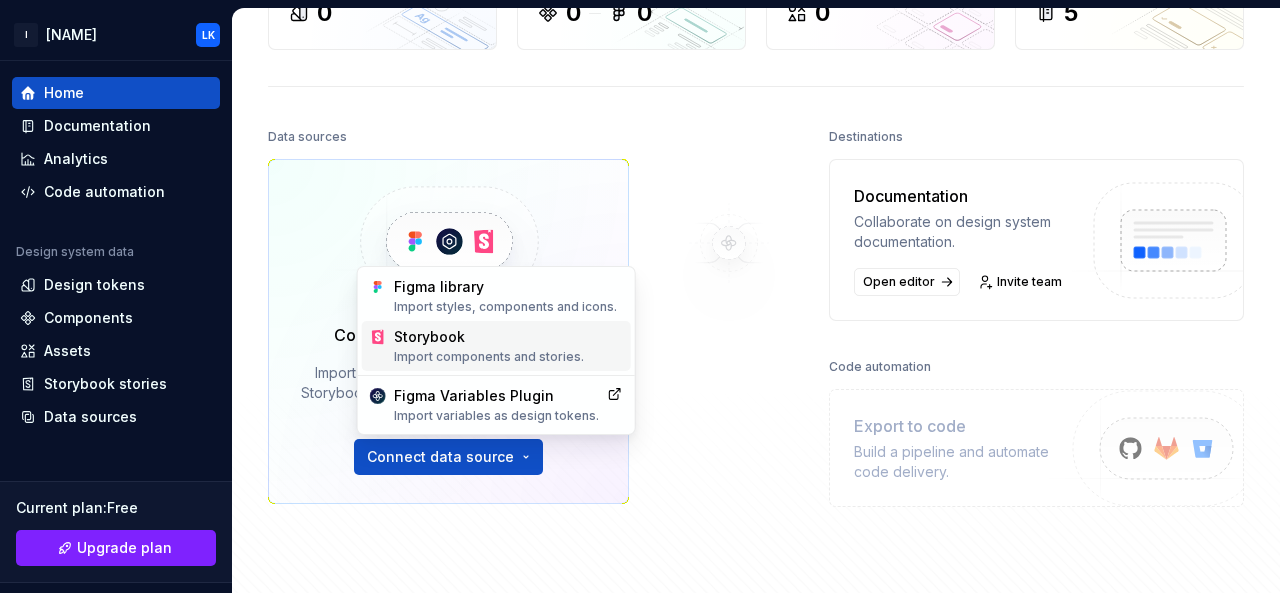 click on "Storybook Import components and stories." at bounding box center [508, 346] 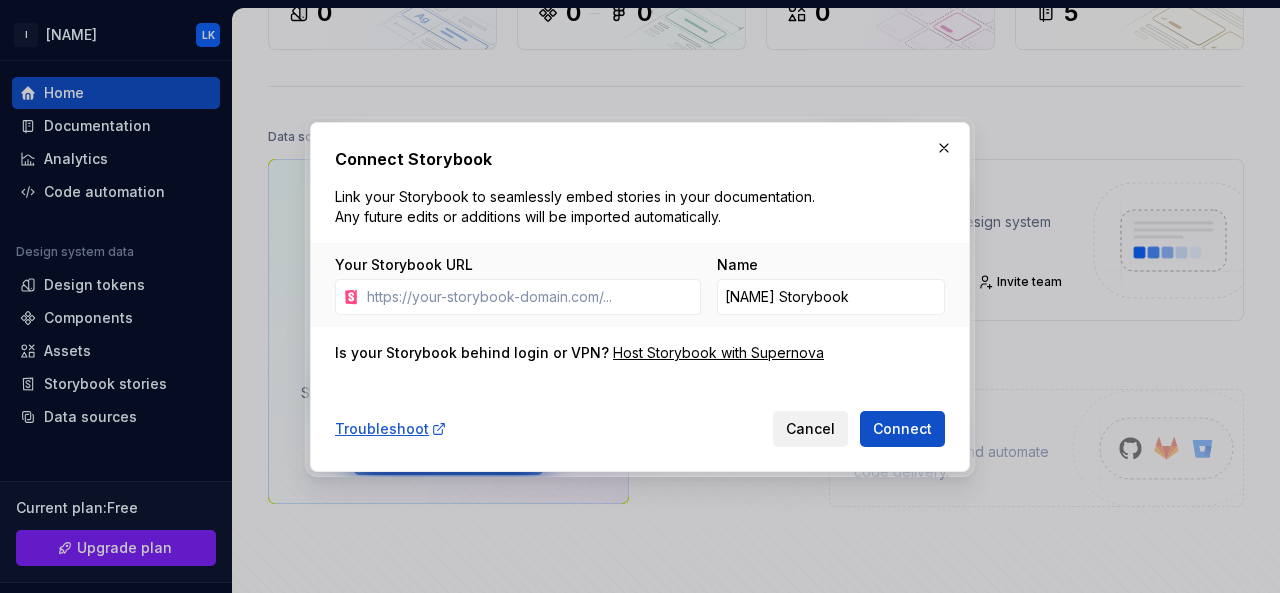 click on "Cancel" at bounding box center [810, 429] 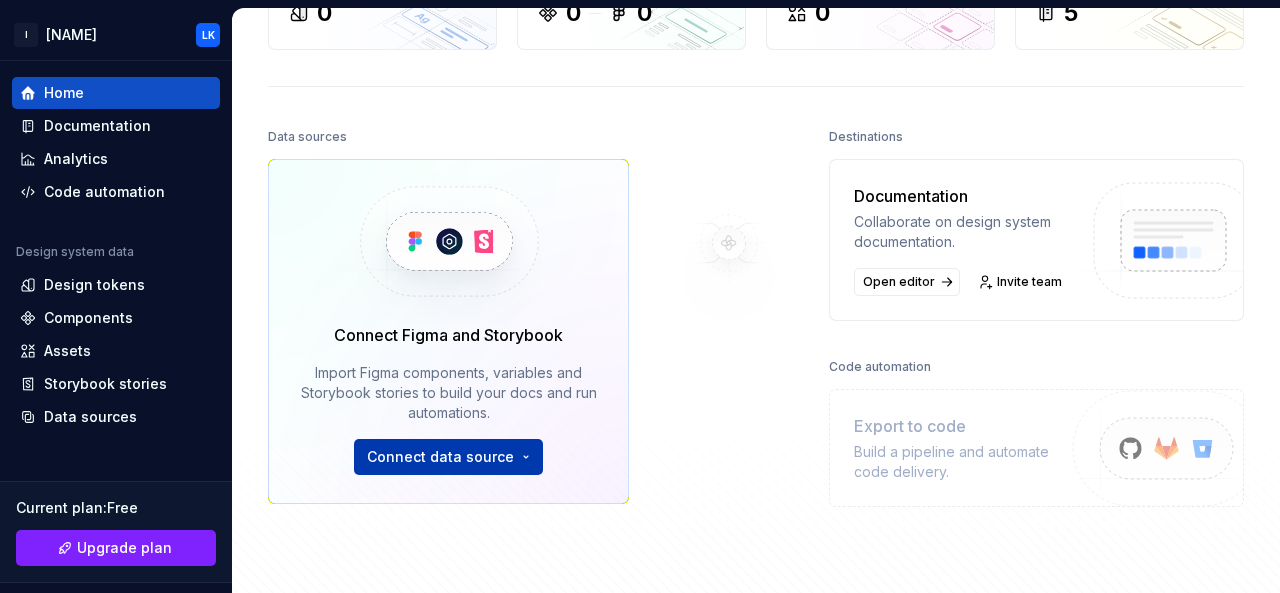 click on "I [NAME] [INITIALS] Home Documentation Analytics Code automation Design system data Design tokens Components Assets Storybook stories Data sources Current plan : Free Upgrade plan Notifications Search ⌘K Invite team Settings Contact support Help Home Design tokens 0 Components 0 0 Assets 0 Docs pages 5 Data sources Connect Figma and Storybook Import Figma components, variables and Storybook stories to build your docs and run automations. Connect data source Destinations Documentation Collaborate on design system documentation. Open editor Invite team Code automation Export to code Build a pipeline and automate code delivery. Product documentation Learn how to build, manage and maintain design systems in smarter ways. Developer documentation Start delivering your design choices to your codebases right away. Join our Slack community Connect and learn with other design system practitioners." at bounding box center [640, 296] 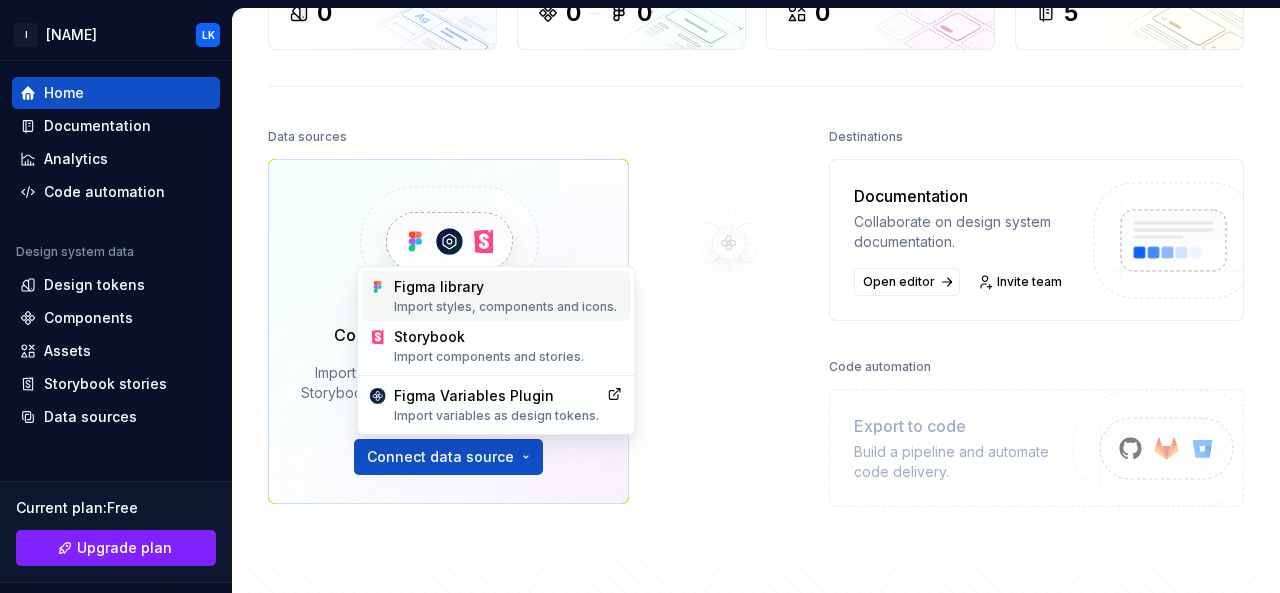 click on "Figma library Import styles, components and icons." at bounding box center [508, 296] 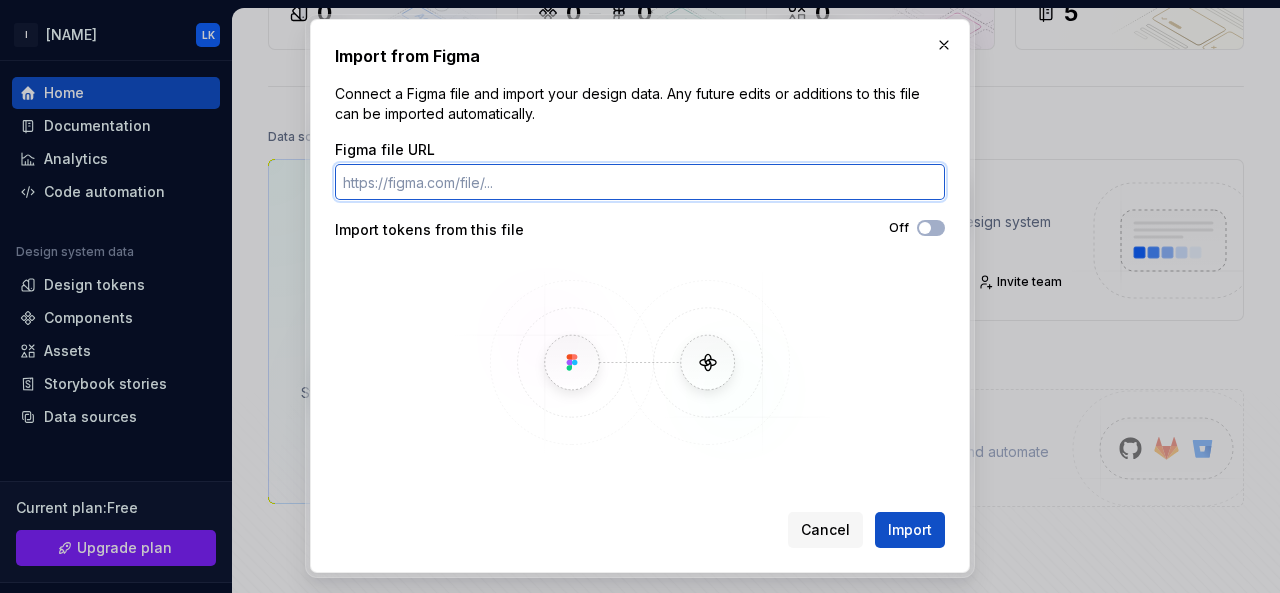 click on "Figma file URL" at bounding box center [640, 182] 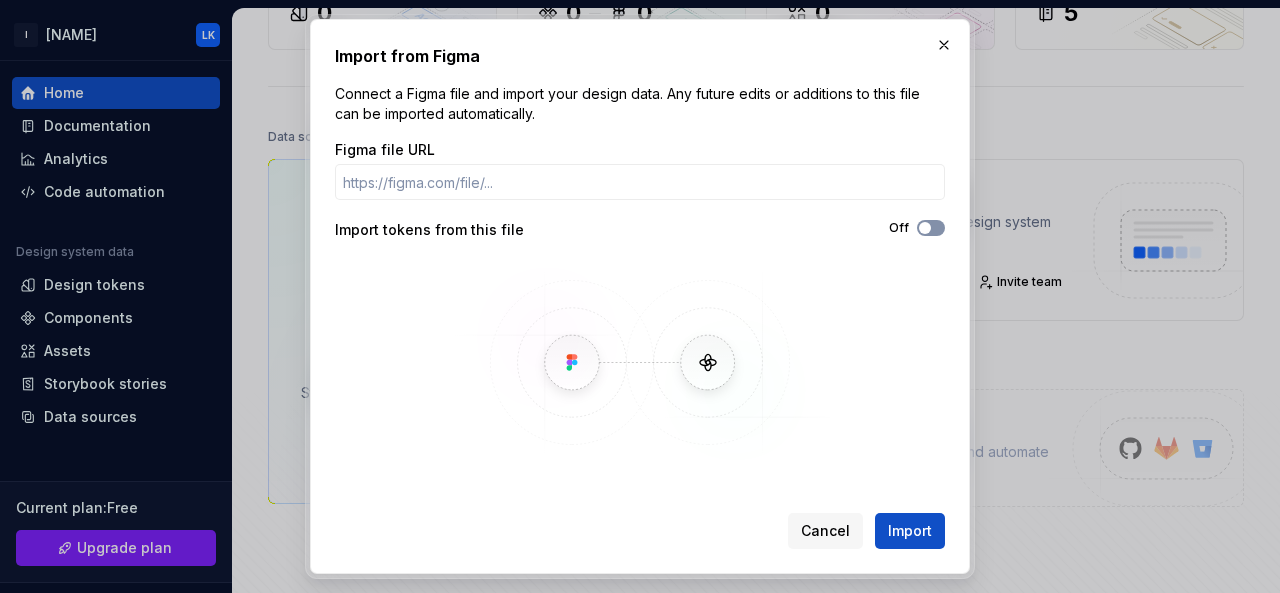 click on "Off" at bounding box center [931, 228] 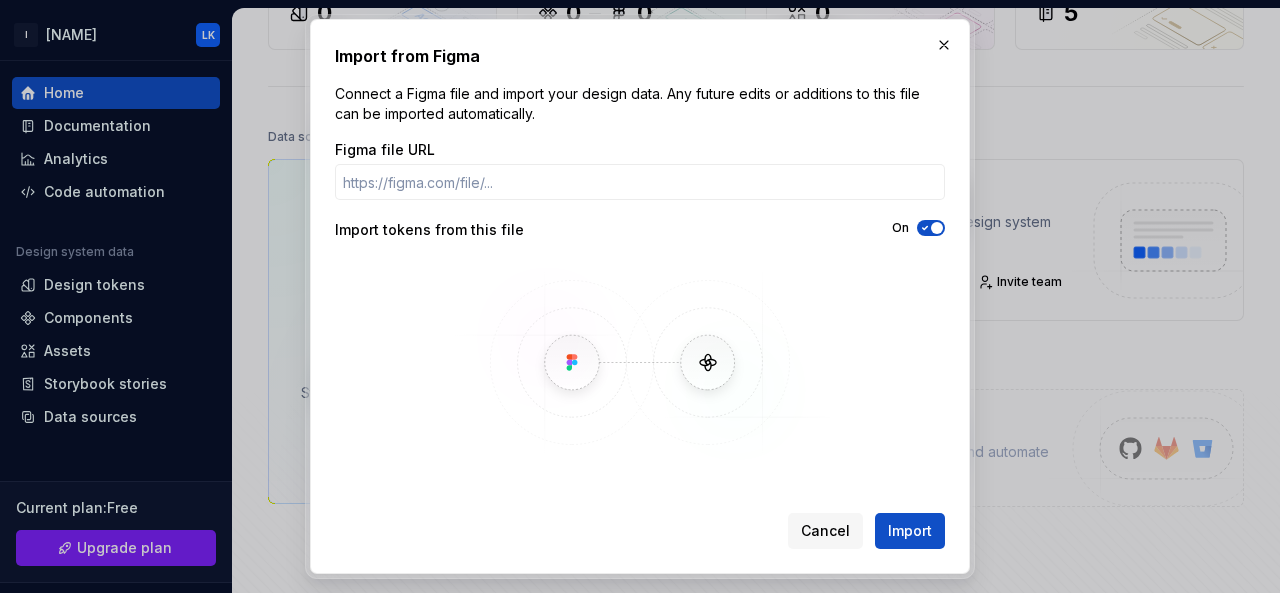 click at bounding box center (937, 228) 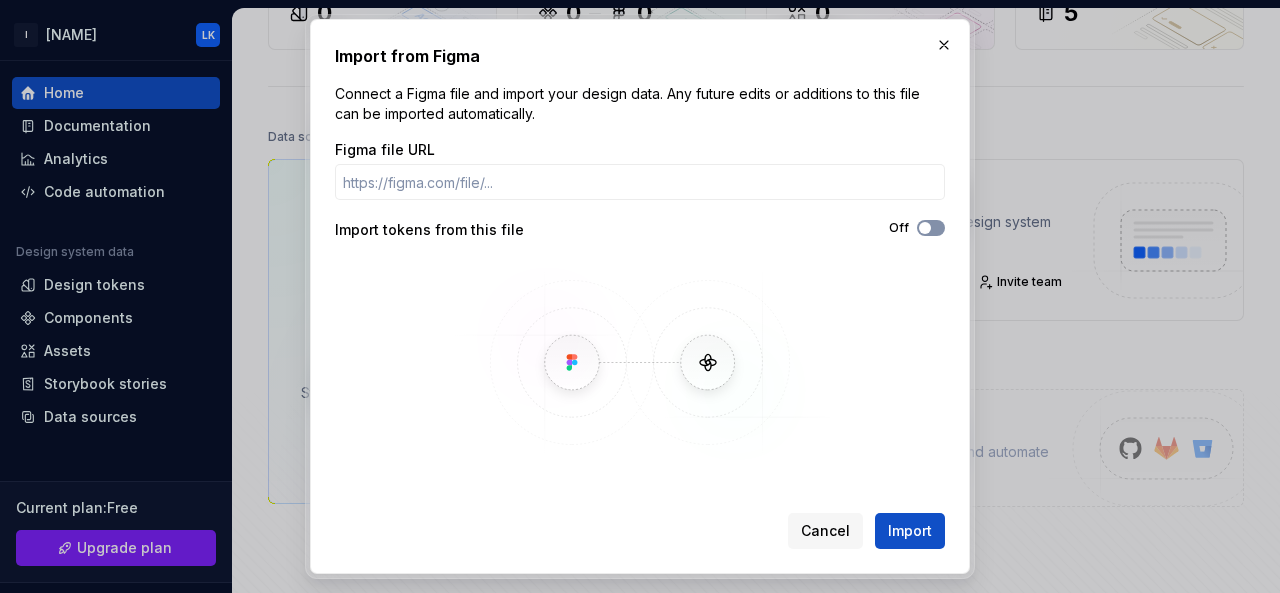 click on "Off" at bounding box center [931, 228] 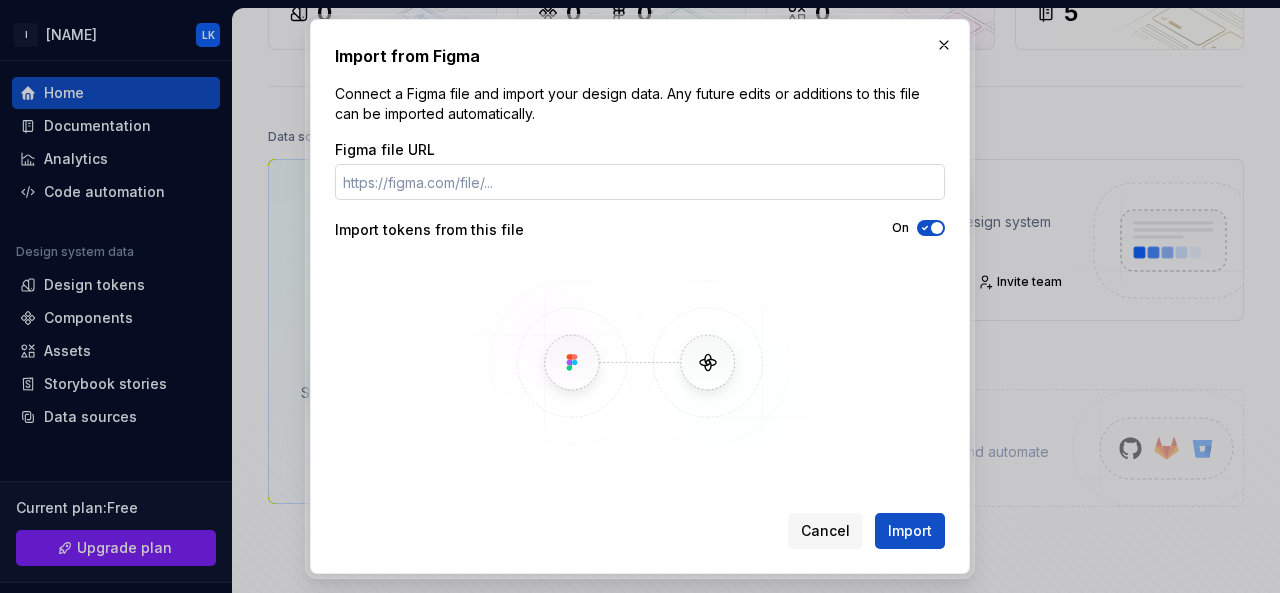 click on "Figma file URL" at bounding box center [640, 182] 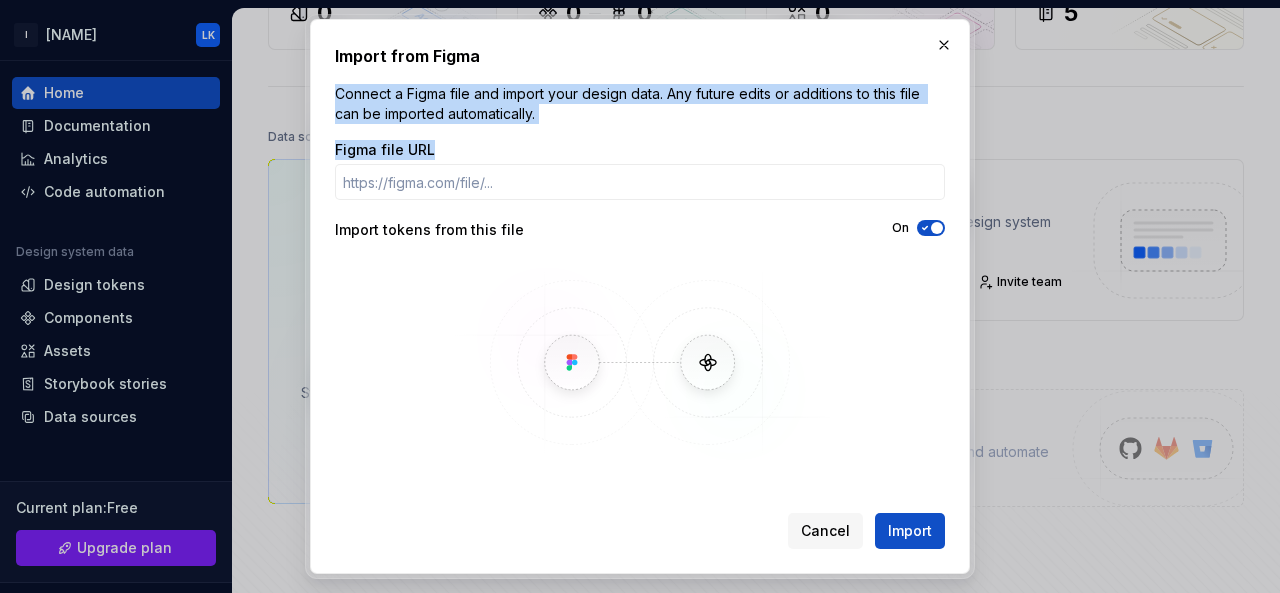drag, startPoint x: 337, startPoint y: 93, endPoint x: 536, endPoint y: 148, distance: 206.46065 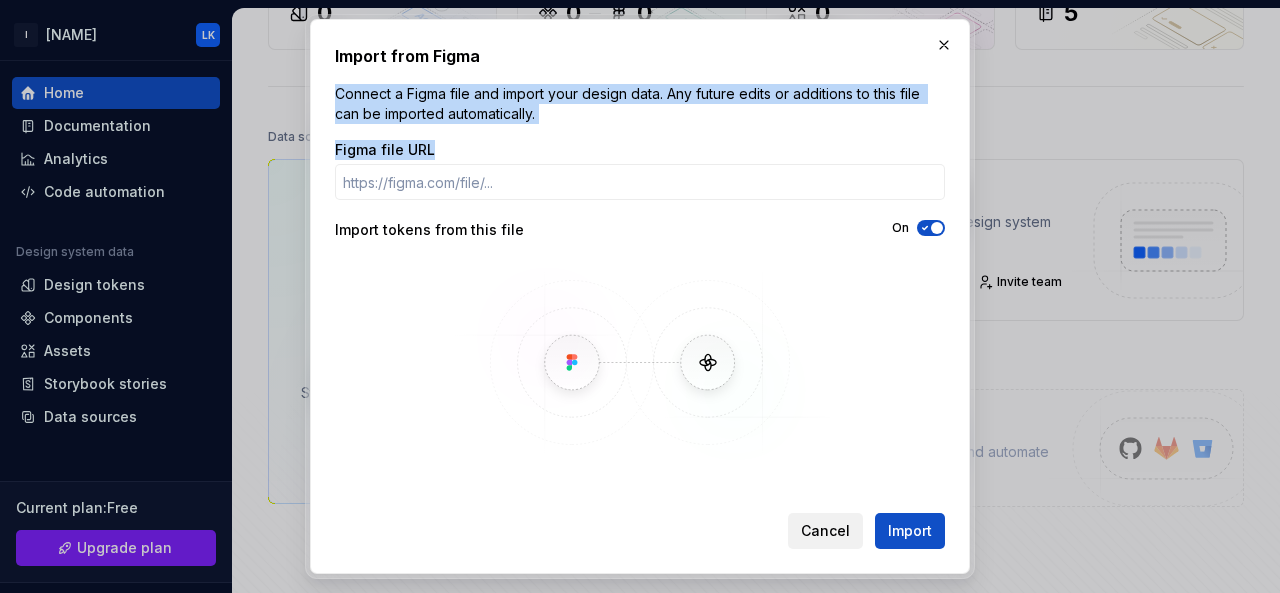 click on "Cancel" at bounding box center [825, 531] 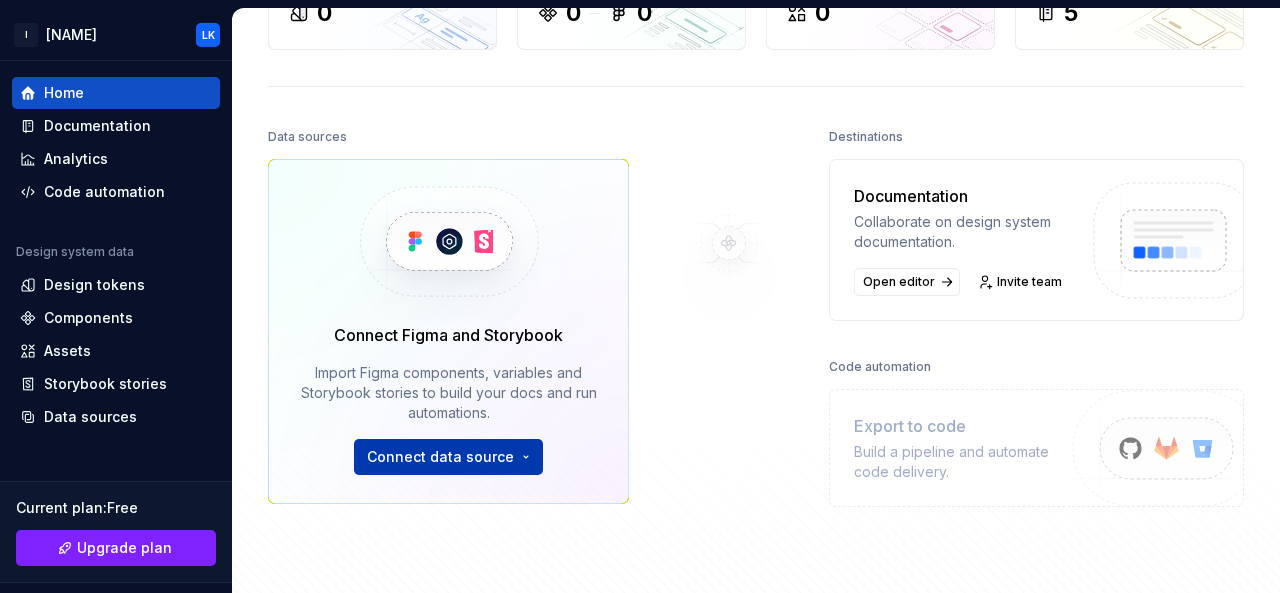 click on "I [NAME] [INITIALS] Home Documentation Analytics Code automation Design system data Design tokens Components Assets Storybook stories Data sources Current plan : Free Upgrade plan Notifications Search ⌘K Invite team Settings Contact support Help Home Design tokens 0 Components 0 0 Assets 0 Docs pages 5 Data sources Connect Figma and Storybook Import Figma components, variables and Storybook stories to build your docs and run automations. Connect data source Destinations Documentation Collaborate on design system documentation. Open editor Invite team Code automation Export to code Build a pipeline and automate code delivery. Product documentation Learn how to build, manage and maintain design systems in smarter ways. Developer documentation Start delivering your design choices to your codebases right away. Join our Slack community Connect and learn with other design system practitioners." at bounding box center [640, 296] 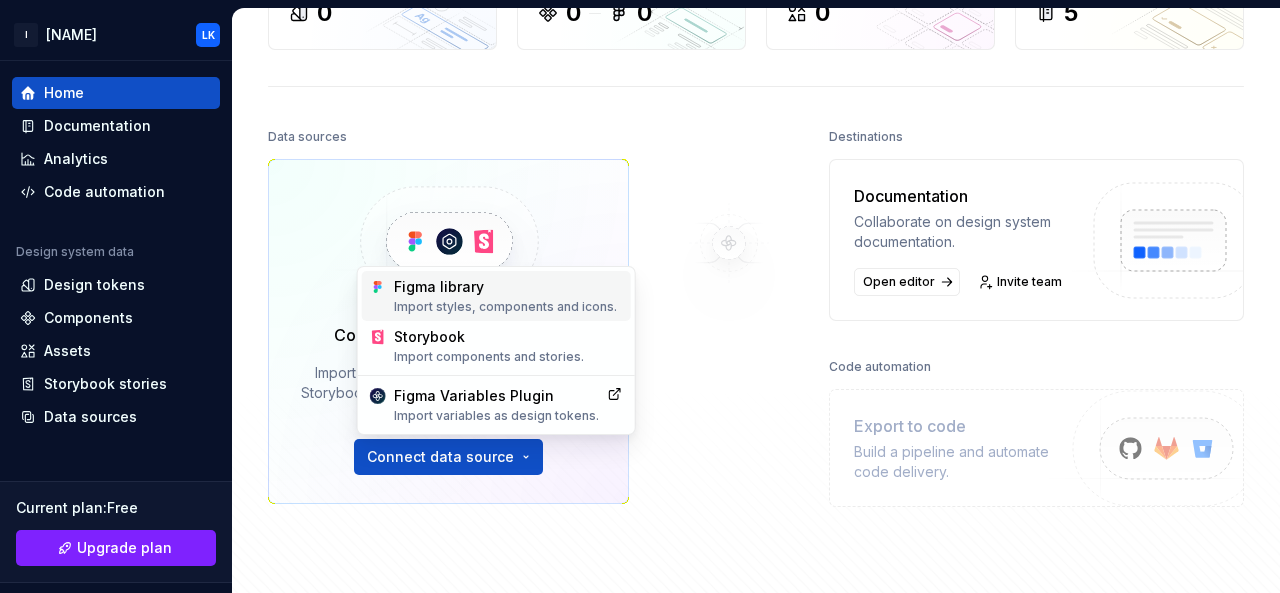 click on "Figma library Import styles, components and icons." at bounding box center [508, 296] 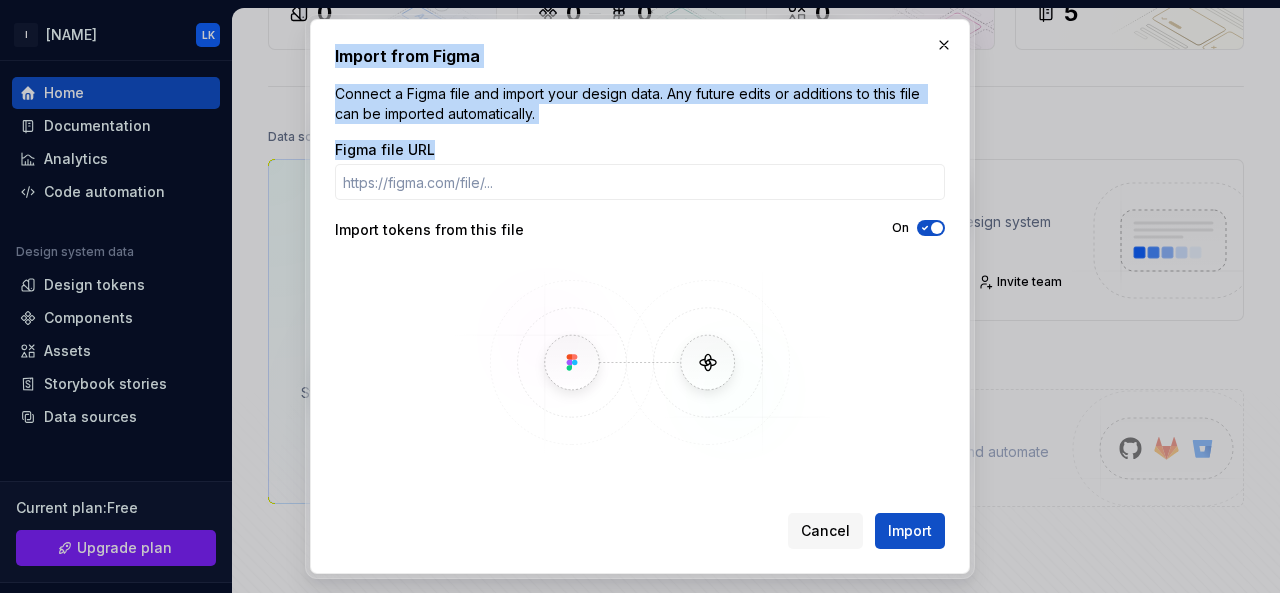 drag, startPoint x: 336, startPoint y: 55, endPoint x: 520, endPoint y: 151, distance: 207.53795 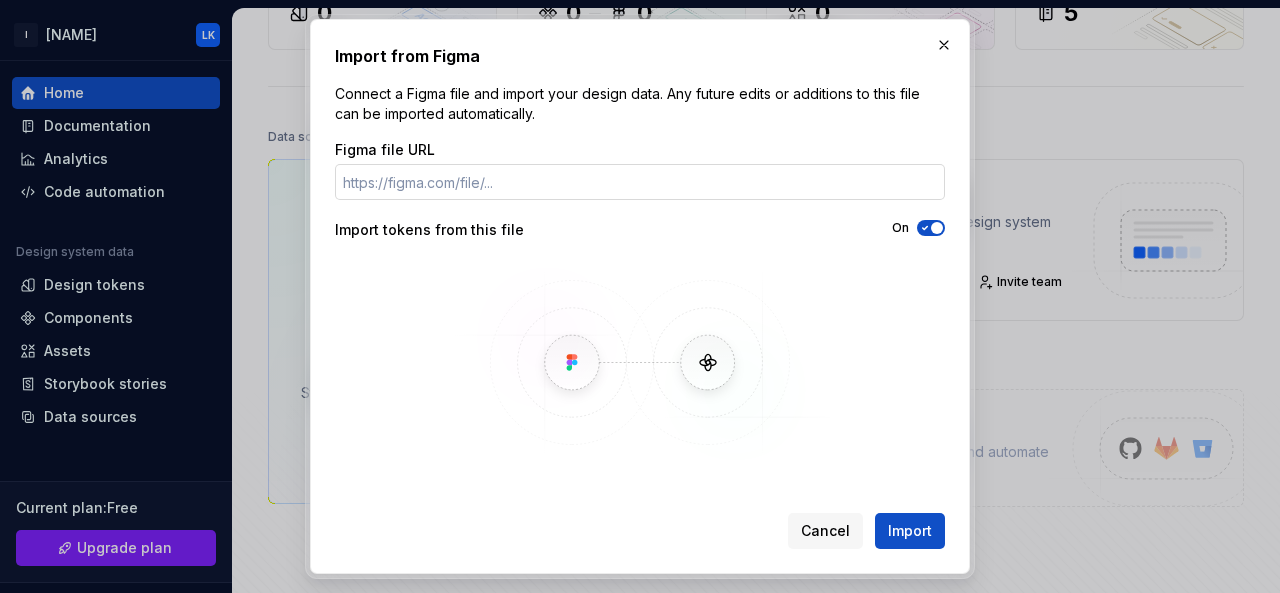 click on "Figma file URL" at bounding box center (640, 182) 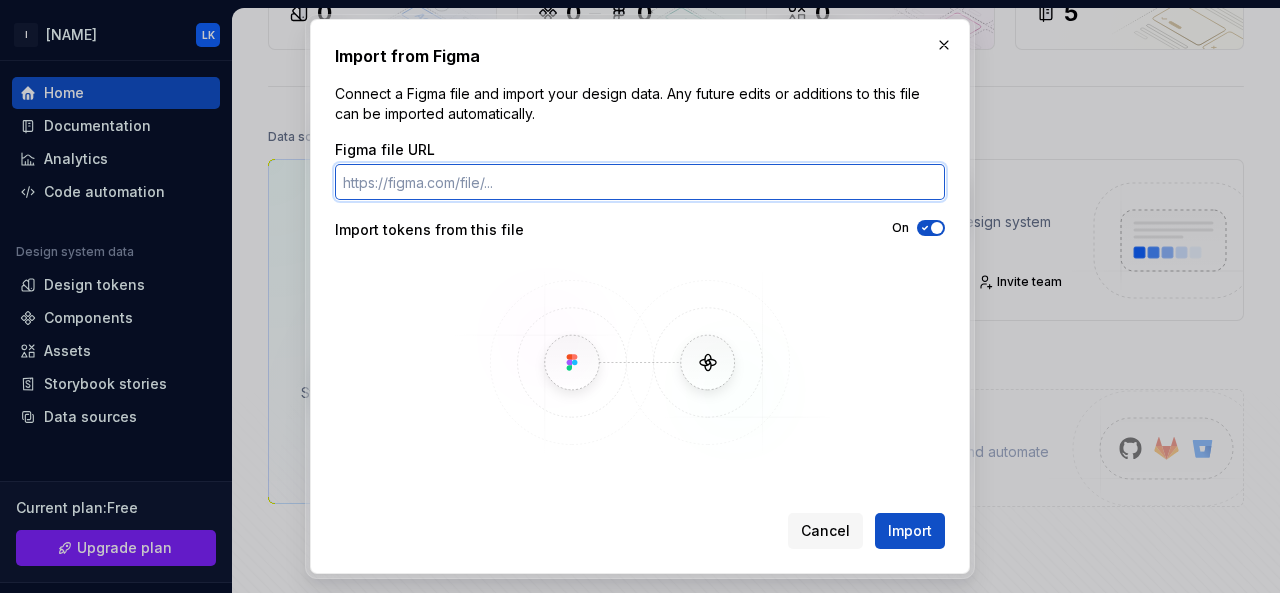 paste on "[URL]" 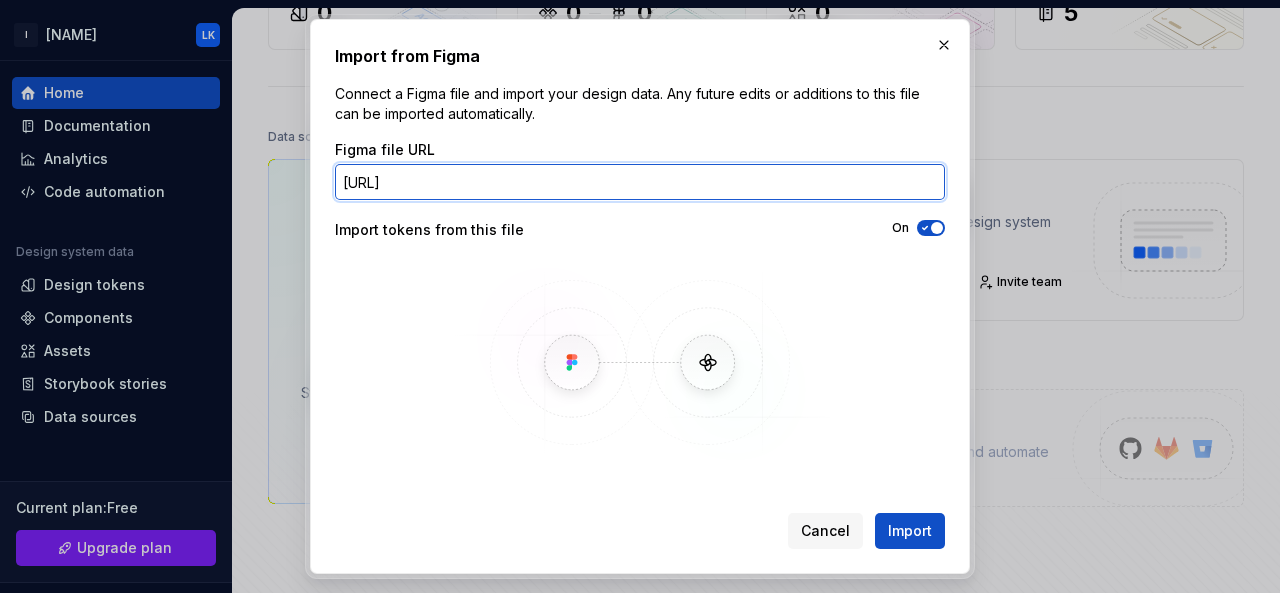 scroll, scrollTop: 0, scrollLeft: 240, axis: horizontal 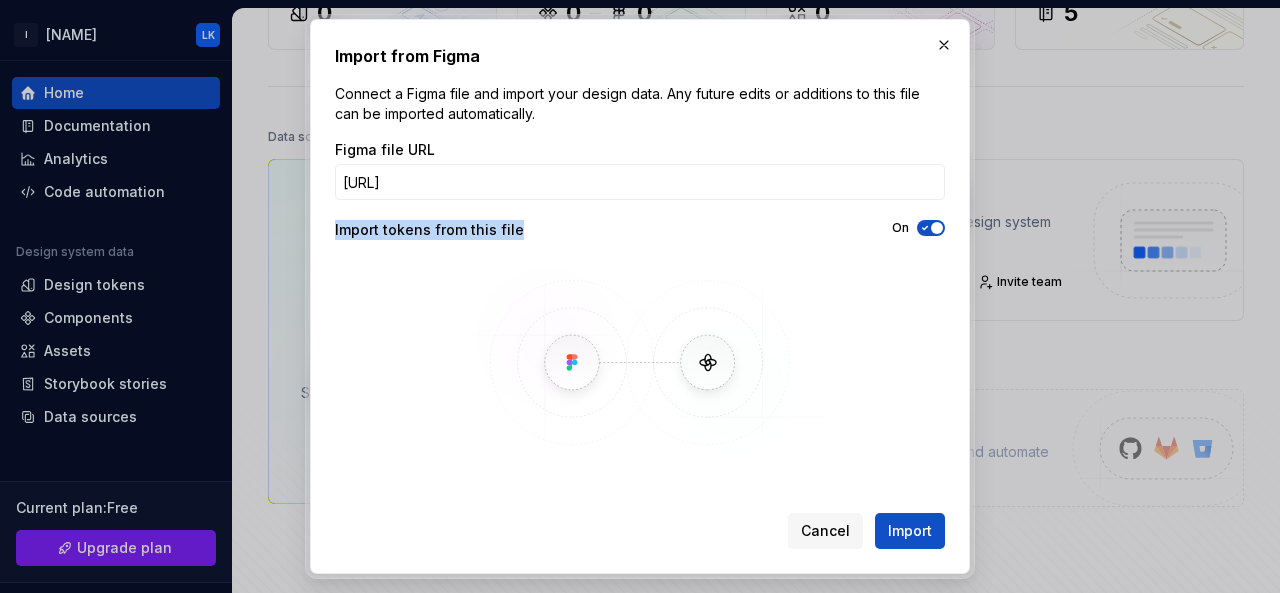 drag, startPoint x: 336, startPoint y: 231, endPoint x: 544, endPoint y: 222, distance: 208.19463 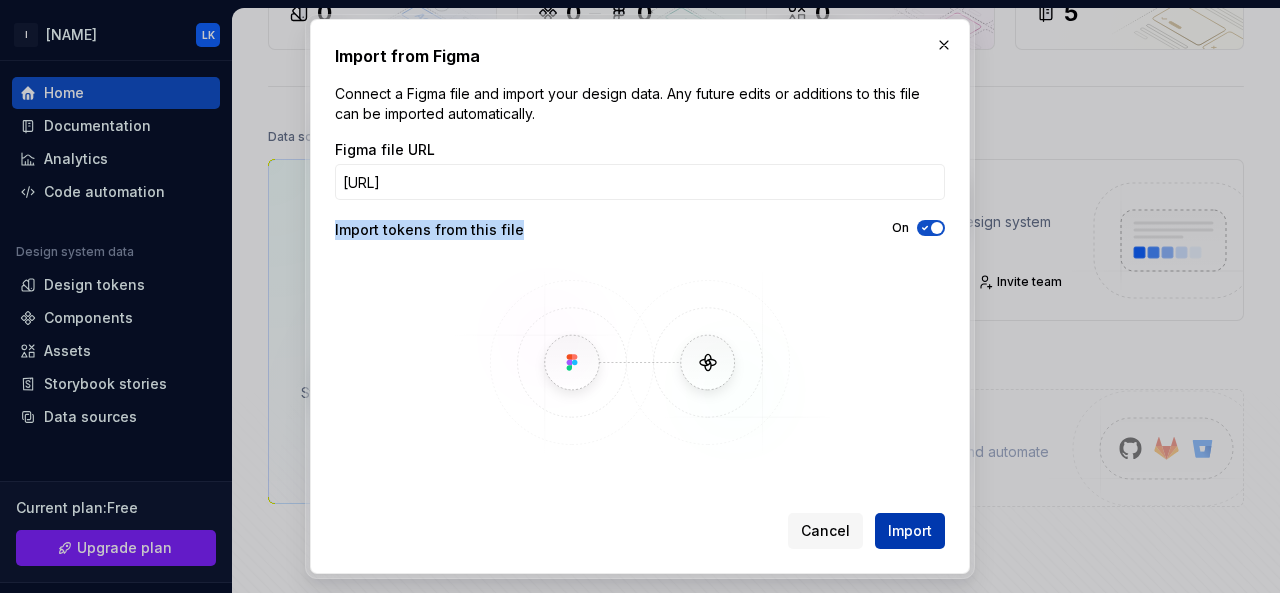 click on "Import" at bounding box center [910, 531] 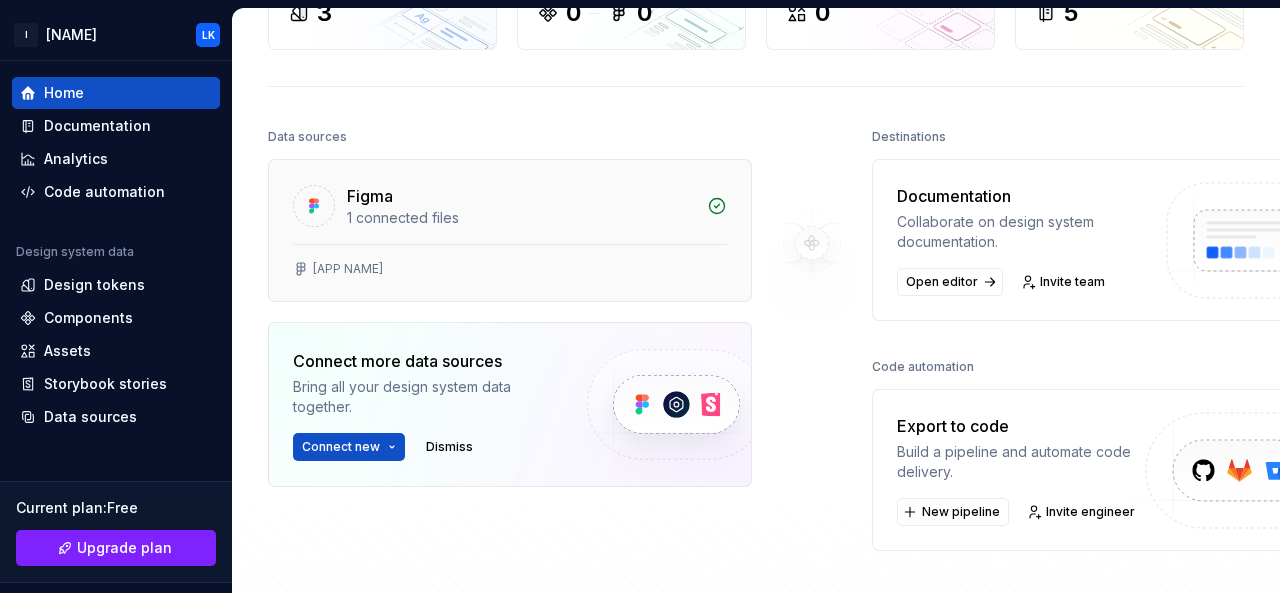 click on "1 connected files" at bounding box center (521, 218) 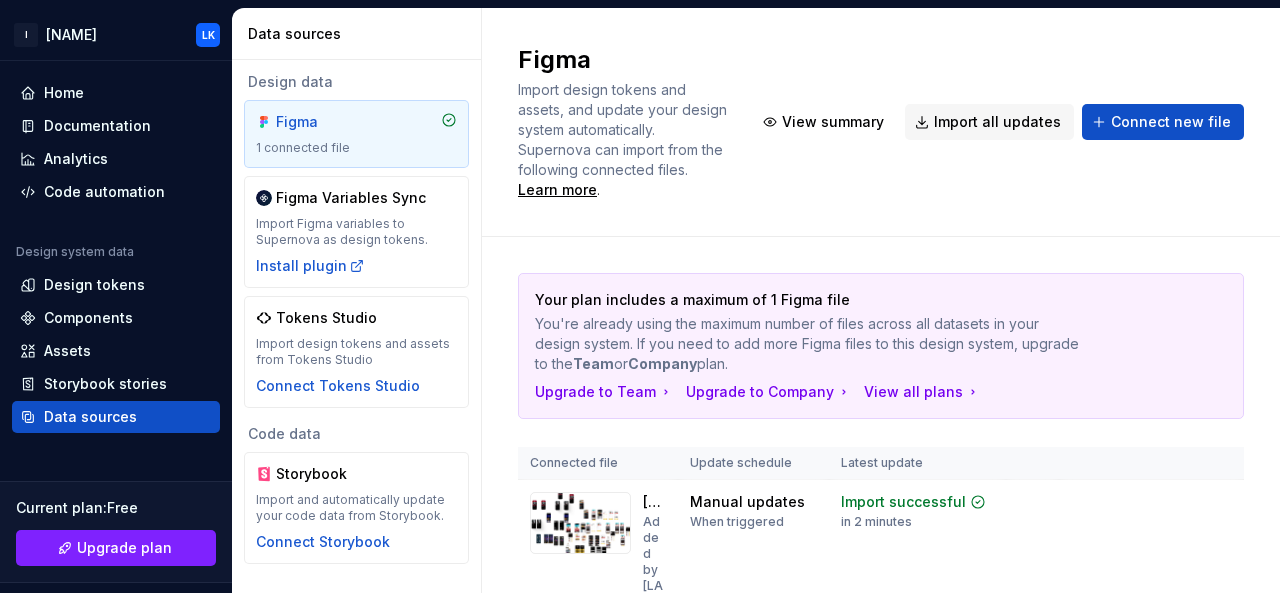 scroll, scrollTop: 149, scrollLeft: 0, axis: vertical 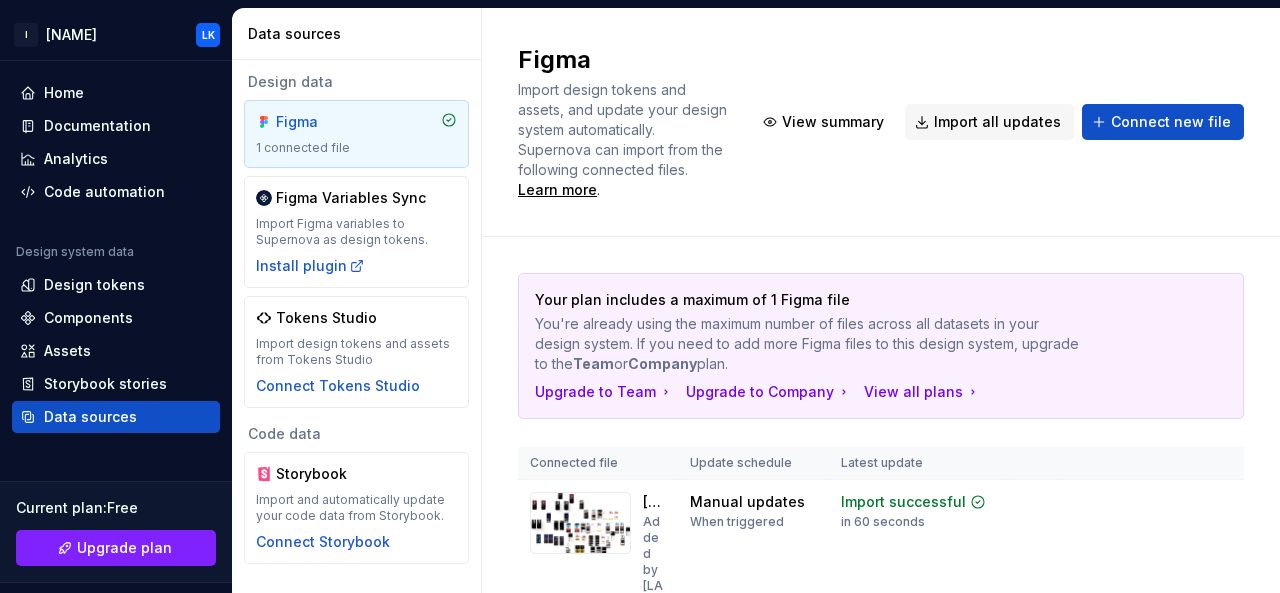 click on "Figma" at bounding box center (324, 122) 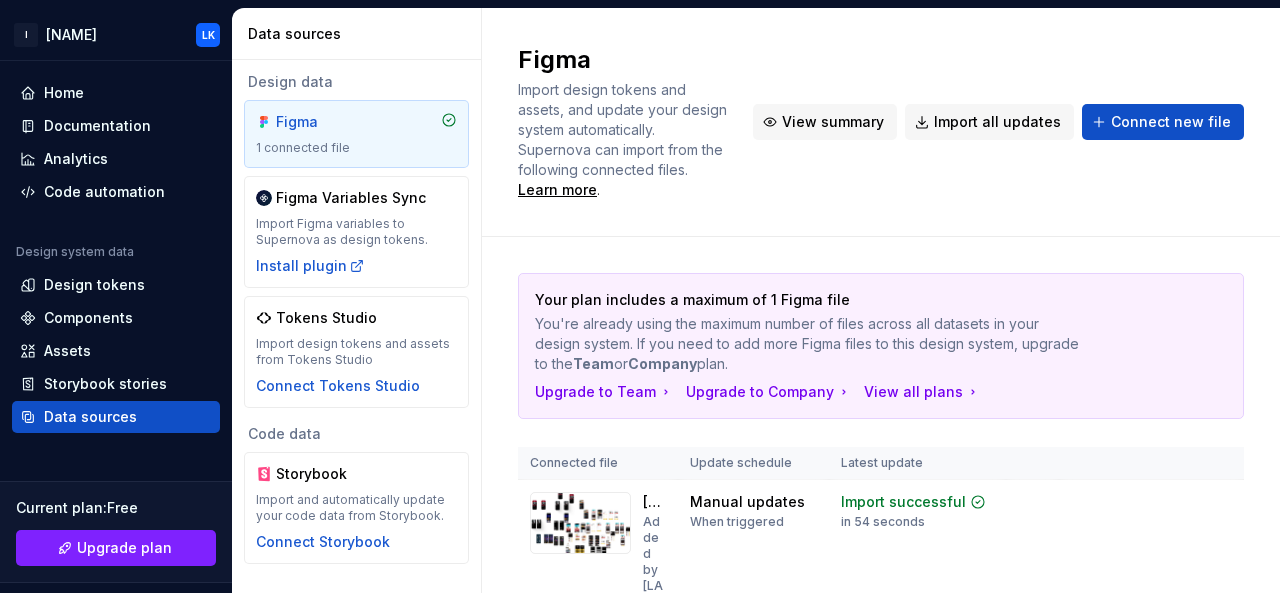 click on "View summary" at bounding box center [833, 122] 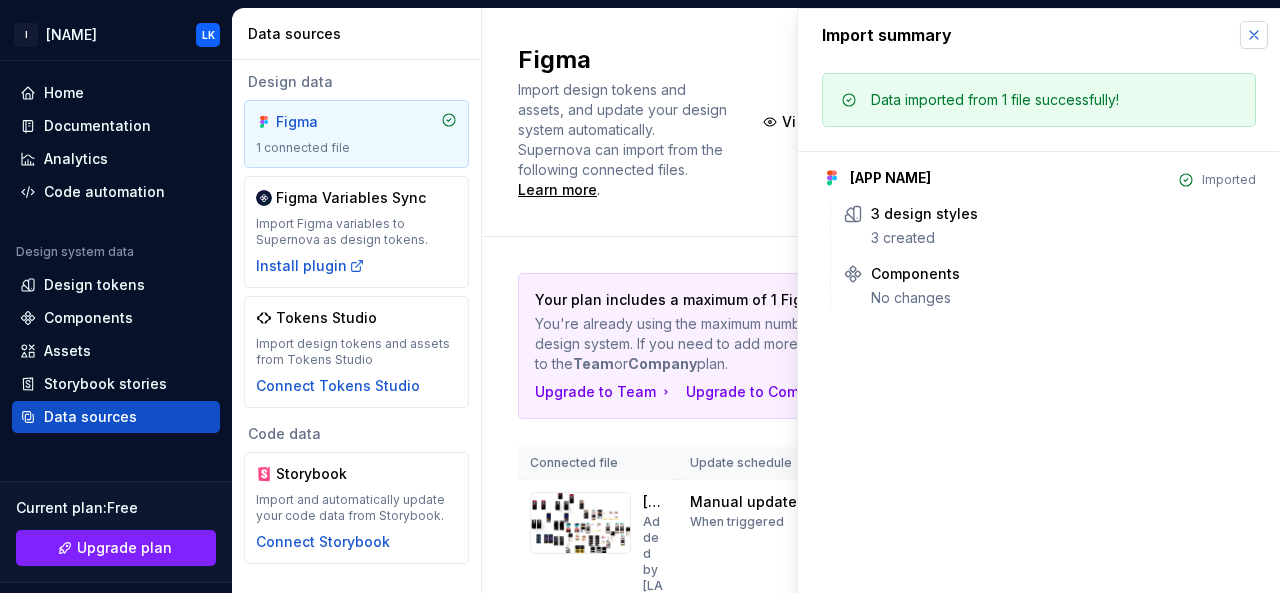 click at bounding box center [1254, 35] 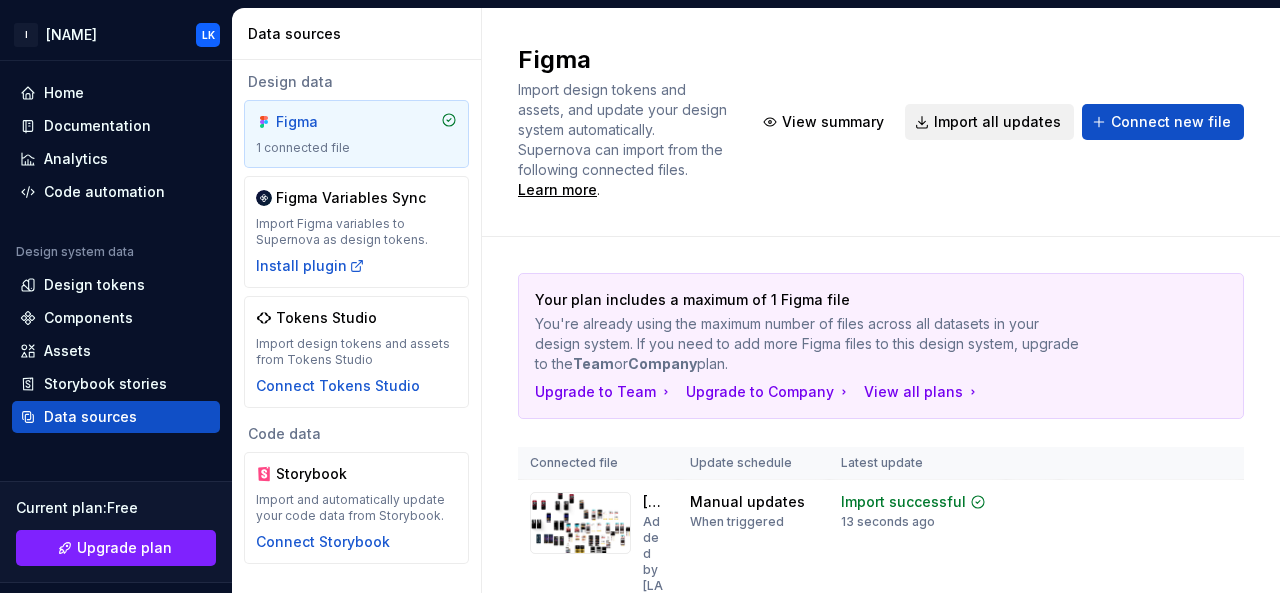 click on "Import all updates" at bounding box center (997, 122) 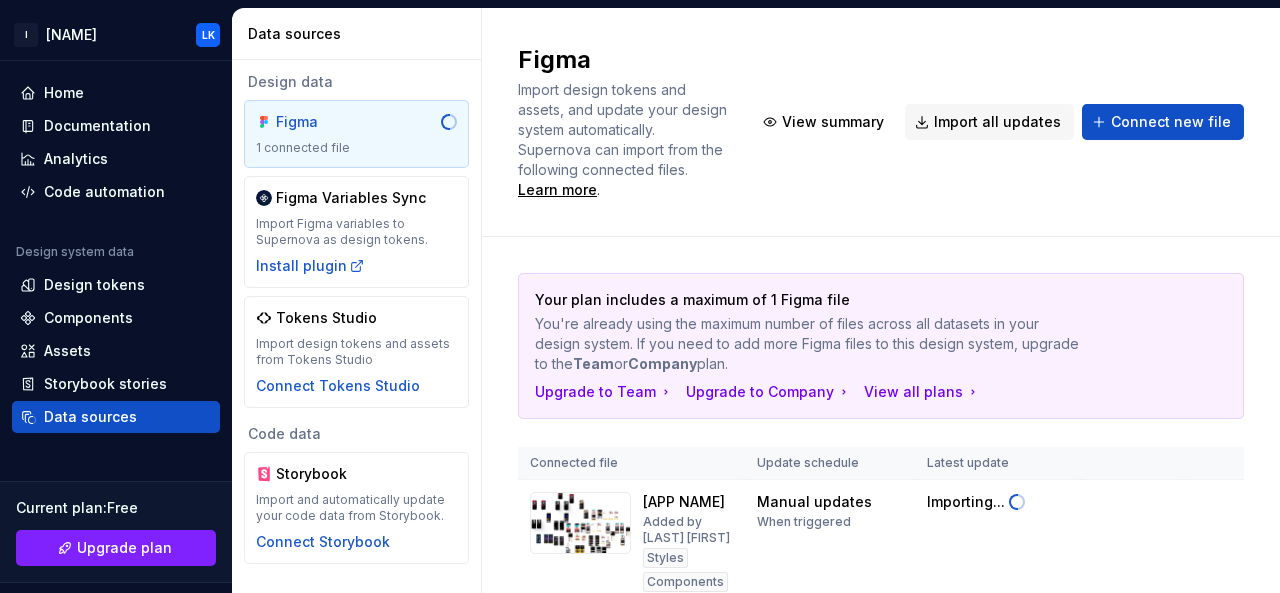 scroll, scrollTop: 85, scrollLeft: 0, axis: vertical 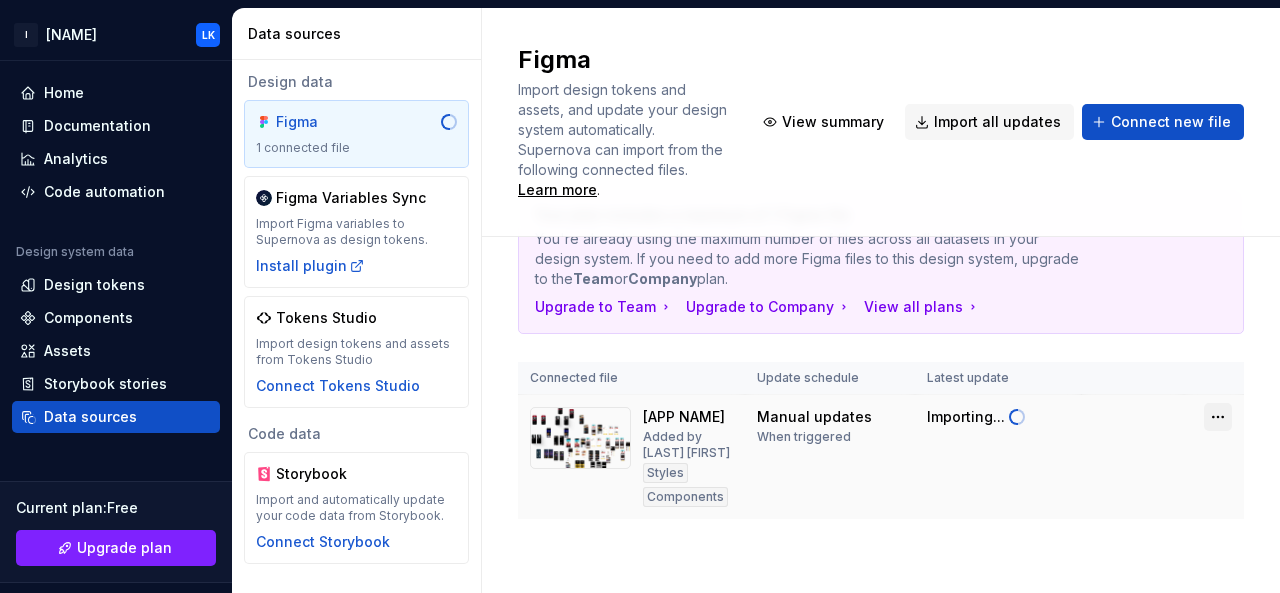 click on "I Workspace [APP NAME] Settings Account Sign out Home Documentation Analytics Code automation Design system data Design tokens Components Assets Storybook stories Data sources Current plan : Free Upgrade plan Notifications Search ⌘K Invite team Settings Contact support Help Data sources Design data Figma 1 connected file Figma Variables Sync Import Figma variables to Supernova as design tokens. Install plugin Tokens Studio Import design tokens and assets from Tokens Studio Connect Tokens Studio Code data Storybook Import and automatically update your code data from Storybook. Connect Storybook Figma Import design tokens and assets, and update your design system automatically. Supernova can import from the following connected files. Learn more . View summary Import all updates Connect new file Your plan includes a maximum of 1 Figma file You're already using the maximum number of files across all datasets in your design system. If you need to add more Figma files to this design system, upgrade to the Team or Company plan. Styles" at bounding box center [640, 296] 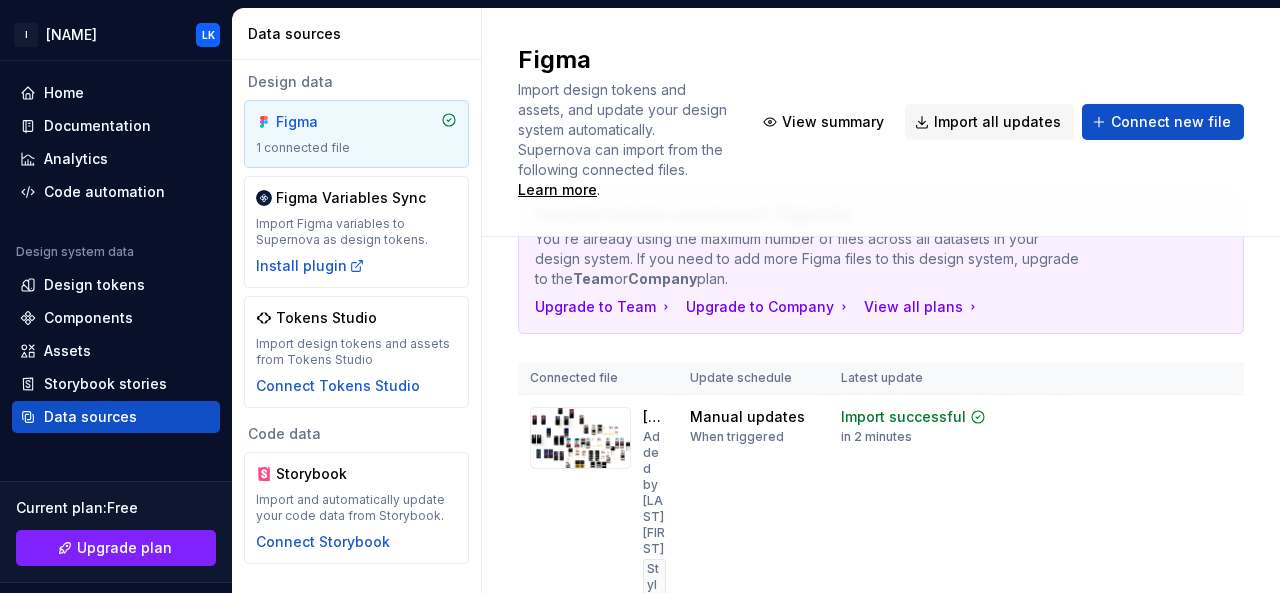 click on "I Workspace [APP NAME] Settings Account Sign out Home Documentation Analytics Code automation Design system data Design tokens Components Assets Storybook stories Data sources Current plan : Free Upgrade plan Notifications Search ⌘K Invite team Settings Contact support Help Data sources Design data Figma 1 connected file Figma Variables Sync Import Figma variables to Supernova as design tokens. Install plugin Tokens Studio Import design tokens and assets from Tokens Studio Connect Tokens Studio Code data Storybook Import and automatically update your code data from Storybook. Connect Storybook Figma Import design tokens and assets, and update your design system automatically. Supernova can import from the following connected files. Learn more . View summary Import all updates Connect new file Your plan includes a maximum of 1 Figma file You're already using the maximum number of files across all datasets in your design system. If you need to add more Figma files to this design system, upgrade to the Team or Company plan. Styles" at bounding box center [640, 296] 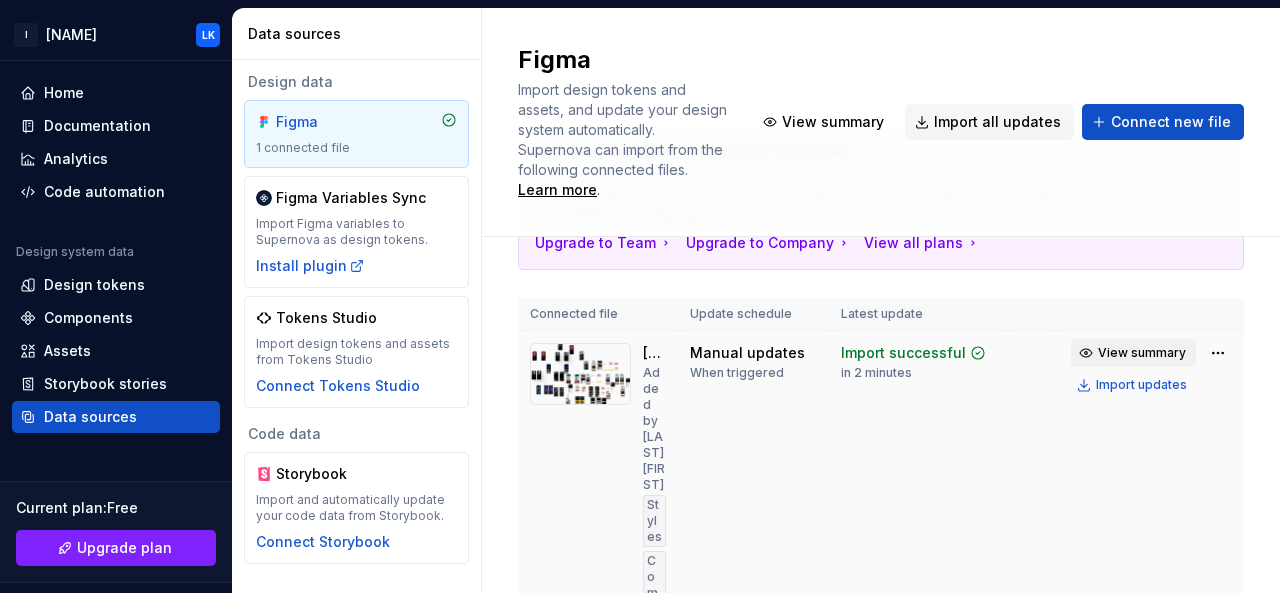 click on "View summary" at bounding box center (1142, 353) 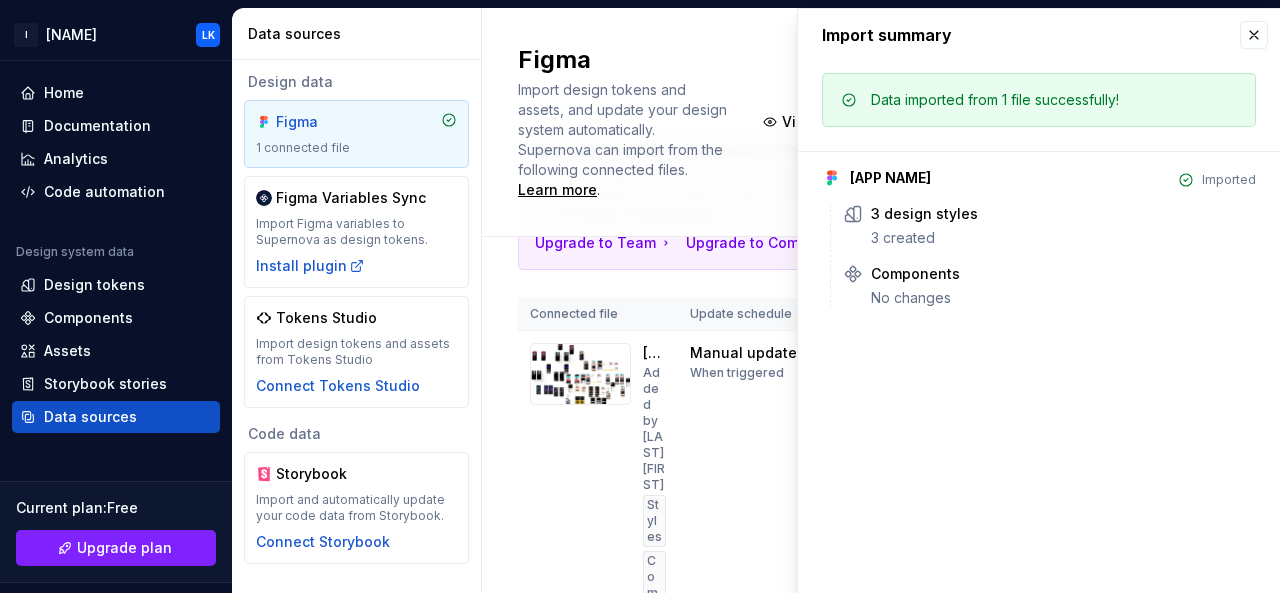 click on "Your plan includes a maximum of 1 Figma file You're already using the maximum number of files across all datasets in your design system. If you need to add more Figma files to this design system, upgrade to the Team or Company plan. Upgrade to Team Upgrade to Company View all plans Connected file Update schedule Latest update [APP NAME] Added by [LAST] [FIRST] Styles Components Manual updates When triggered Import successful in 2 minutes View summary Import updates" at bounding box center (881, 421) 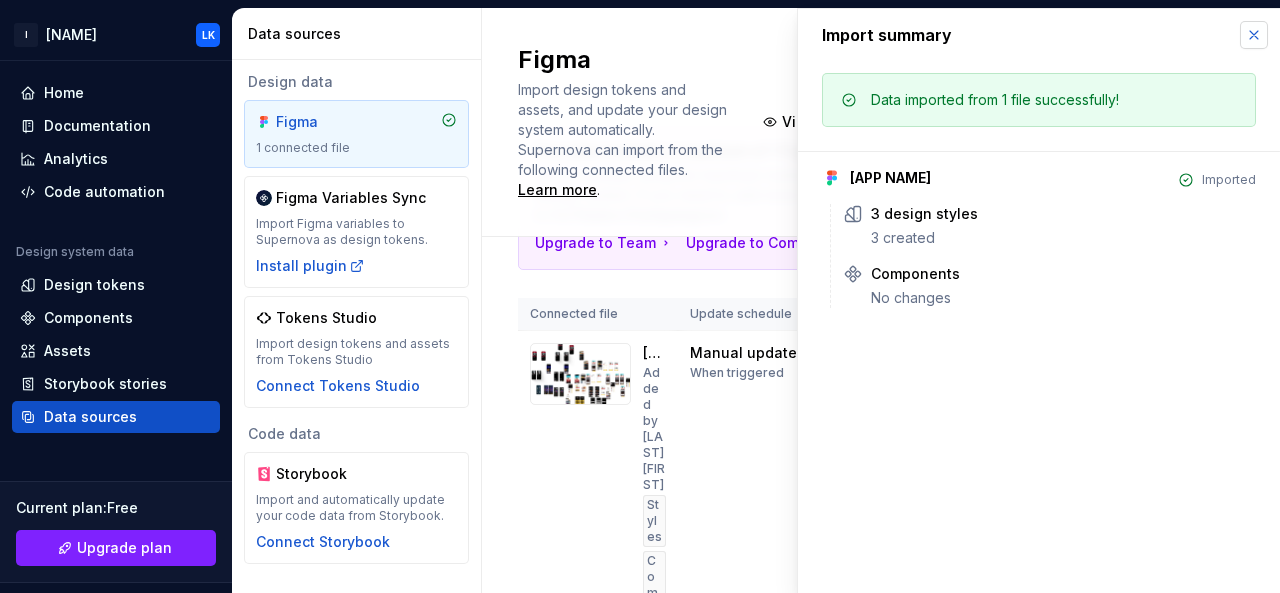 click at bounding box center [1254, 35] 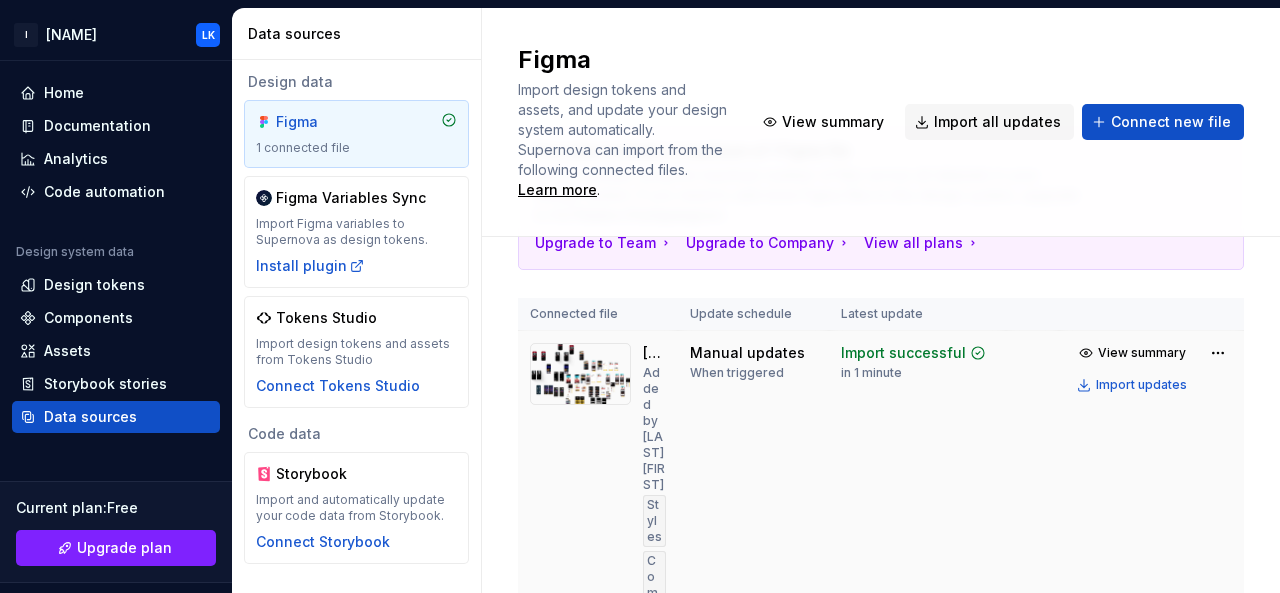 click on "Styles" at bounding box center [654, 521] 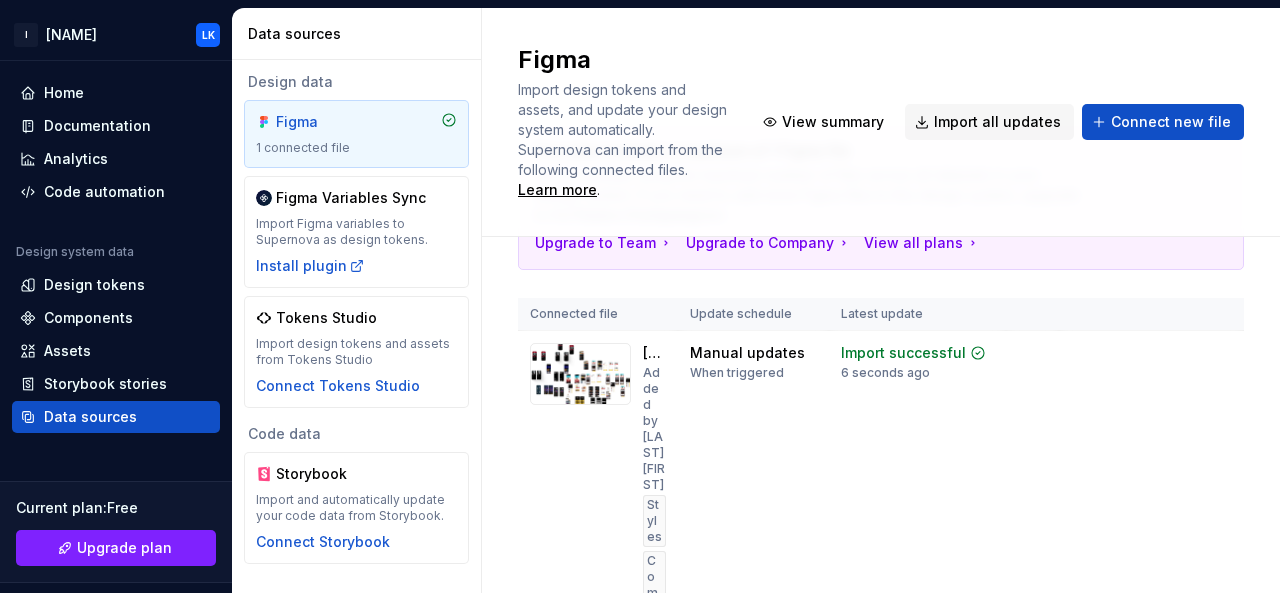 click on "Your plan includes a maximum of 1 Figma file You're already using the maximum number of files across all datasets in your design system. If you need to add more Figma files to this design system, upgrade to the Team or Company plan. Upgrade to Team Upgrade to Company View all plans Connected file Update schedule Latest update [APP NAME] Added by [LAST] [FIRST] Styles Components Manual updates When triggered Import successful 6 seconds ago View summary Import updates" at bounding box center [881, 421] 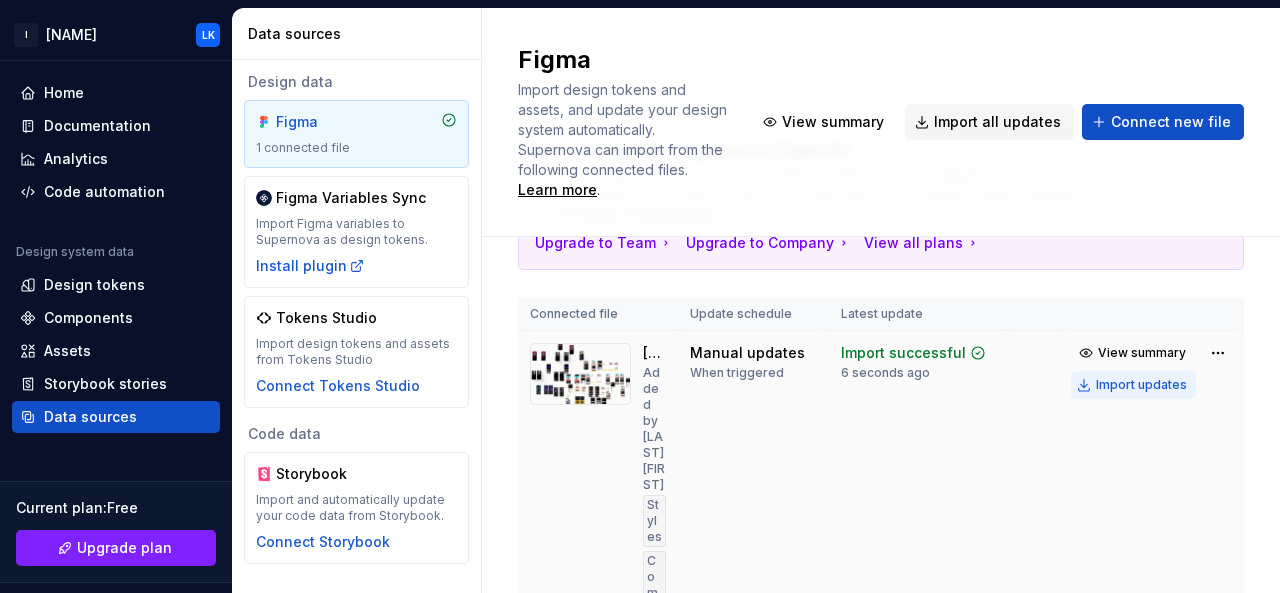 click on "Import updates" at bounding box center (1141, 385) 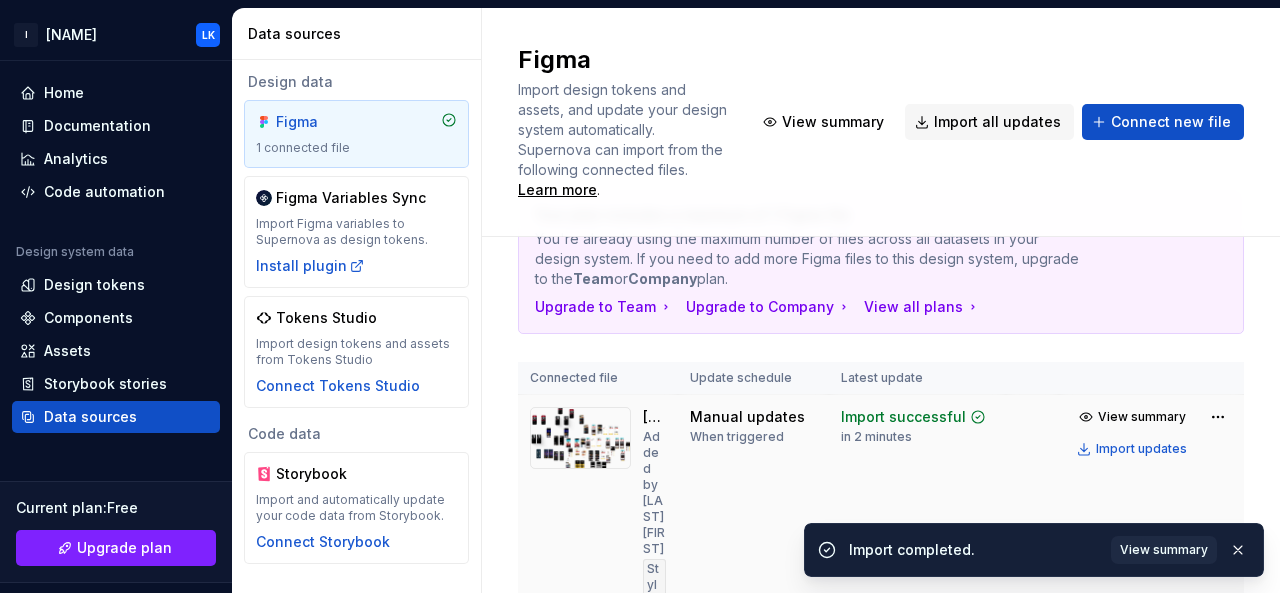 scroll, scrollTop: 149, scrollLeft: 0, axis: vertical 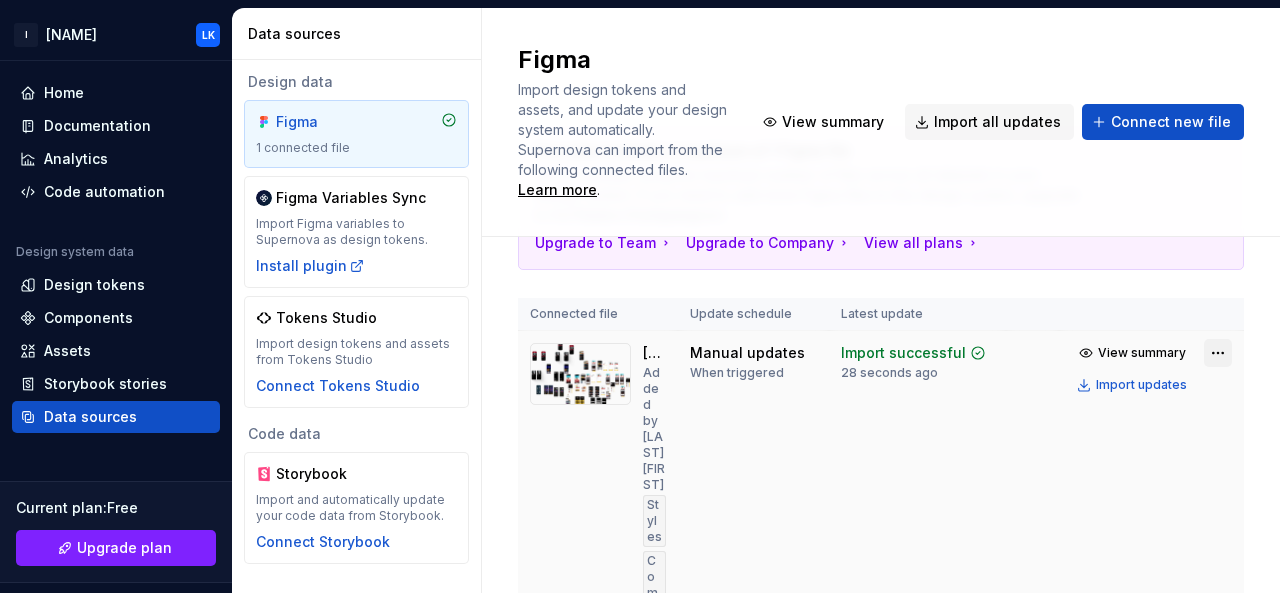 click on "I Workspace [APP NAME] Settings Account Sign out Home Documentation Analytics Code automation Design system data Design tokens Components Assets Storybook stories Data sources Current plan : Free Upgrade plan Notifications Search ⌘K Invite team Settings Contact support Help Data sources Design data Figma 1 connected file Figma Variables Sync Import Figma variables to Supernova as design tokens. Install plugin Tokens Studio Import design tokens and assets from Tokens Studio Connect Tokens Studio Code data Storybook Import and automatically update your code data from Storybook. Connect Storybook Figma Import design tokens and assets, and update your design system automatically. Supernova can import from the following connected files. Learn more . View summary Import all updates Connect new file Your plan includes a maximum of 1 Figma file You're already using the maximum number of files across all datasets in your design system. If you need to add more Figma files to this design system, upgrade to the Team or Company plan. Styles" at bounding box center (640, 296) 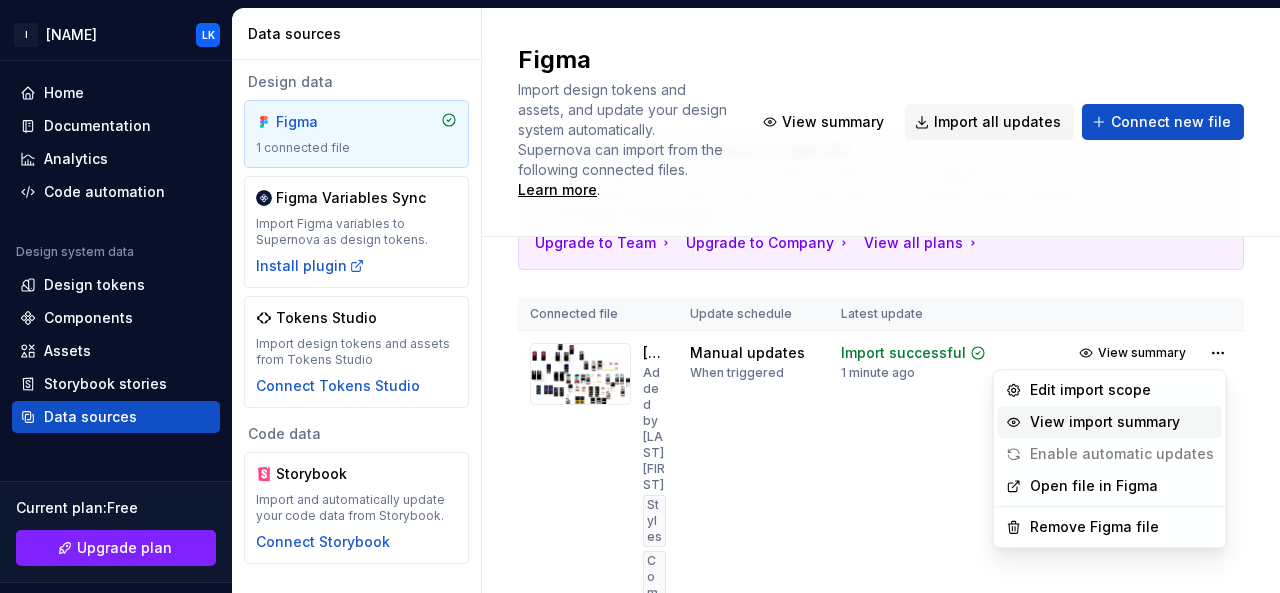 click on "View import summary" at bounding box center [1122, 422] 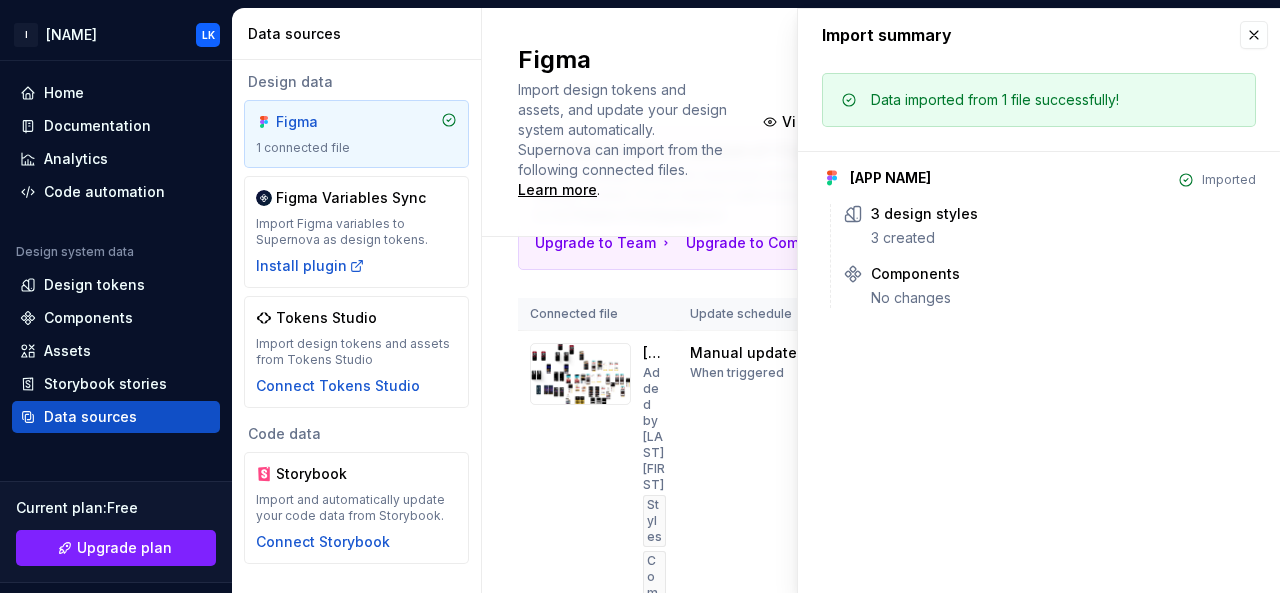 click on "[APP NAME]" at bounding box center (890, 178) 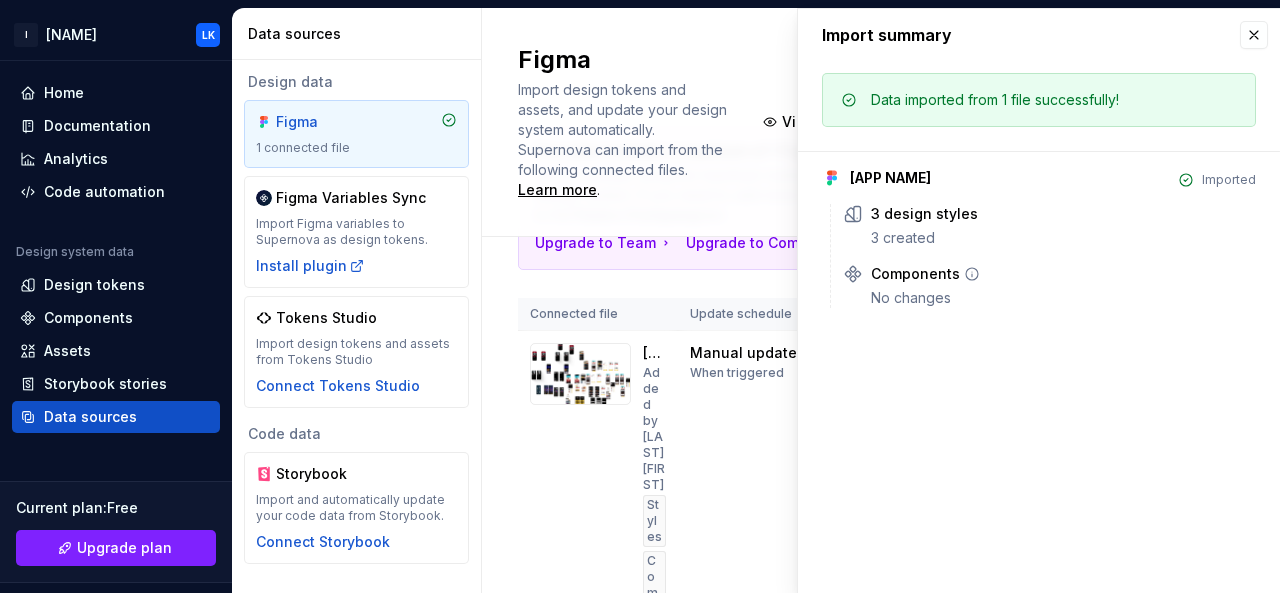 click on "No changes" at bounding box center (1063, 298) 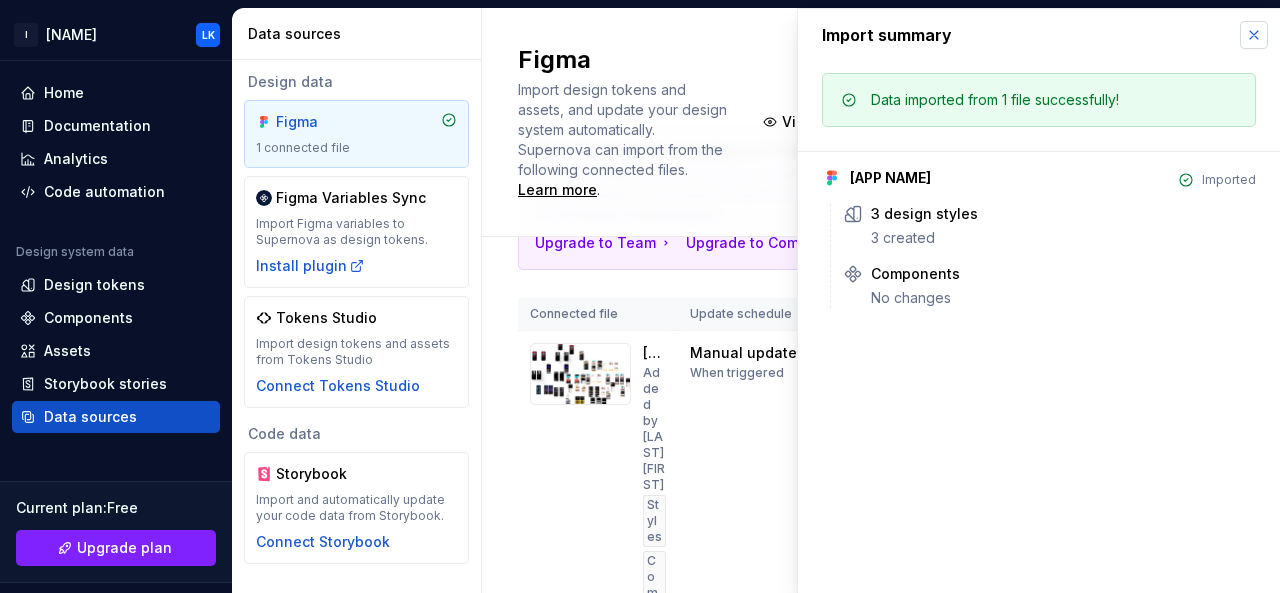 click at bounding box center [1254, 35] 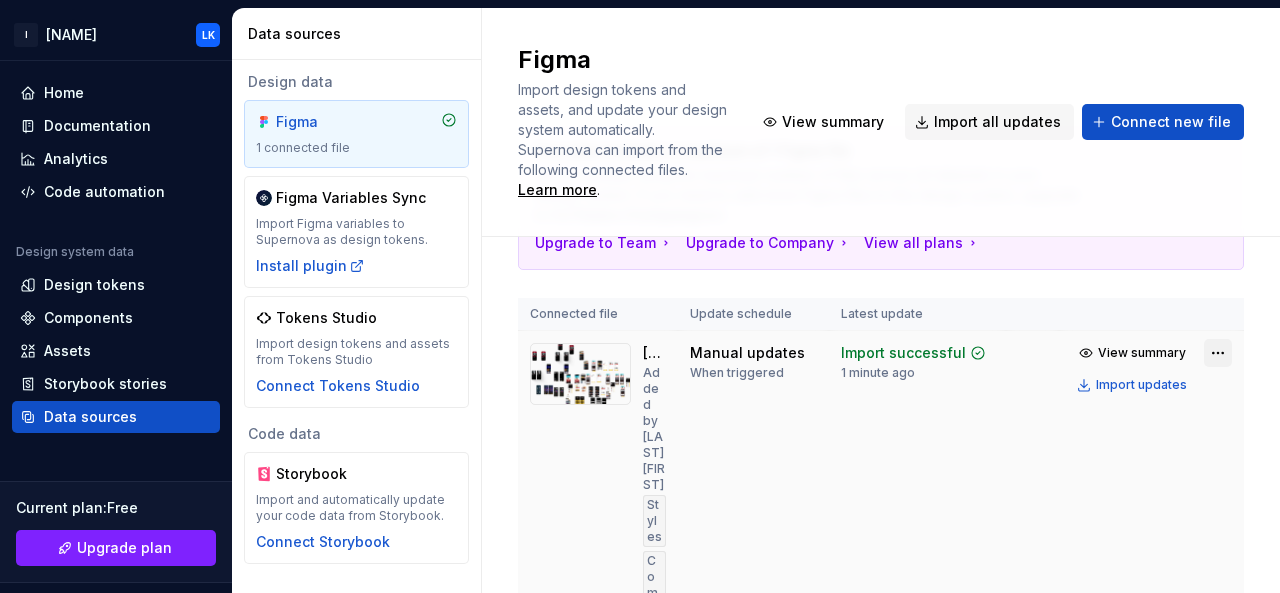 click on "I Workspace [APP NAME] Settings Account Sign out Home Documentation Analytics Code automation Design system data Design tokens Components Assets Storybook stories Data sources Current plan : Free Upgrade plan Notifications Search ⌘K Invite team Settings Contact support Help Data sources Design data Figma 1 connected file Figma Variables Sync Import Figma variables to Supernova as design tokens. Install plugin Tokens Studio Import design tokens and assets from Tokens Studio Connect Tokens Studio Code data Storybook Import and automatically update your code data from Storybook. Connect Storybook Figma Import design tokens and assets, and update your design system automatically. Supernova can import from the following connected files. Learn more . View summary Import all updates Connect new file Your plan includes a maximum of 1 Figma file You're already using the maximum number of files across all datasets in your design system. If you need to add more Figma files to this design system, upgrade to the Team or Company plan. Styles" at bounding box center [640, 296] 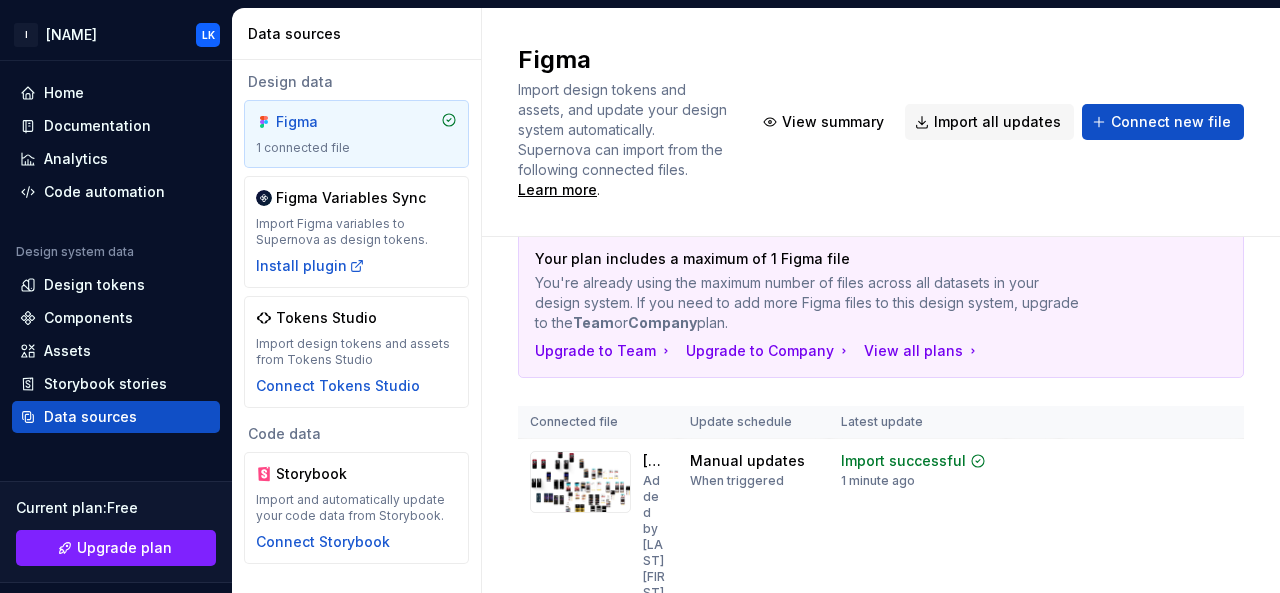 scroll, scrollTop: 0, scrollLeft: 0, axis: both 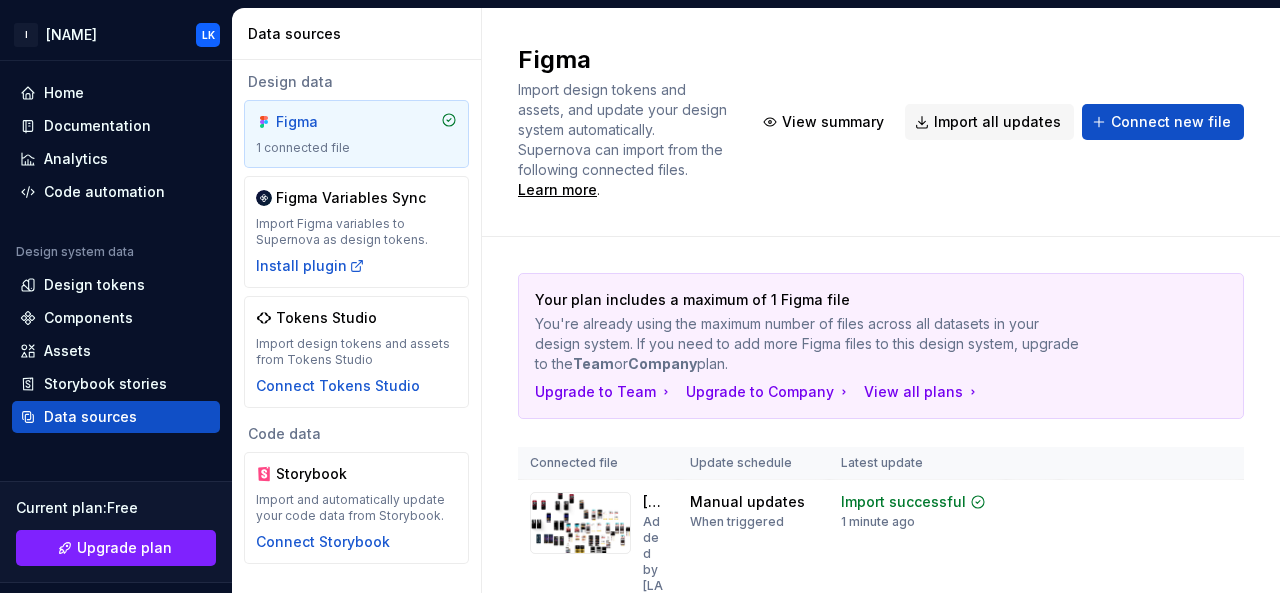 drag, startPoint x: 1275, startPoint y: 363, endPoint x: 1275, endPoint y: 161, distance: 202 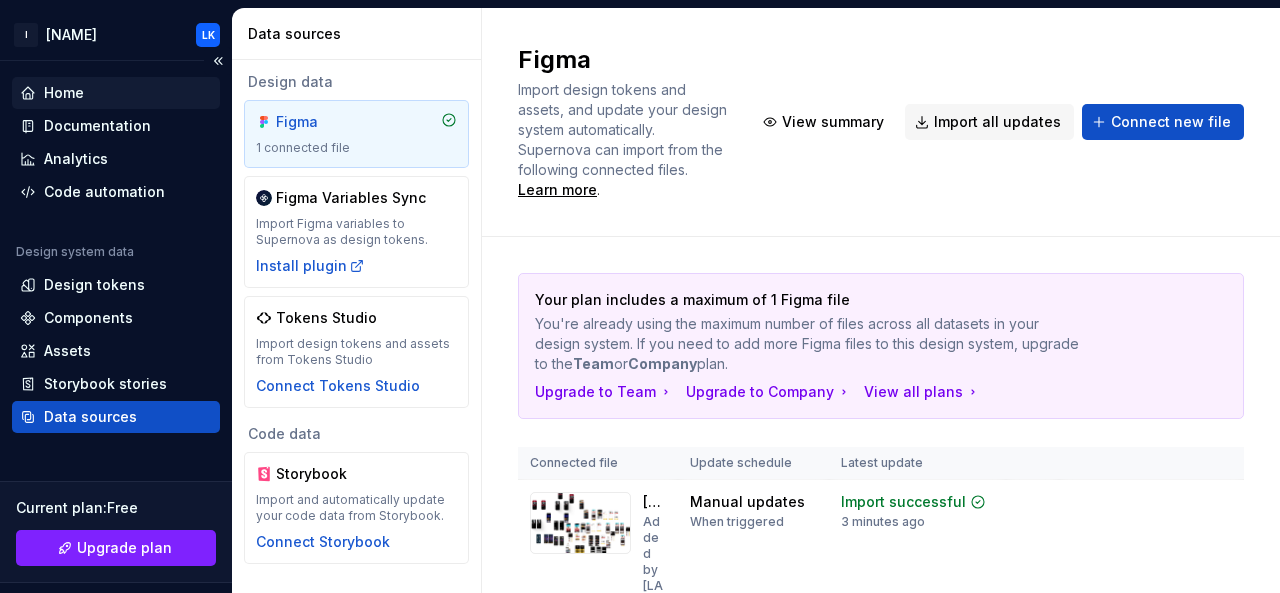 click on "Home" at bounding box center [64, 93] 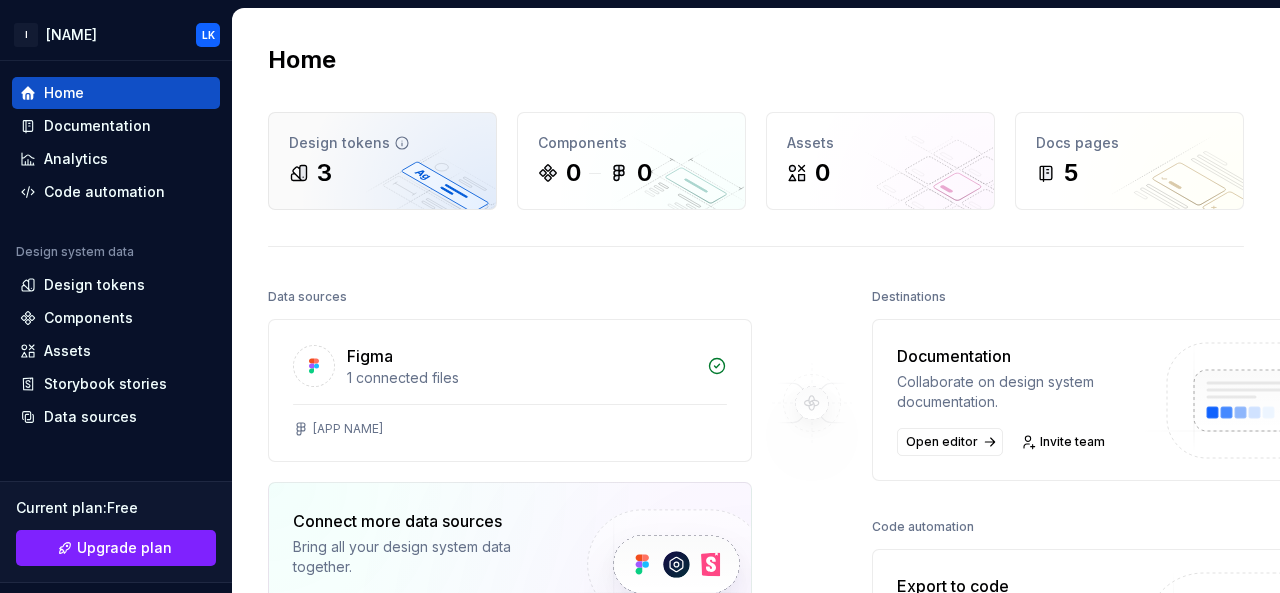 click on "Design tokens" at bounding box center [382, 143] 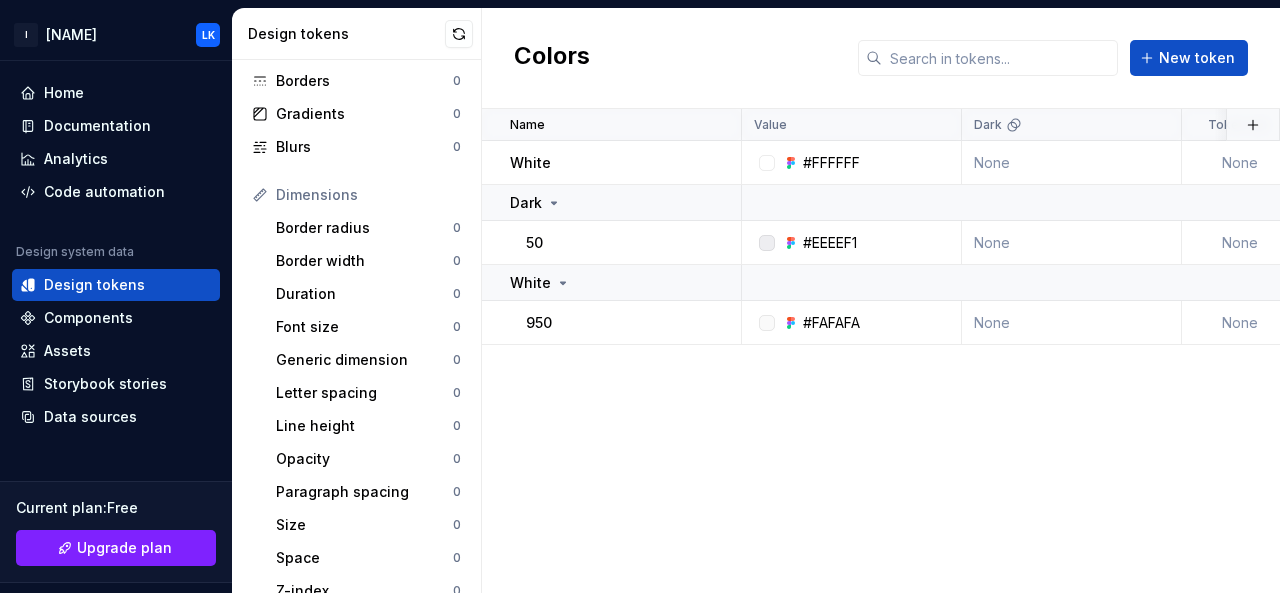 scroll, scrollTop: 0, scrollLeft: 0, axis: both 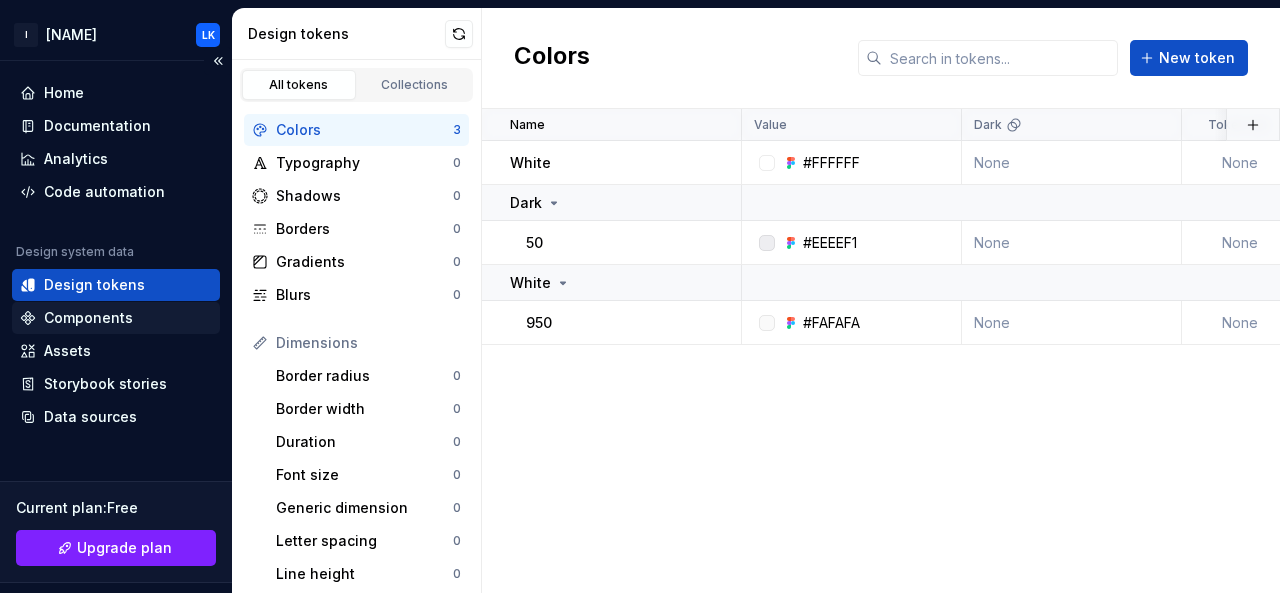 click on "Components" at bounding box center [88, 318] 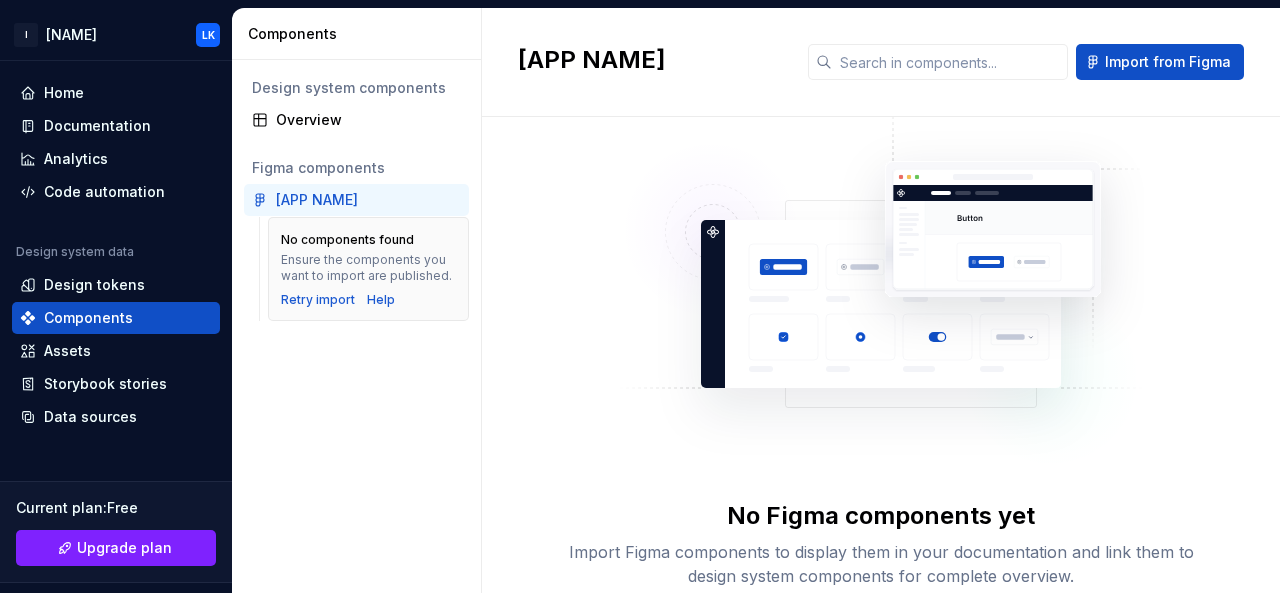 click on "No Figma components yet Import Figma components to display them in your documentation and link them to design system components for complete overview. Import from Figma Learn more about Figma components" at bounding box center [881, 389] 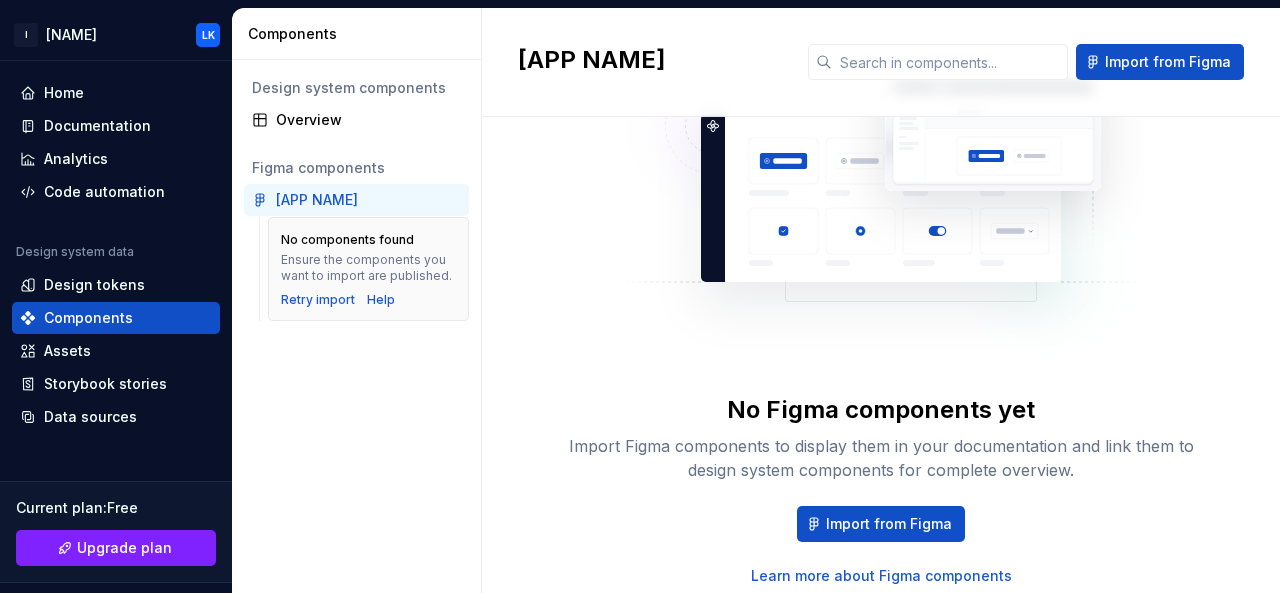 scroll, scrollTop: 108, scrollLeft: 0, axis: vertical 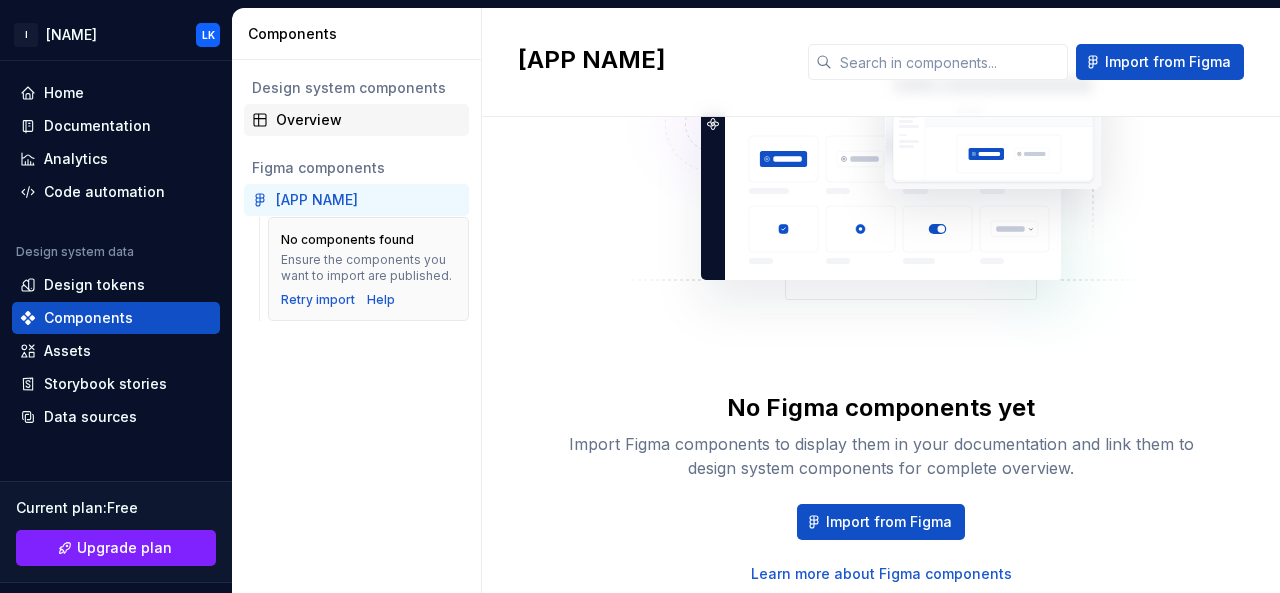 click on "Overview" at bounding box center (368, 120) 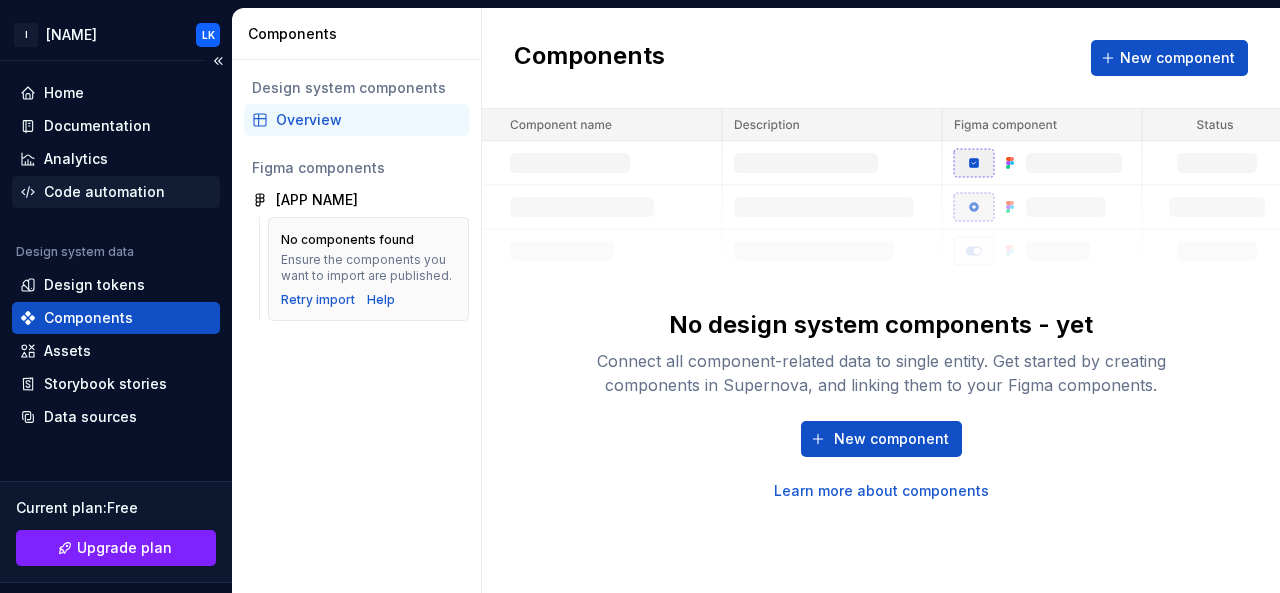 click on "Code automation" at bounding box center [104, 192] 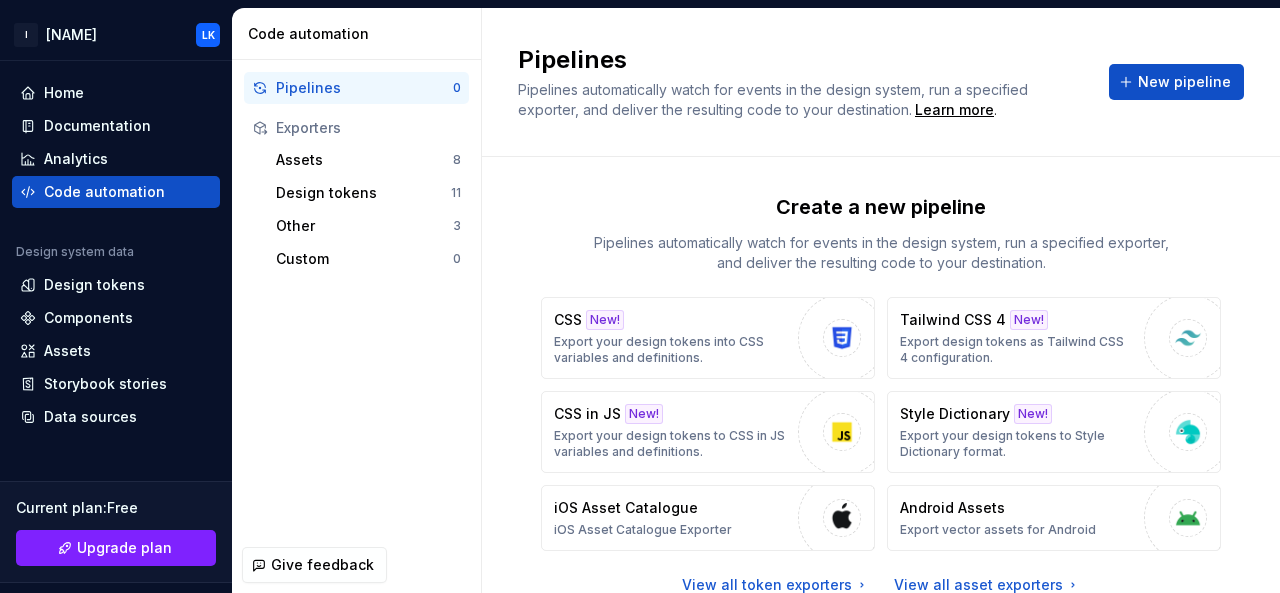 scroll, scrollTop: 75, scrollLeft: 0, axis: vertical 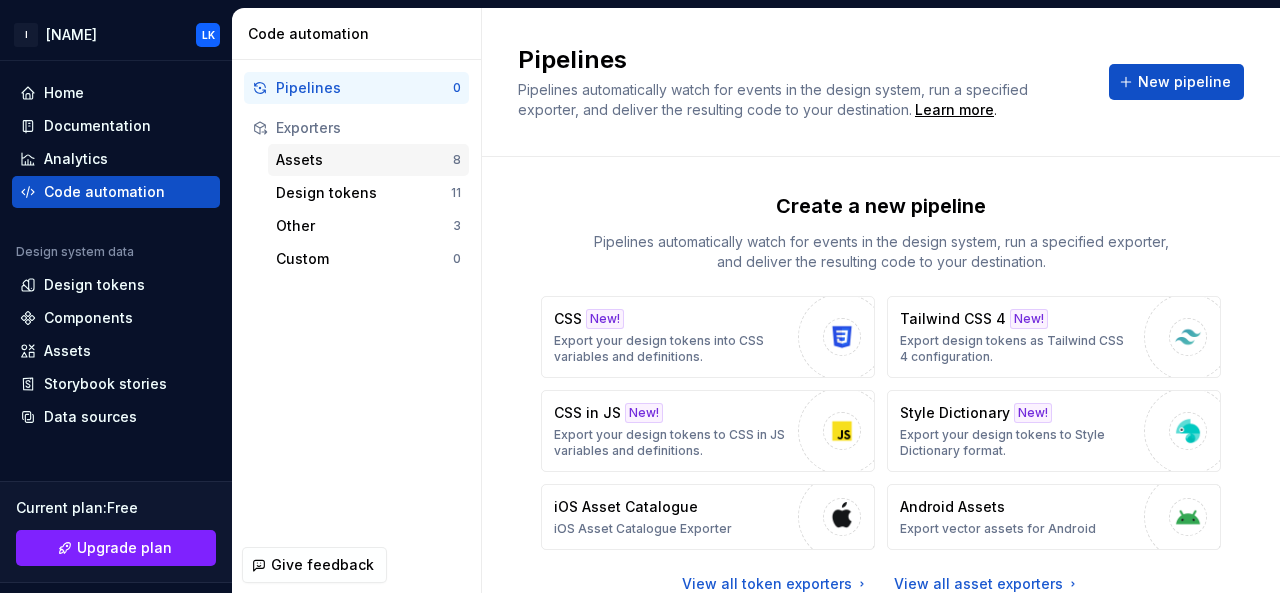 click on "Assets" at bounding box center [364, 160] 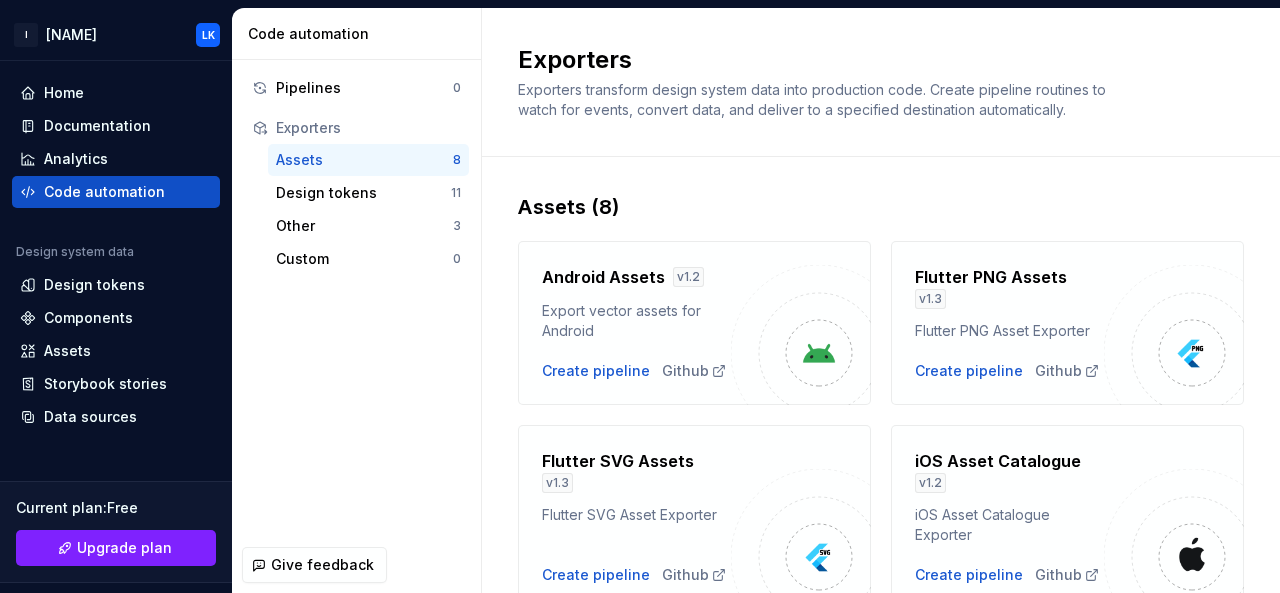 click on "Assets (8) Android Assets v 1.2 Export vector assets for Android Create pipeline Github Flutter PNG Assets v 1.3 Flutter PNG Asset Exporter Create pipeline Github Flutter SVG Assets v 1.3 Flutter SVG Asset Exporter Create pipeline Github iOS Asset Catalogue v 1.2 iOS Asset Catalogue Exporter Create pipeline Github PDF Assets v 1.2 PDF Asset Exporter Create pipeline Github PNG Assets v 1.2 PNG Asset Exporter Create pipeline Github React Native Assets v 1.1 React Native Asset Exporter Create pipeline Github SVG Assets v 1.1 SVG Asset Exporter Create pipeline Github" at bounding box center [881, 595] 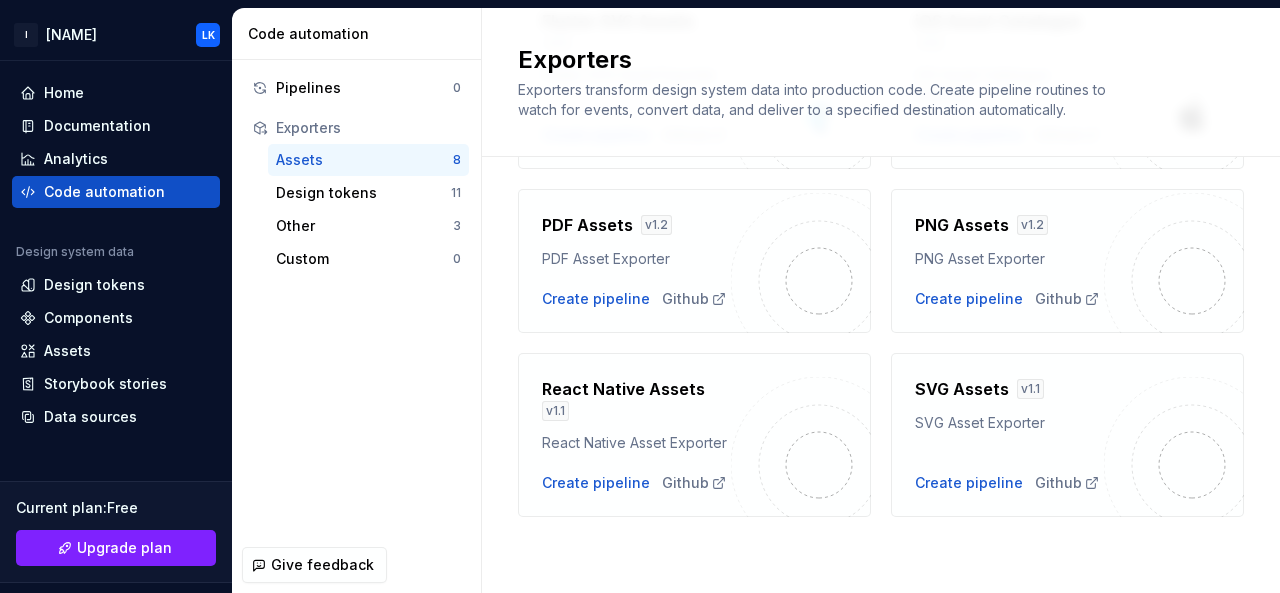 scroll, scrollTop: 459, scrollLeft: 0, axis: vertical 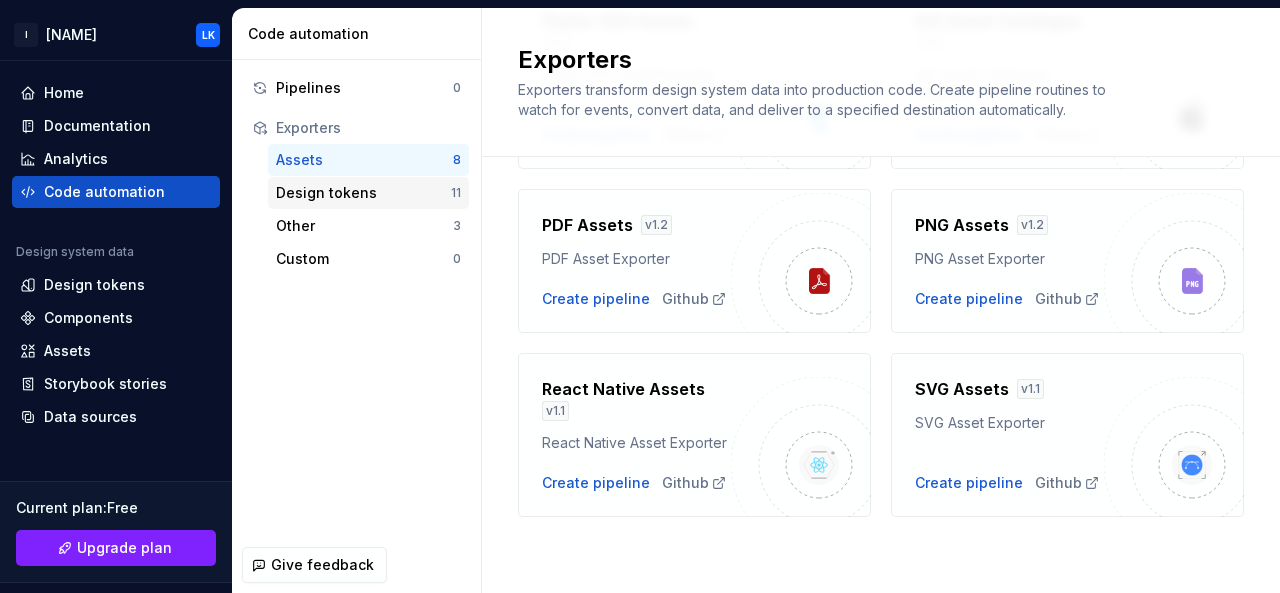 click on "Design tokens" at bounding box center [363, 193] 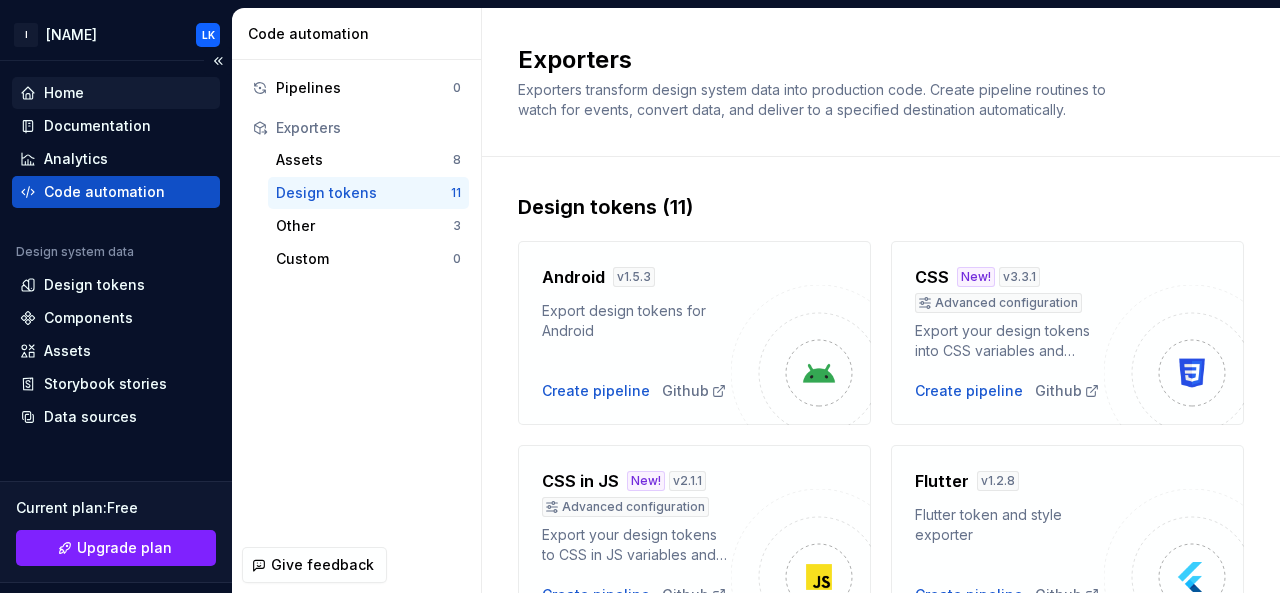 click on "Home" at bounding box center [116, 93] 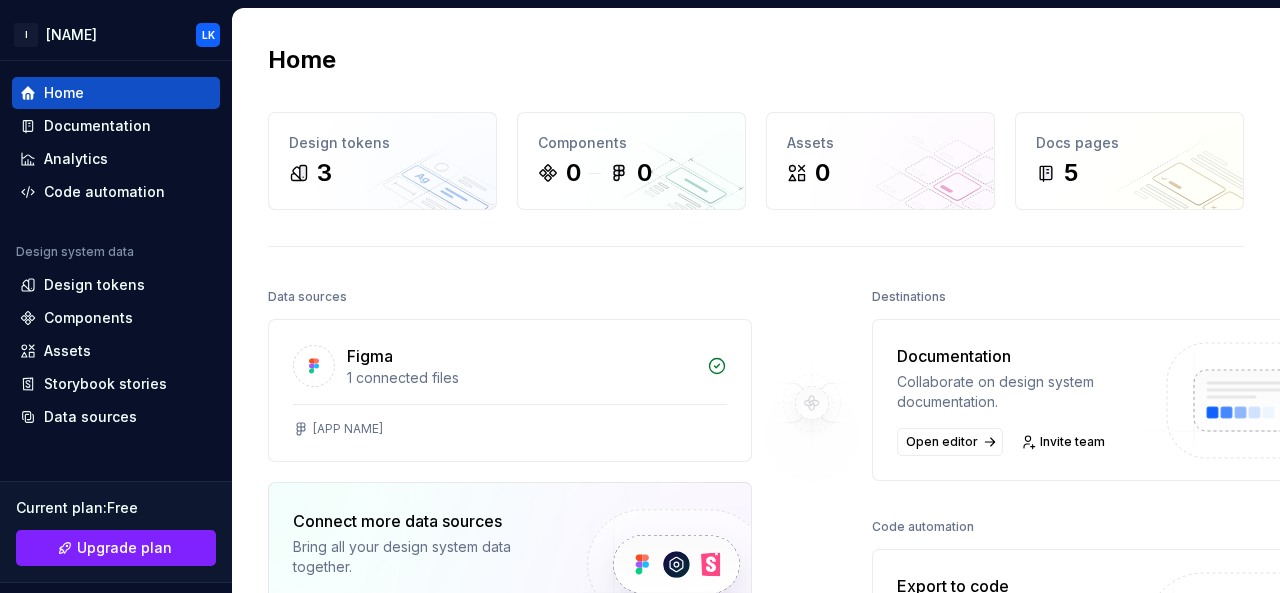 click on "Home Design tokens 3 Components 0 0 Assets 0 Docs pages 5 Data sources Figma 1 connected files [APP NAME] Connect more data sources Bring all your design system data together. Connect new Dismiss Destinations Documentation Collaborate on design system documentation. Open editor Invite team Code automation Export to code Build a pipeline and automate code delivery. New pipeline Invite engineer" at bounding box center [756, 435] 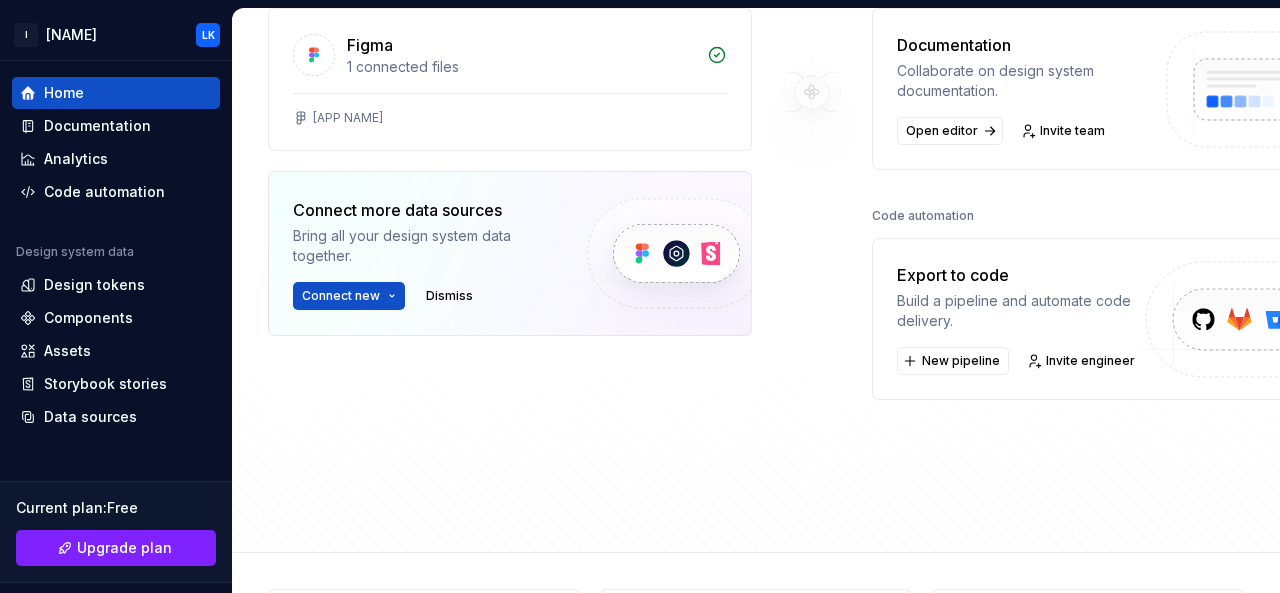 scroll, scrollTop: 320, scrollLeft: 0, axis: vertical 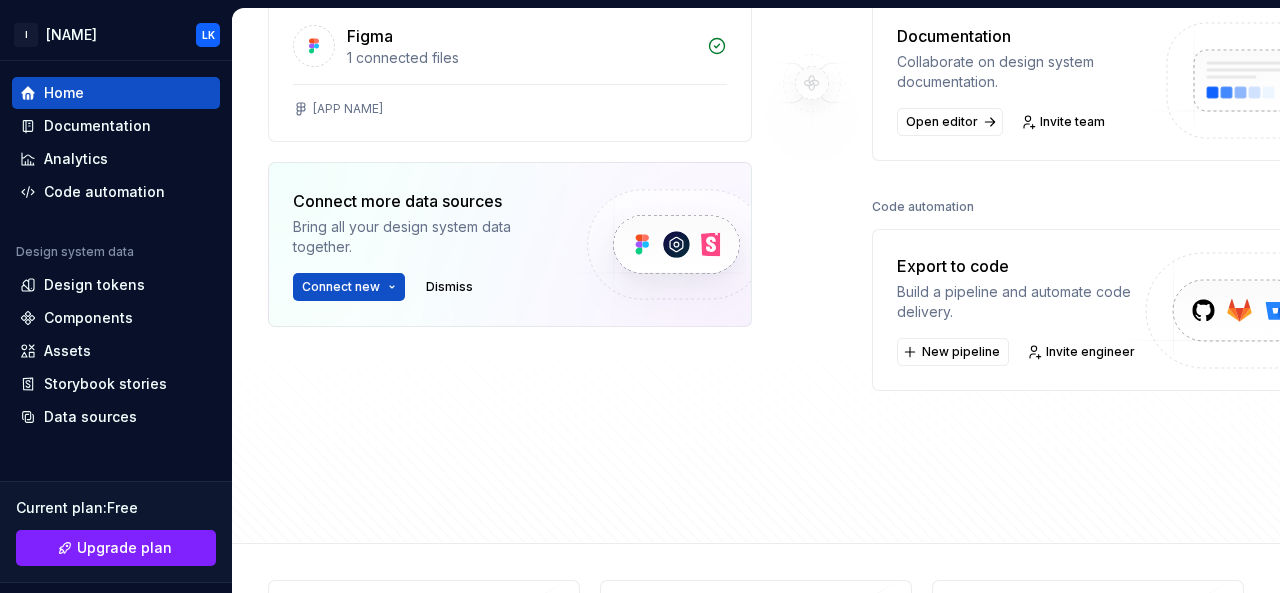 click on "Data sources Figma 1 connected files [APP NAME] Connect more data sources Bring all your design system data together. Connect new Dismiss Destinations Documentation Collaborate on design system documentation. Open editor Invite team Code automation Export to code Build a pipeline and automate code delivery. New pipeline Invite engineer" at bounding box center [756, 235] 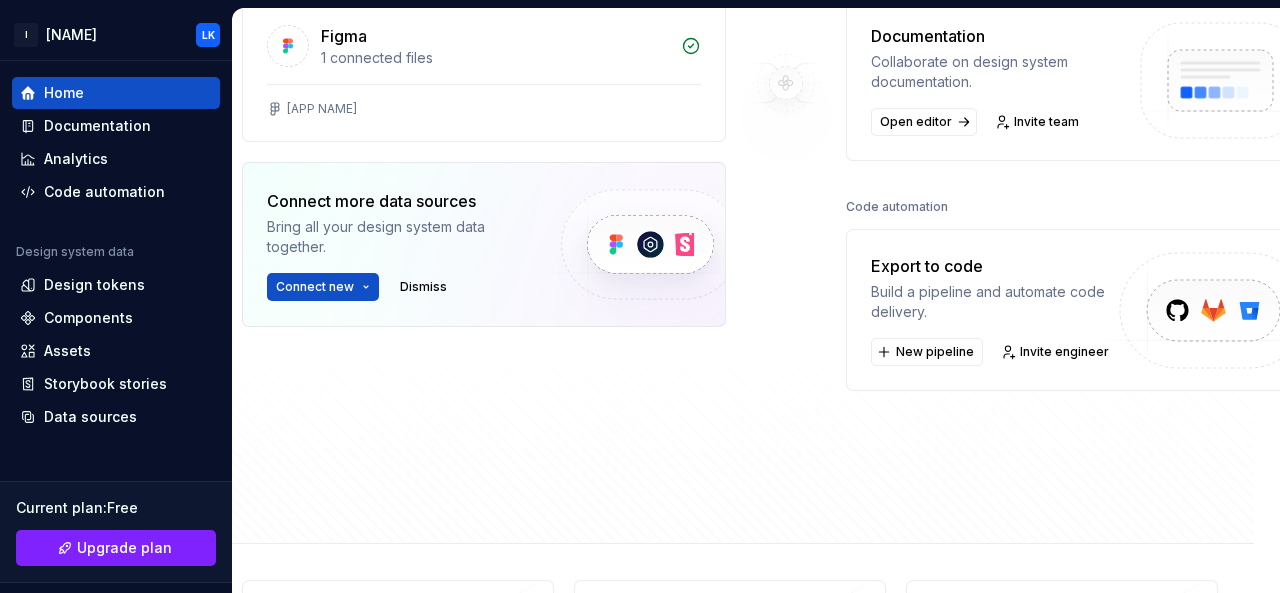 scroll, scrollTop: 320, scrollLeft: 28, axis: both 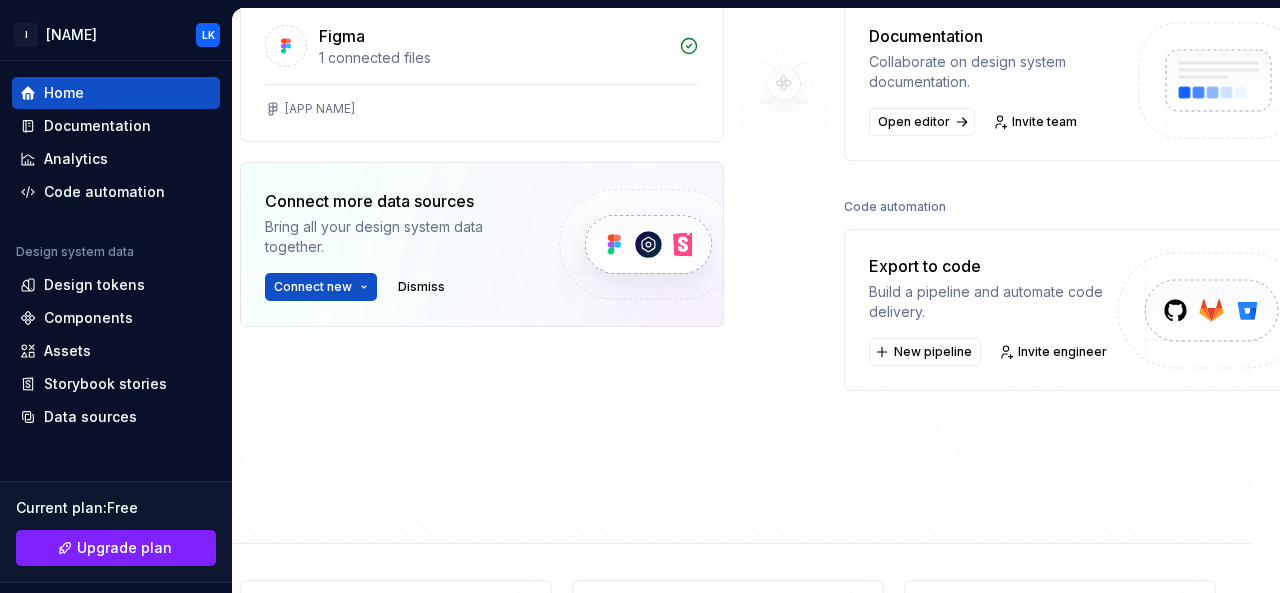 click at bounding box center (1204, 332) 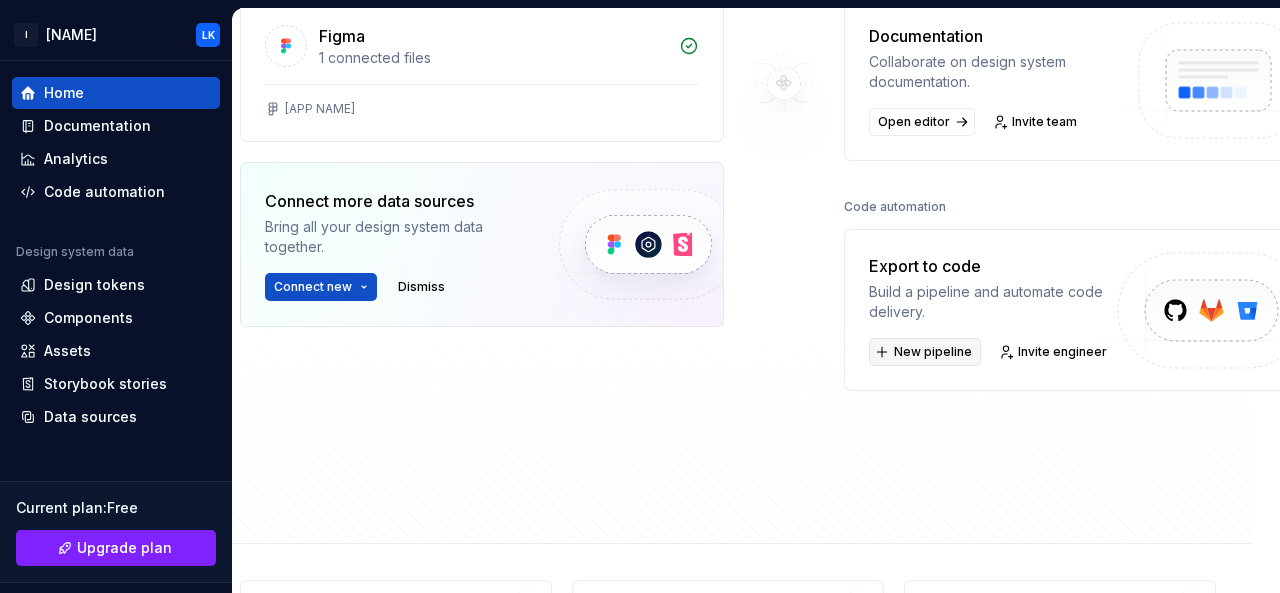 click on "New pipeline" at bounding box center (933, 352) 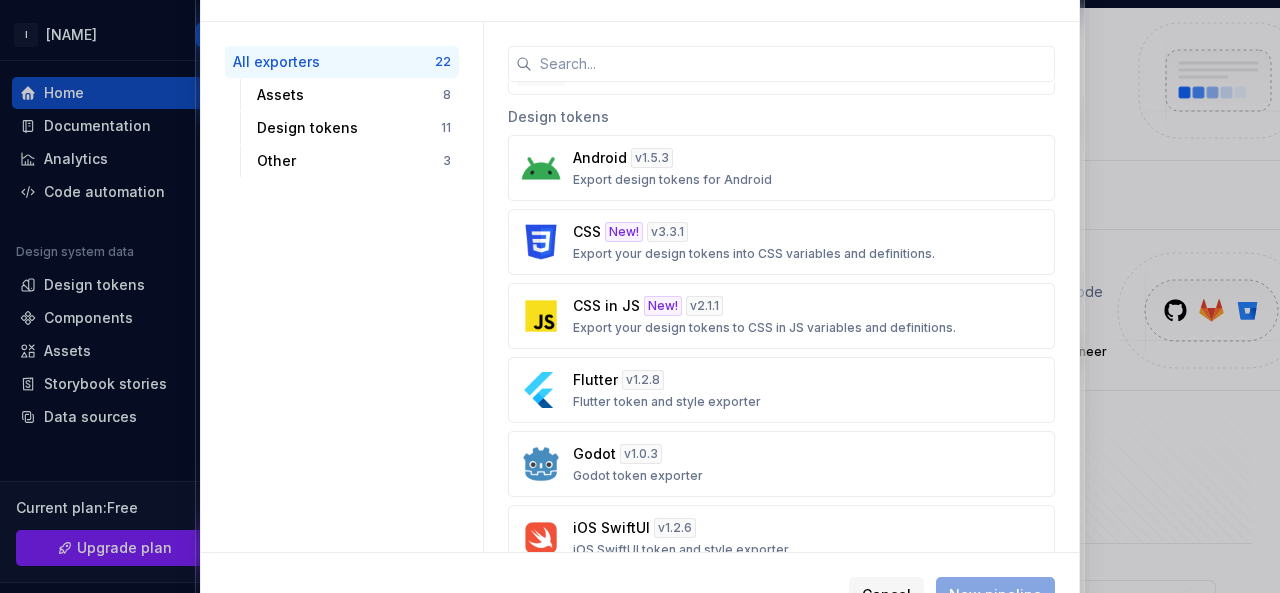 scroll, scrollTop: 638, scrollLeft: 0, axis: vertical 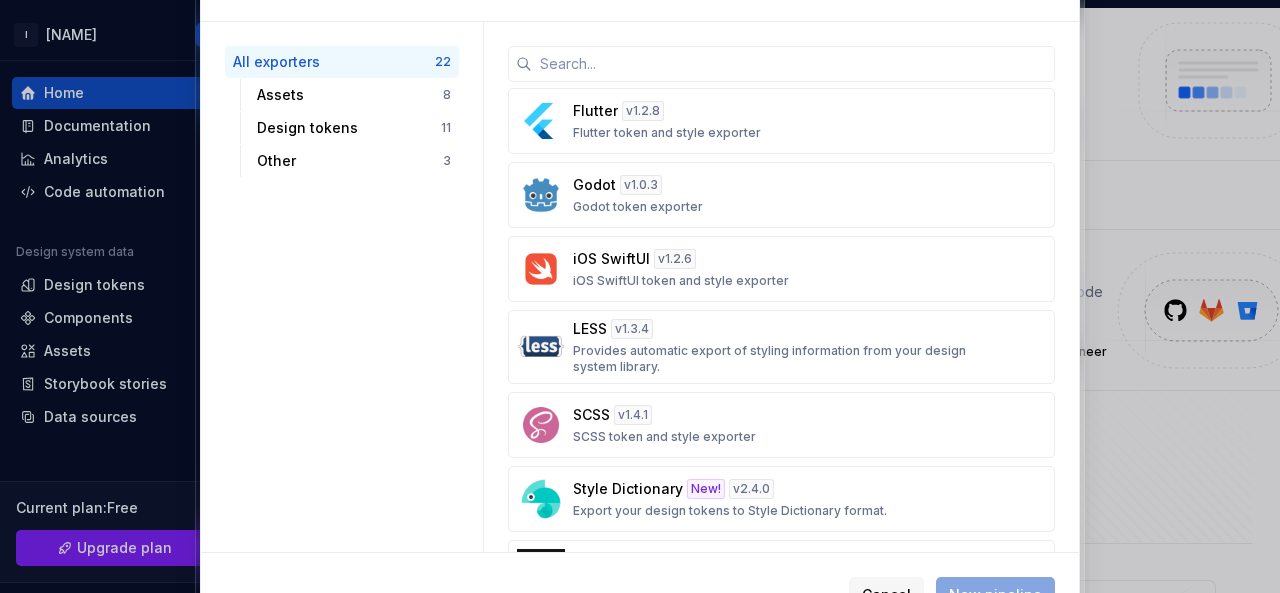 click on "Assets Android Assets v 1.2 Export vector assets for Android Flutter PNG Assets v 1.3 Flutter PNG Asset Exporter Flutter SVG Assets v 1.3 Flutter SVG Asset Exporter iOS Asset Catalogue v 1.2 iOS Asset Catalogue Exporter PDF Assets v 1.2 PDF Asset Exporter PNG Assets v 1.2 PNG Asset Exporter React Native Assets v 1.1 React Native Asset Exporter SVG Assets v 1.1 SVG Asset Exporter Design tokens Android v 1.5.3 Export design tokens for Android CSS New! v 3.3.1 Export your design tokens into CSS variables and definitions. CSS in JS New! v 2.1.1 Export your design tokens to CSS in JS variables and definitions. Flutter v 1.2.8 Flutter token and style exporter Godot v 1.0.3 Godot token exporter iOS SwiftUI v 1.2.6 iOS SwiftUI token and style exporter LESS v 1.3.4 Provides automatic export of styling information from your design system library. SCSS v 1.4.1 SCSS token and style exporter Style Dictionary New! v 2.4.0 Export your design tokens to Style Dictionary format. Tailwind v 1.7.1 Tailwind CSS exporter New! v v" at bounding box center [781, 88] 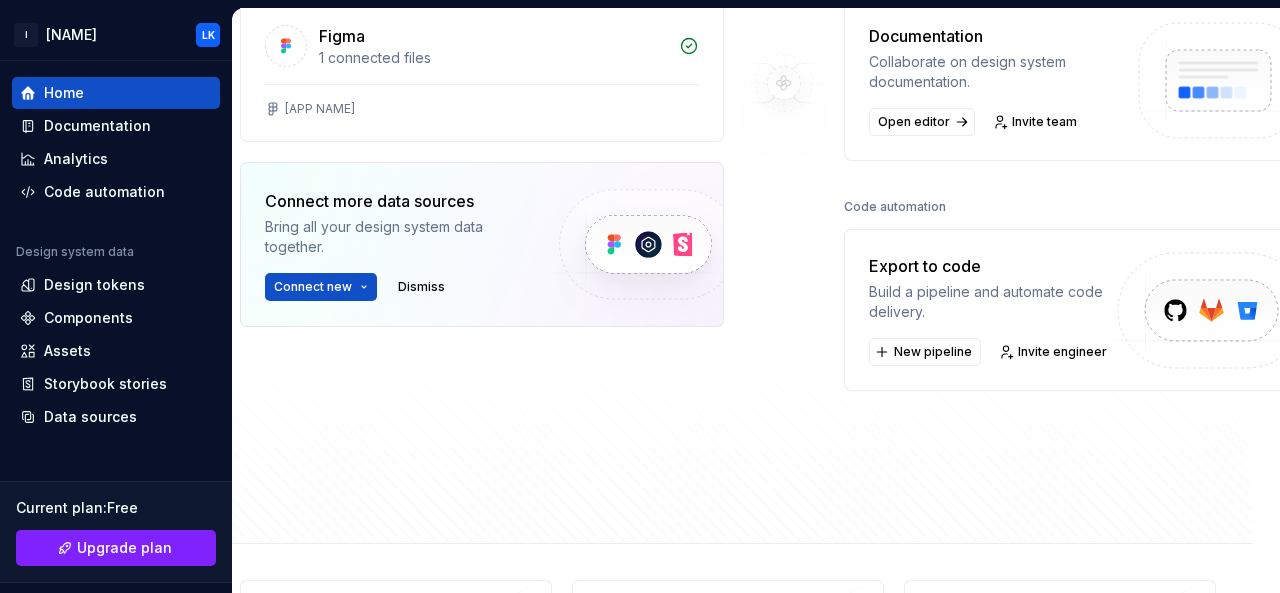 drag, startPoint x: 1279, startPoint y: 263, endPoint x: 1279, endPoint y: 327, distance: 64 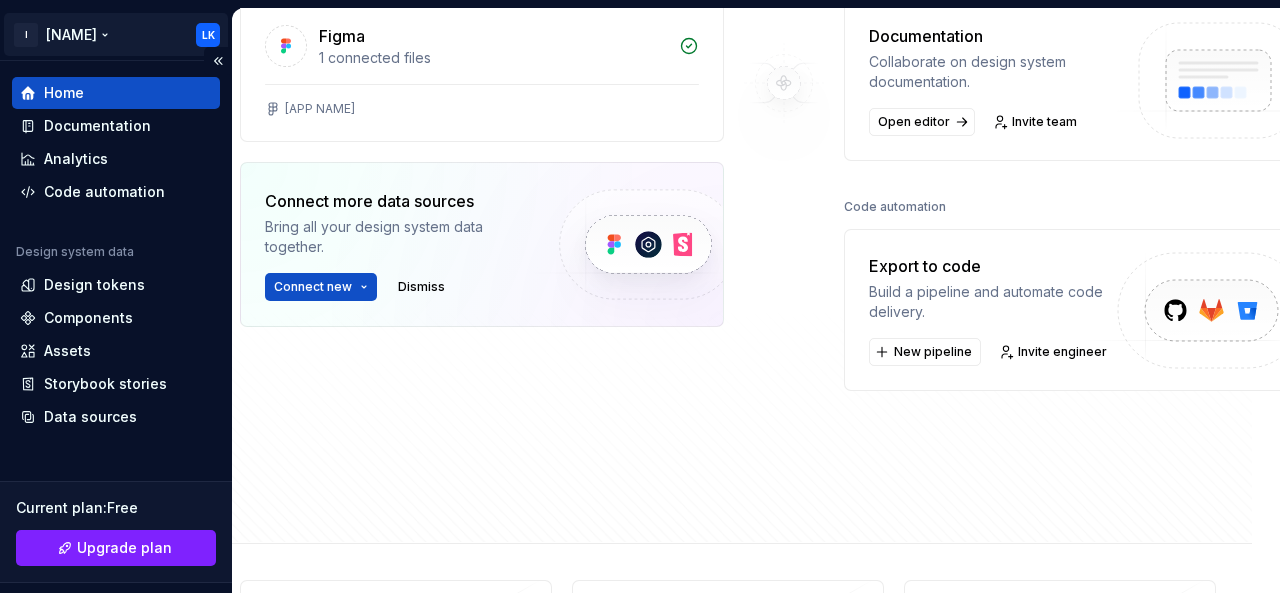 click on "I [NAME] [INITIALS] Home Documentation Analytics Code automation Design system data Design tokens Components Assets Storybook stories Data sources Current plan : Free Upgrade plan Notifications Search ⌘K Invite team Settings Contact support Help Home Design tokens 3 Components 0 0 Assets 0 Docs pages 5 Data sources Figma 1 connected files [APP NAME] Connect more data sources Bring all your design system data together. Connect new Dismiss Destinations Documentation Collaborate on design system documentation. Open editor Invite team Code automation Export to code Build a pipeline and automate code delivery. New pipeline Invite engineer Product documentation Learn how to build, manage and maintain design systems in smarter ways. Developer documentation Start delivering your design choices to your codebases right away. Join our Slack community Connect and learn with other design system practitioners." at bounding box center (640, 296) 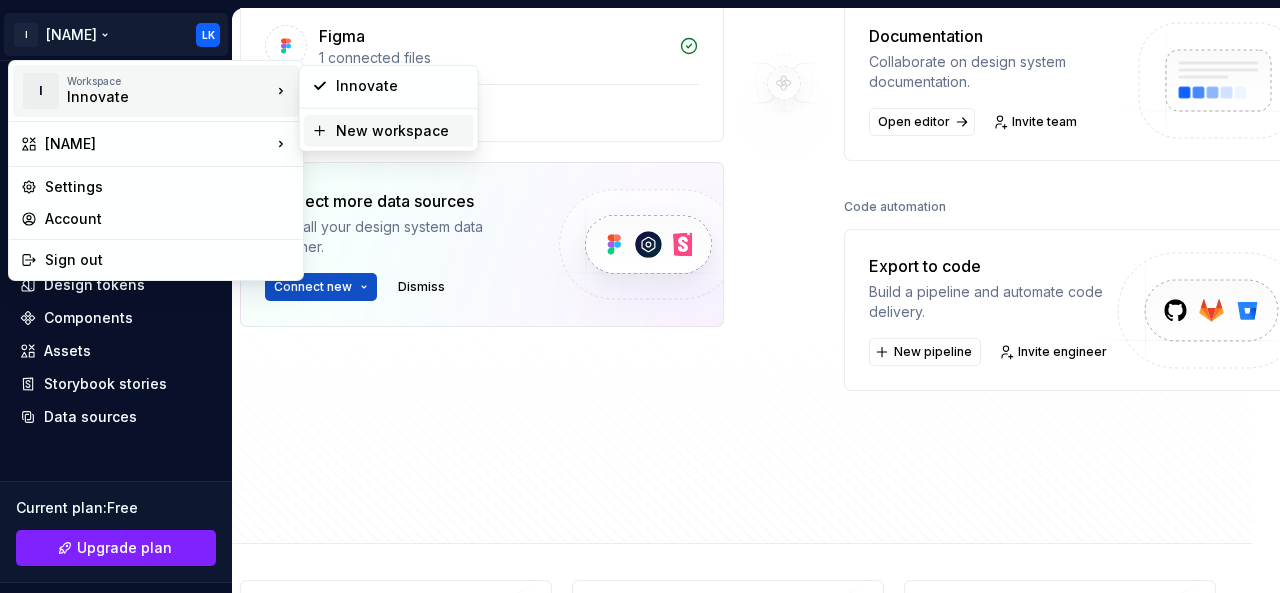 click on "New workspace" at bounding box center (401, 131) 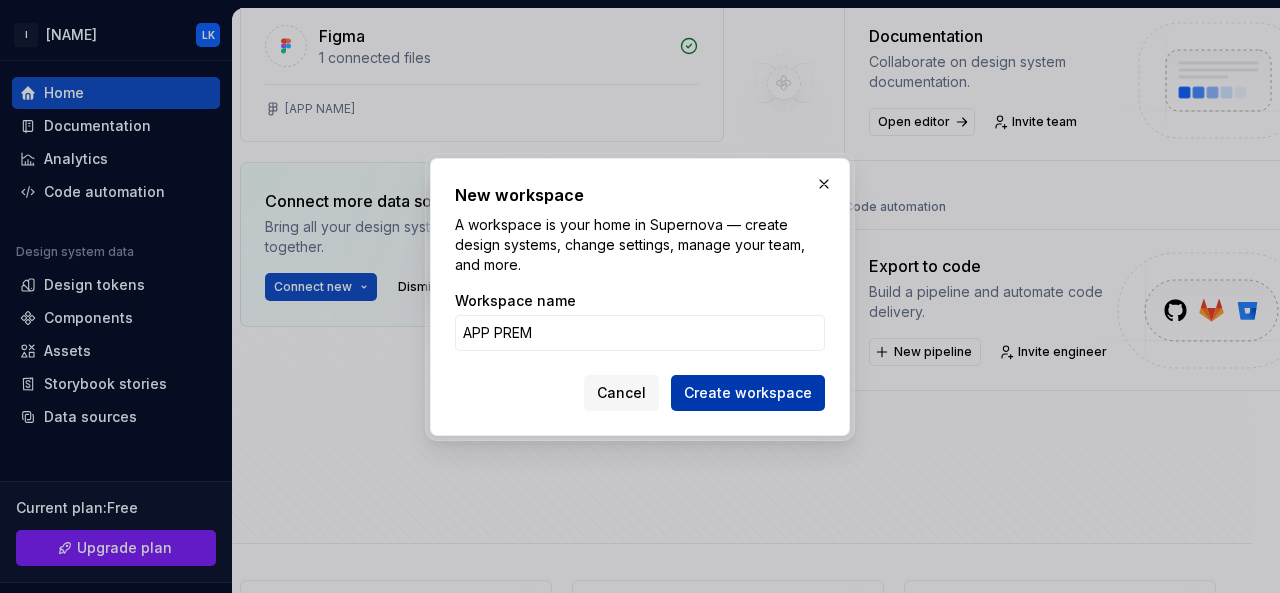 type on "APP PREM" 